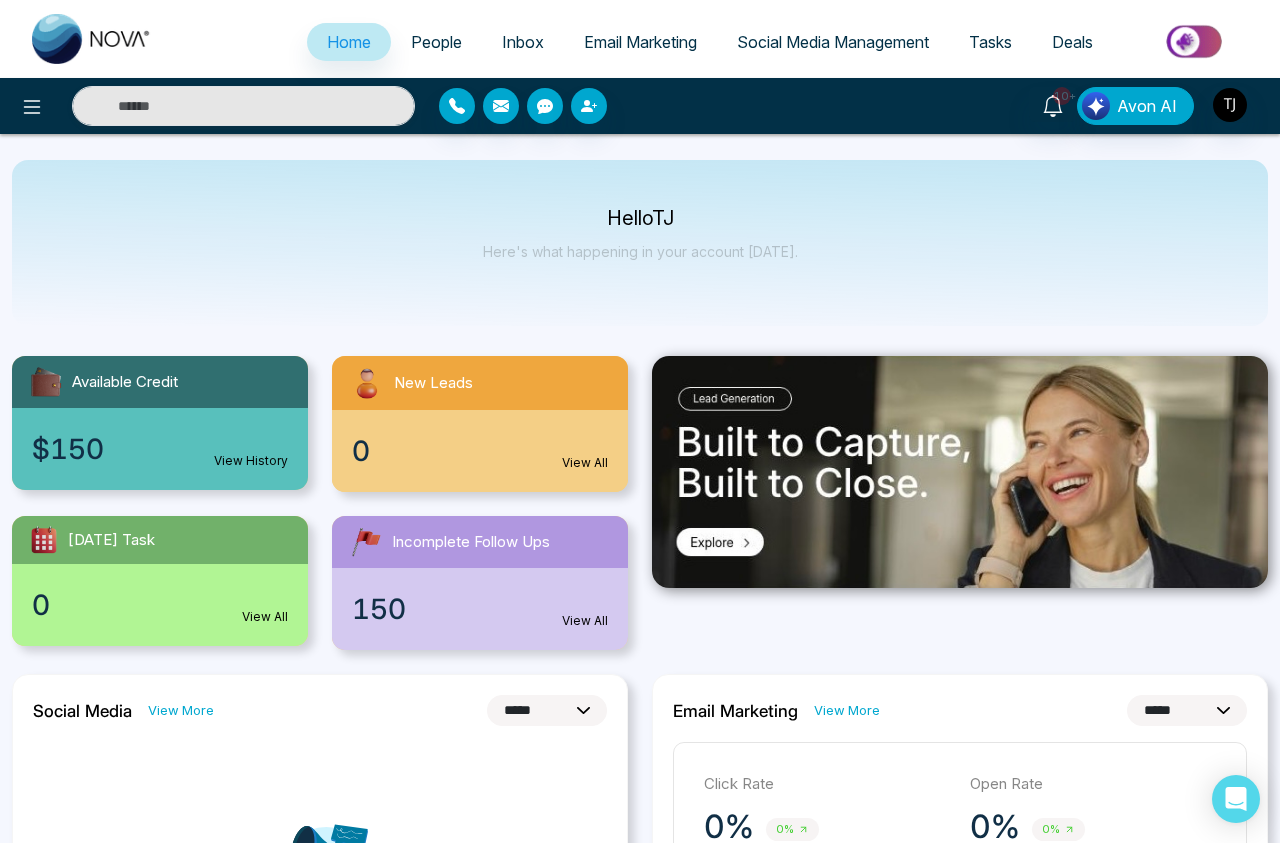 select on "*" 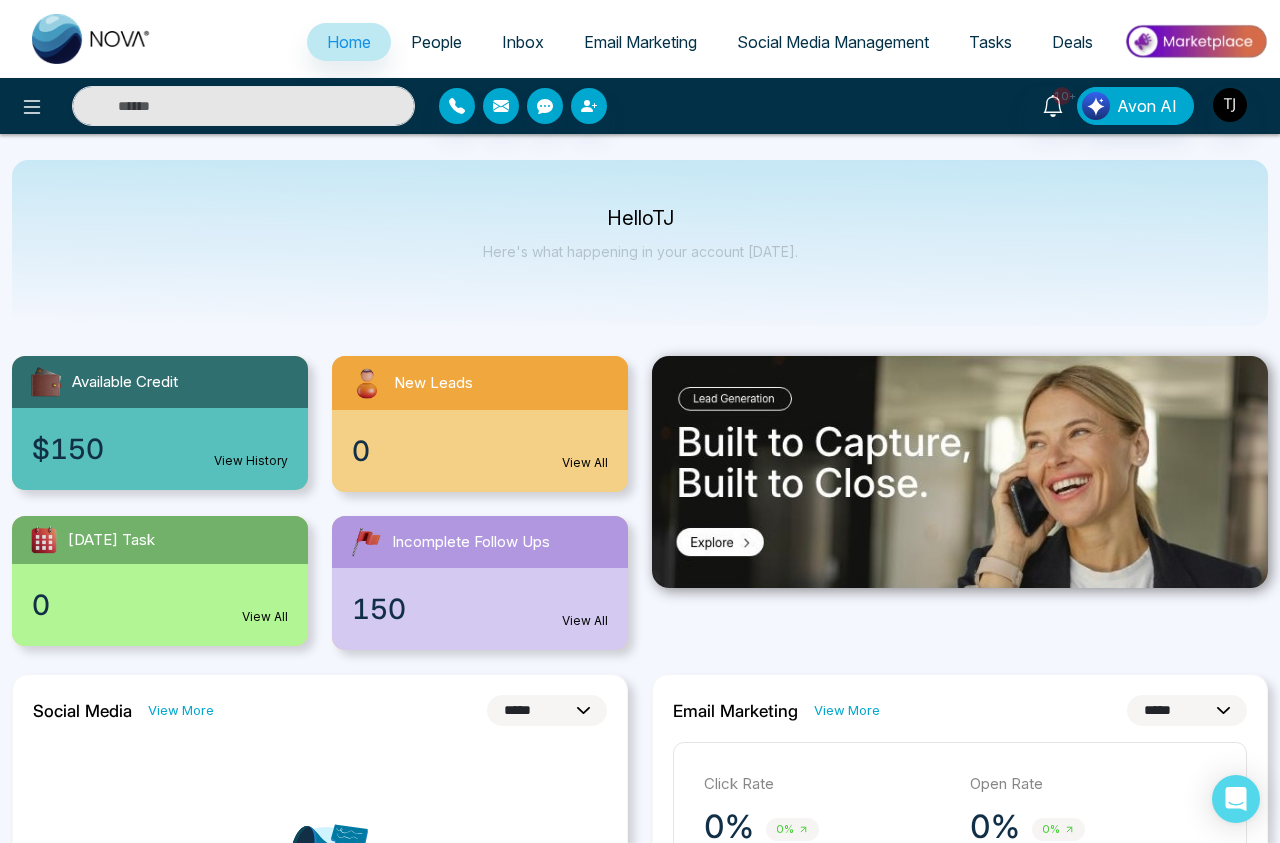 select on "*" 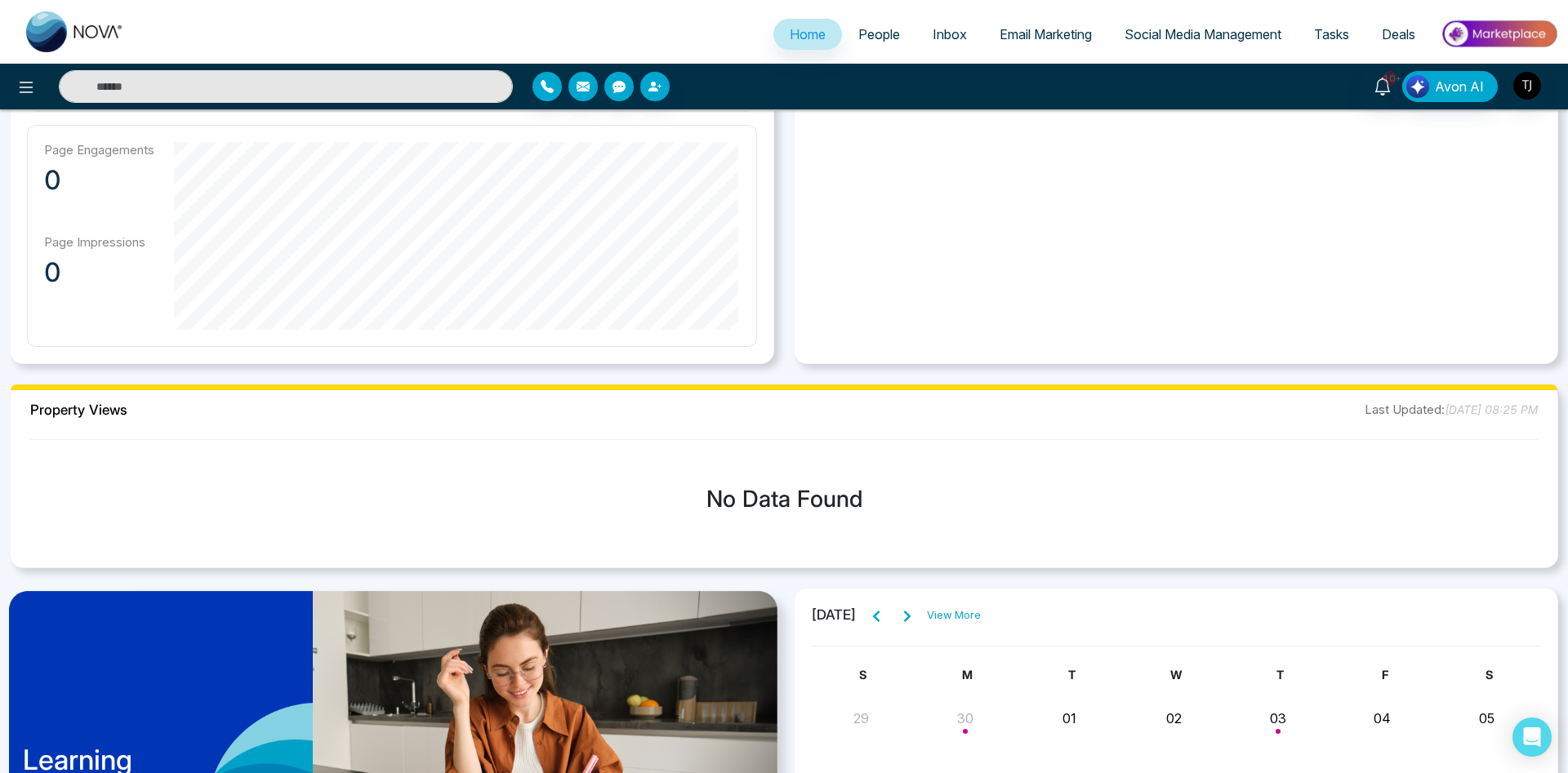 scroll, scrollTop: 1446, scrollLeft: 0, axis: vertical 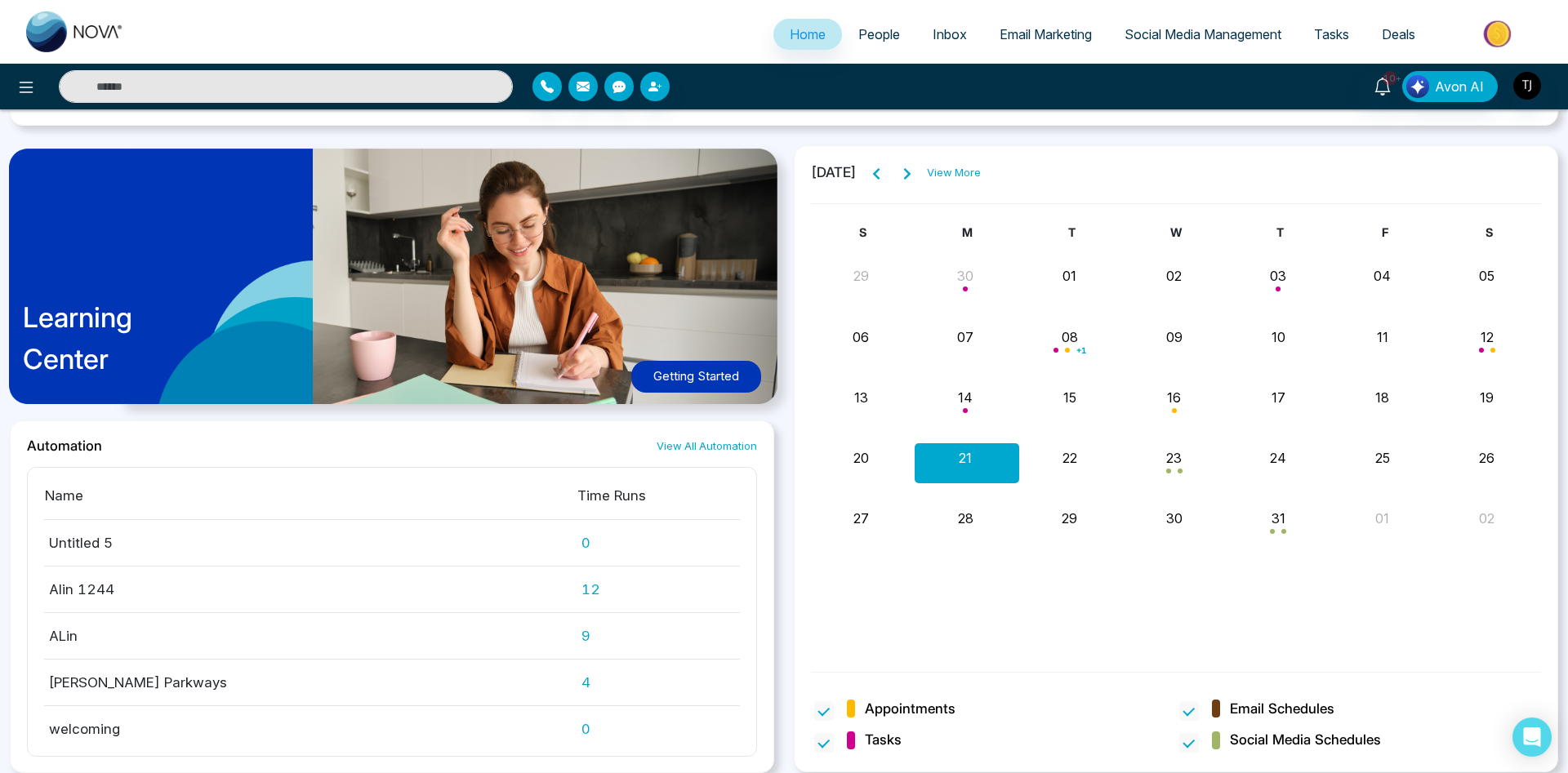 click on "[DATE] View More S M T W T F S 29 30 01 02 03 04 05   Meet   [GEOGRAPHIC_DATA] Condos 06 07 08 + [PHONE_NUMBER]   Follow up   Call   Meeting   Meeting for Documents signature   Call [PHONE_NUMBER] 19   Call   Welcome call [PHONE_NUMBER] [PHONE_NUMBER] 01 02   ✨ Explore the Possibilities with the [DATE] GTA Real Estate Market! ✨
With an average selling price of $1,101,691, and over 19,800 new listings, the market full of opportunity for buyers and investors alike. 🏡From the urban energy of [GEOGRAPHIC_DATA] to the upscale lifestyle in [GEOGRAPHIC_DATA], the [GEOGRAPHIC_DATA] Area offers homes to match every vision and budget. Plus, with active listings up 30.8%, there’s never been a better time to explore your next move.
Let’s turn [DATE] market into your next big opportunity! 💼🔑
#realestate #gtarealestate #marketwatch #luxuryliving #investmentproperty #torontorealestate #buyersmarket #newlistings #homeownership #canadianrealestate #[DATE]   Appointments Email Schedules Tasks" at bounding box center [1176, 460] 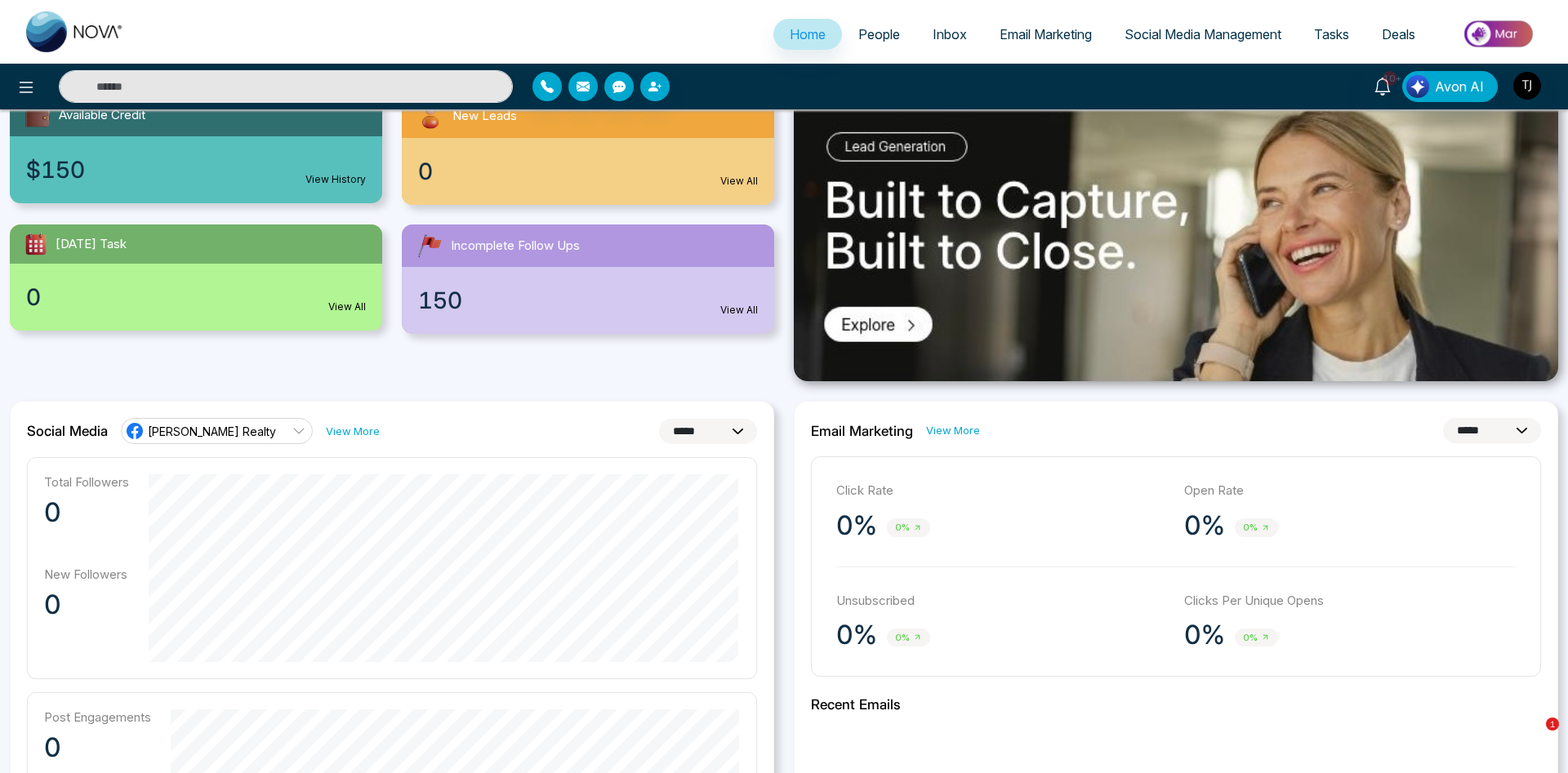 scroll, scrollTop: 0, scrollLeft: 0, axis: both 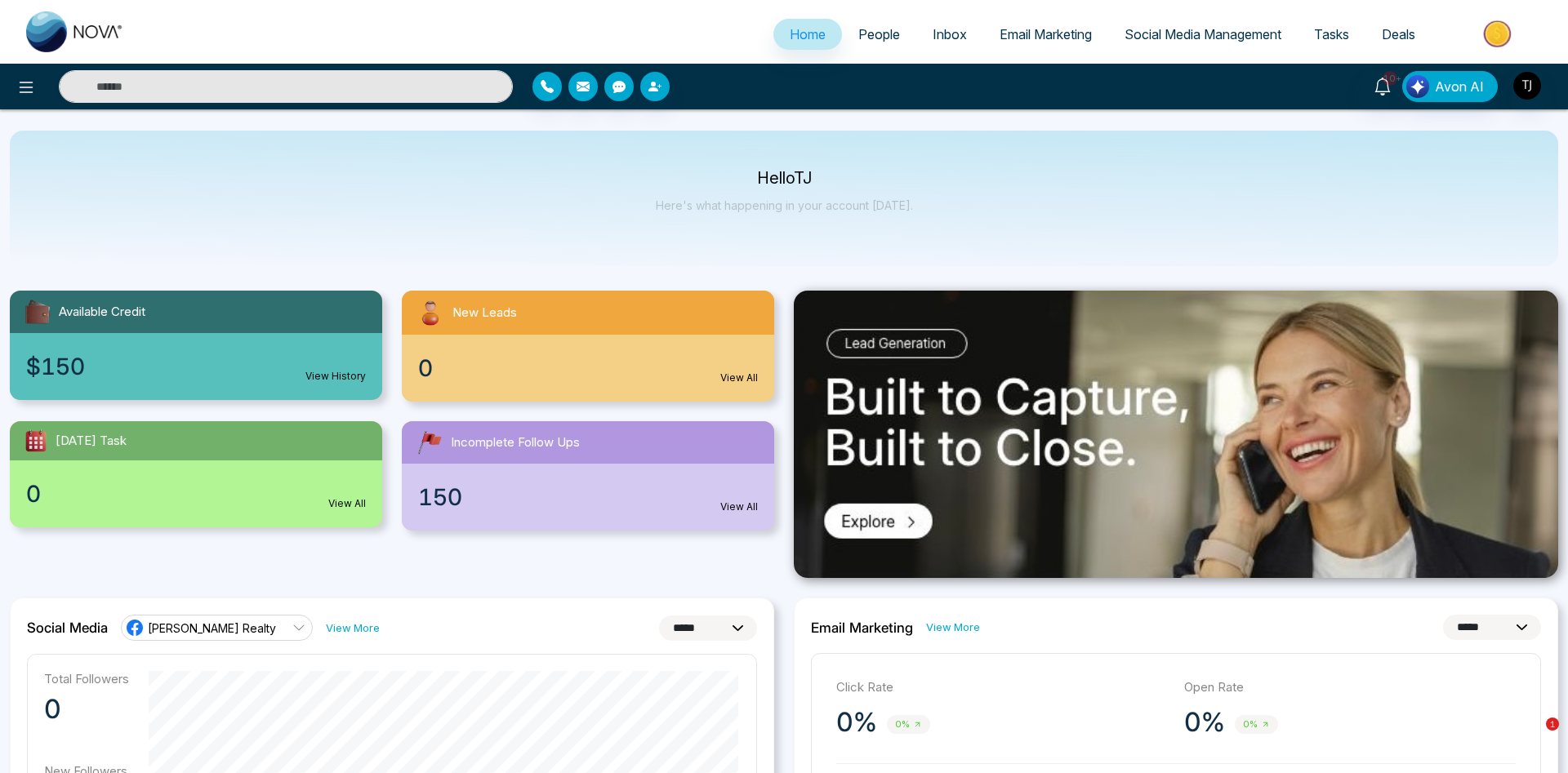 click on "People" at bounding box center (879, 34) 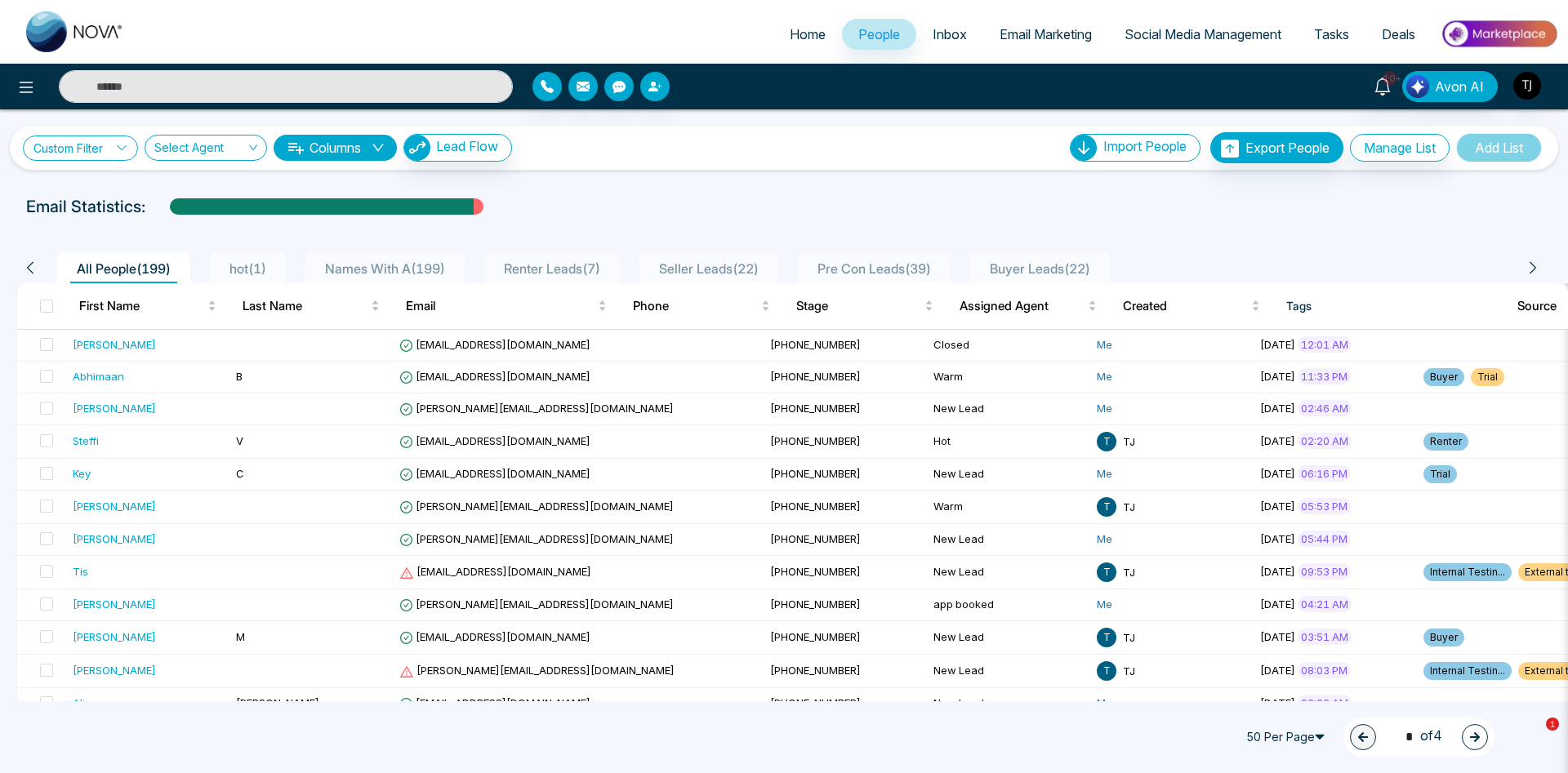 click on "Custom Filter" at bounding box center (80, 148) 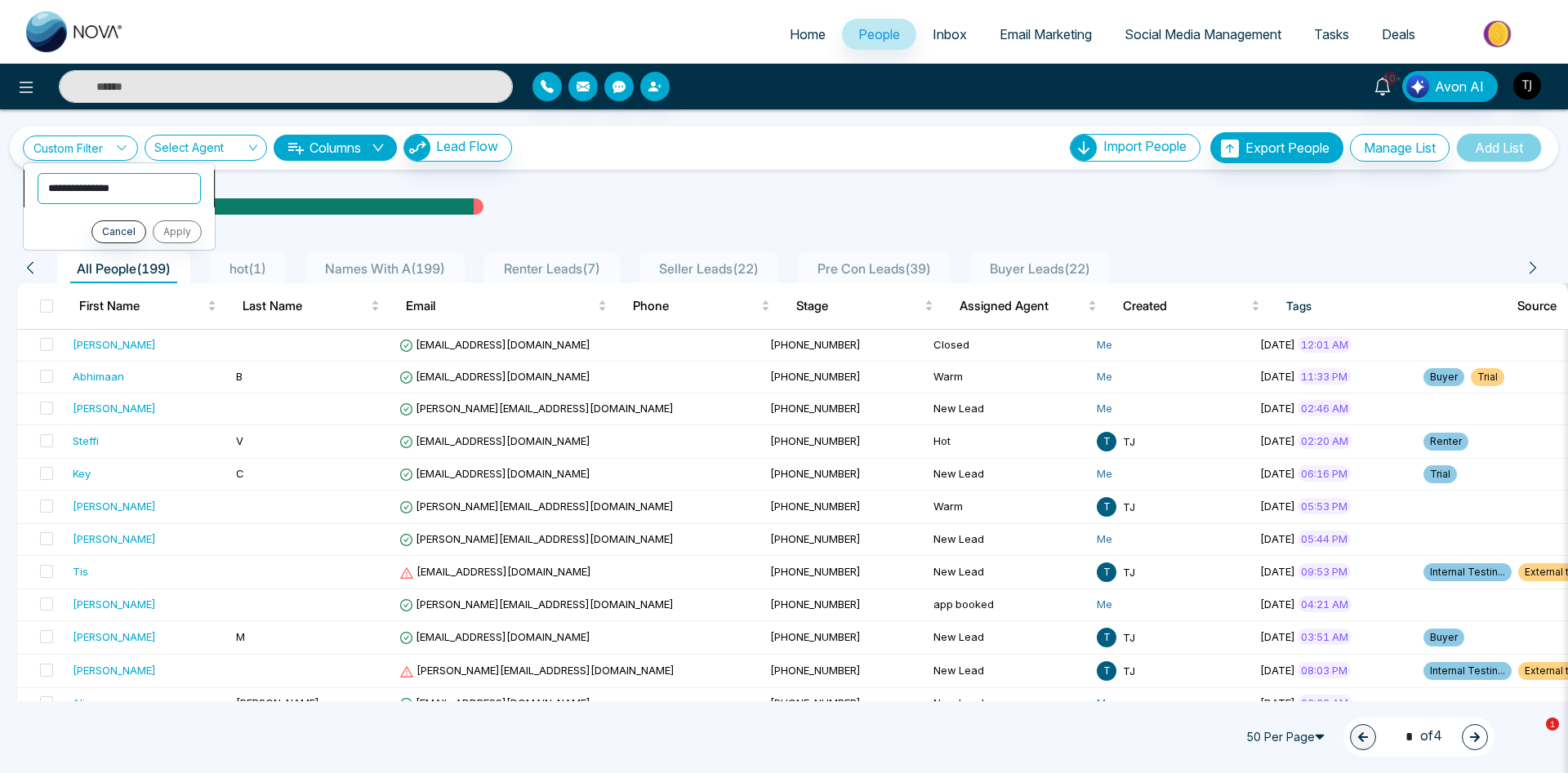 click on "**********" at bounding box center [119, 189] 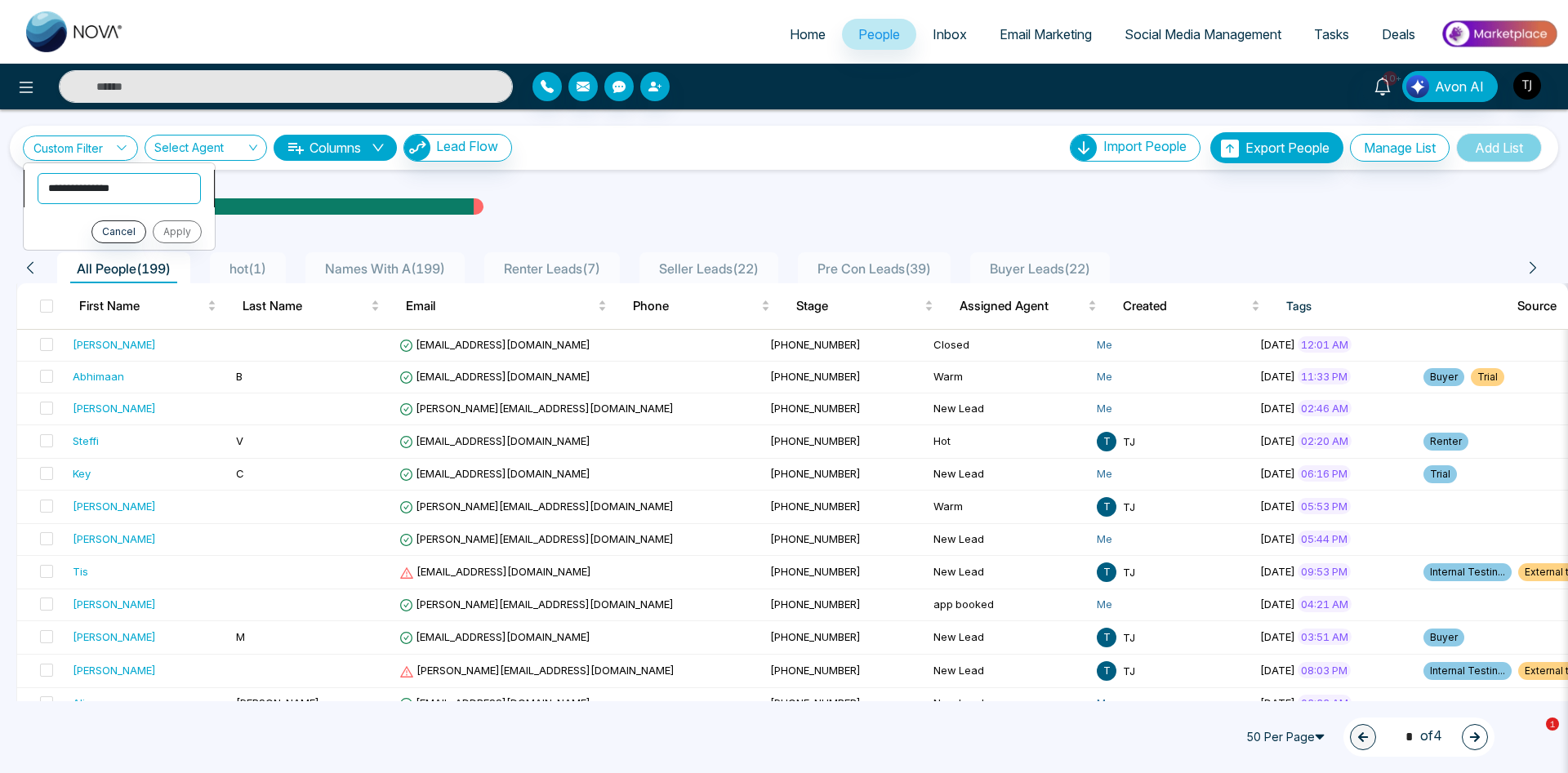 select on "*****" 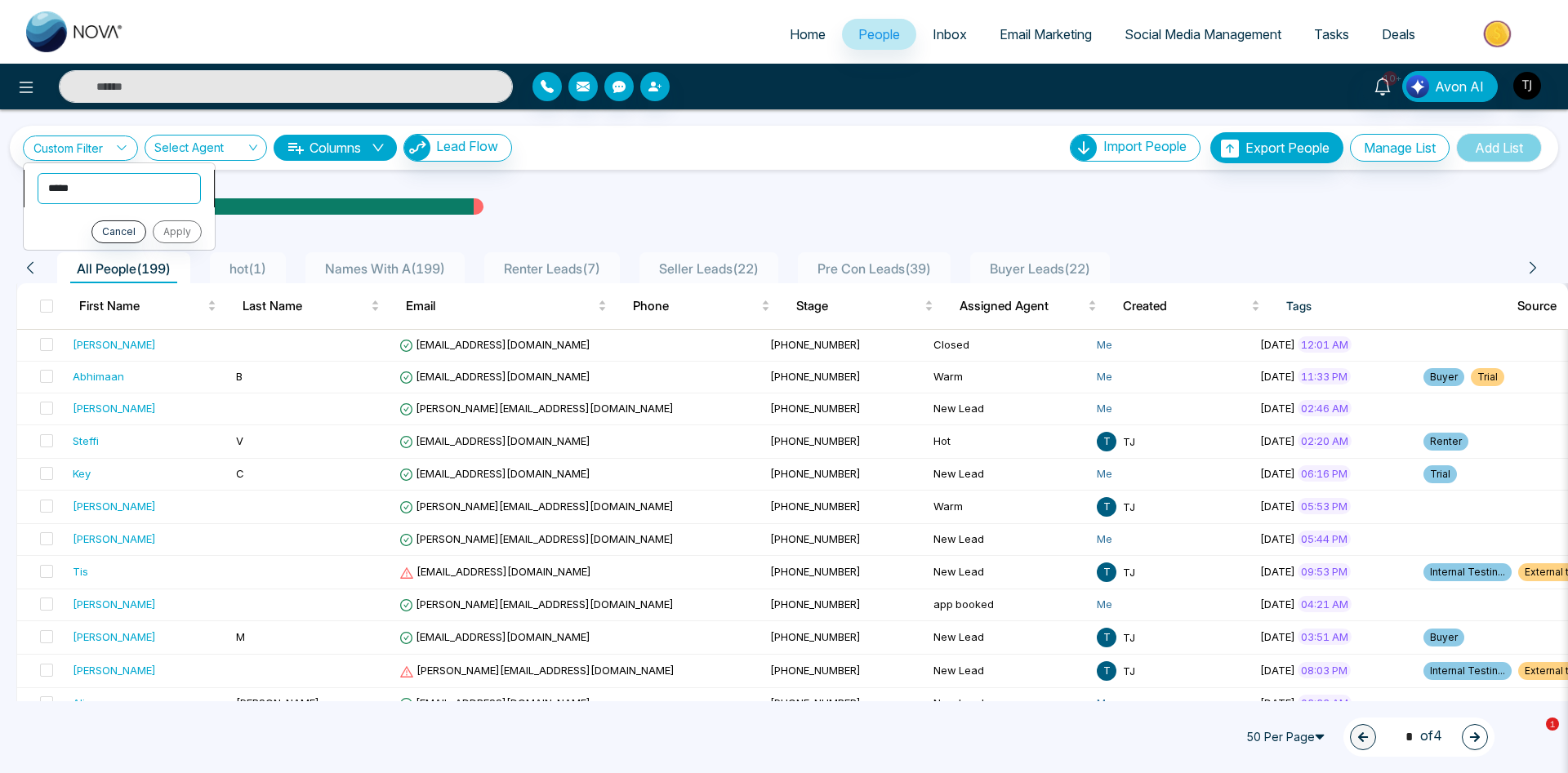 click on "*****" at bounding box center [0, 0] 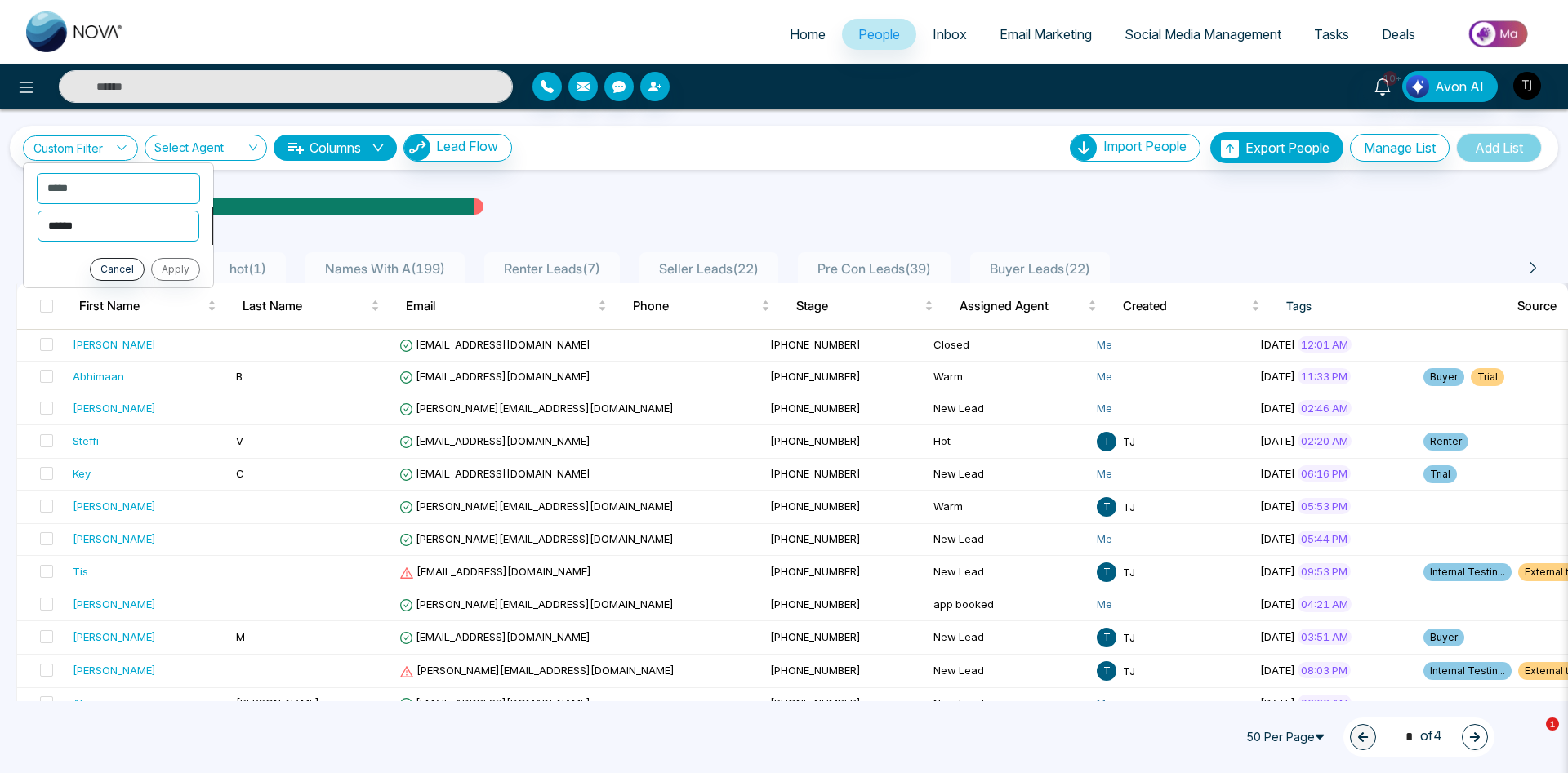 click on "**********" at bounding box center (118, 226) 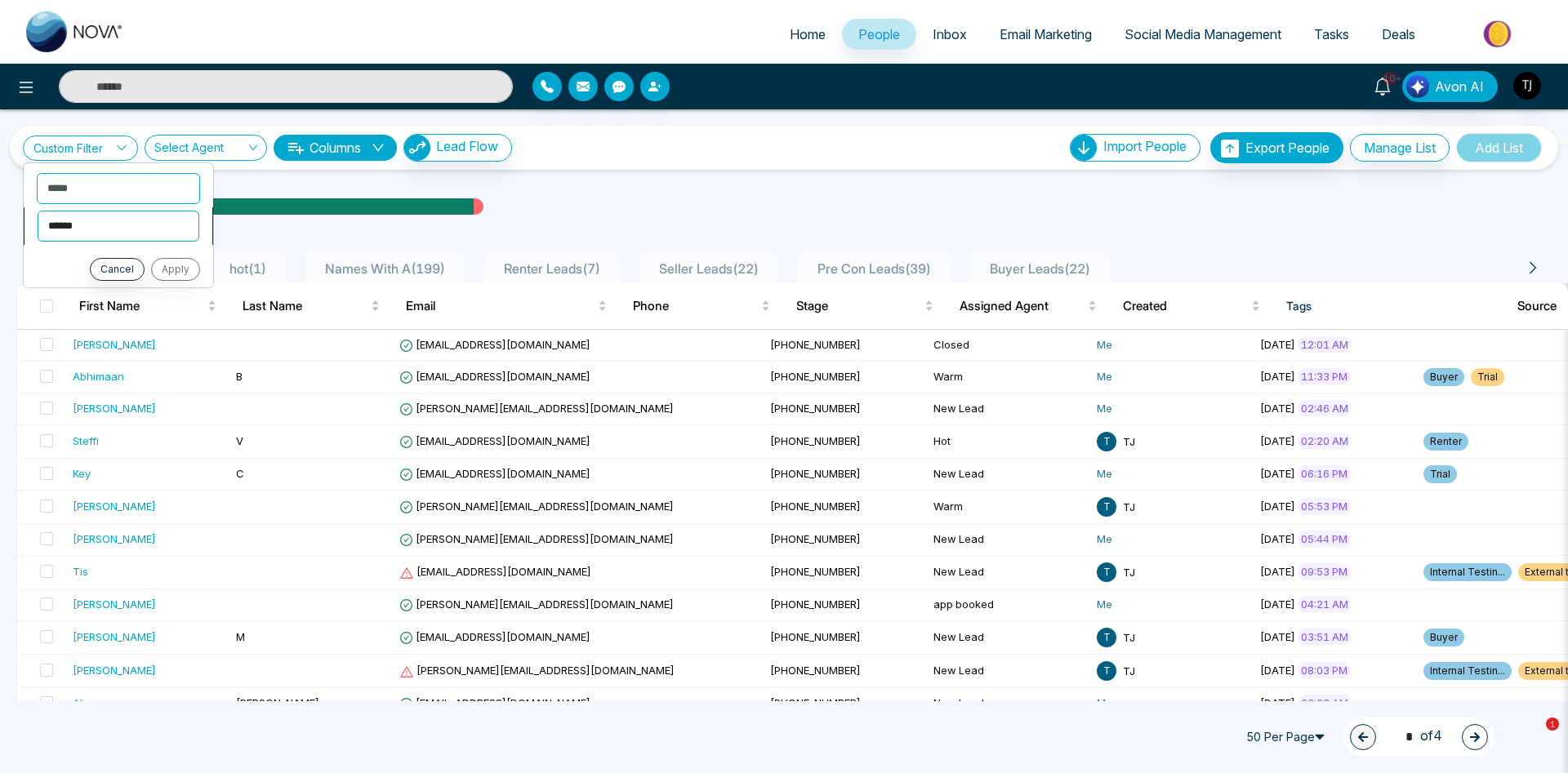 select on "**********" 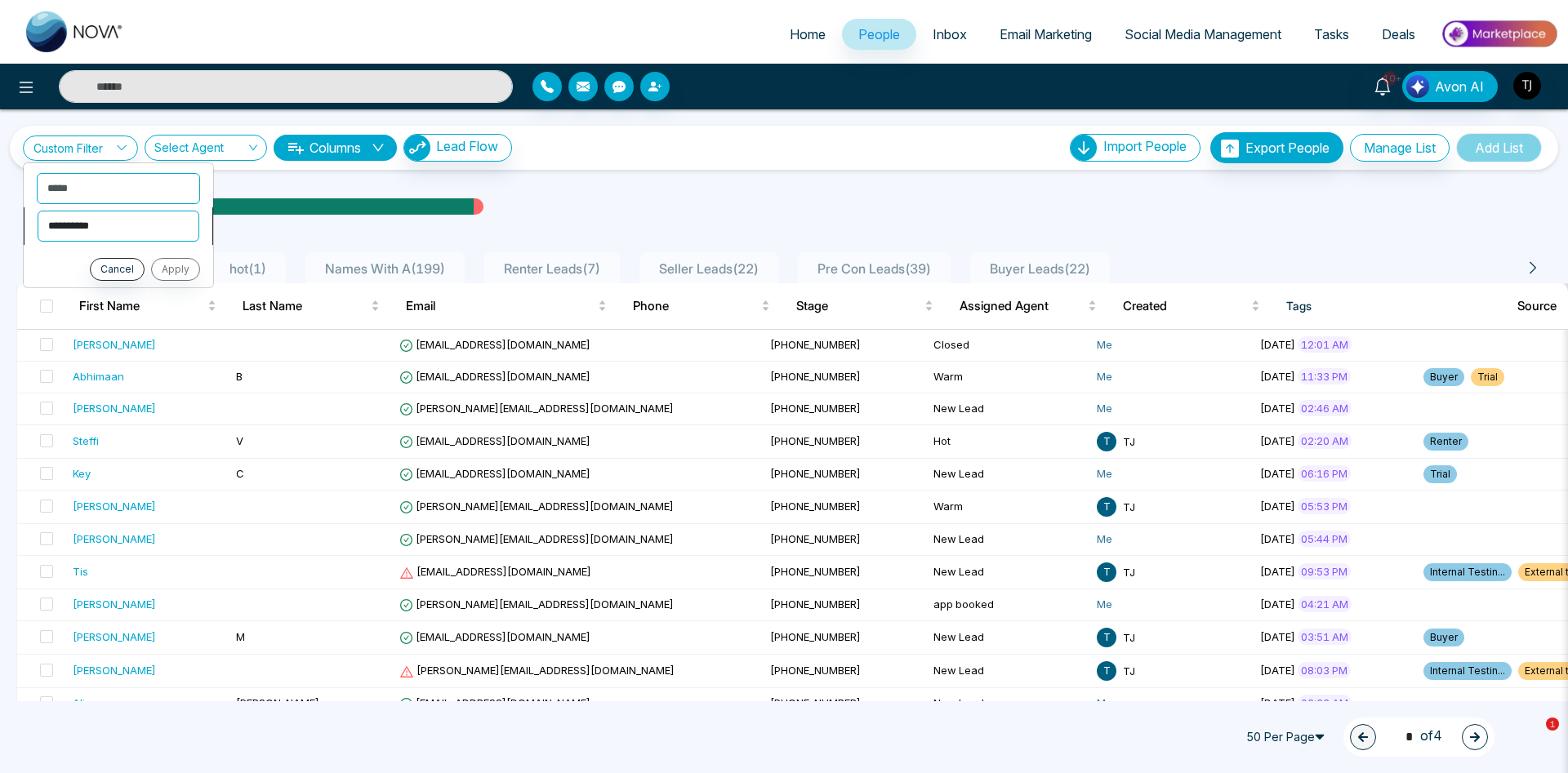 click on "**********" at bounding box center [0, 0] 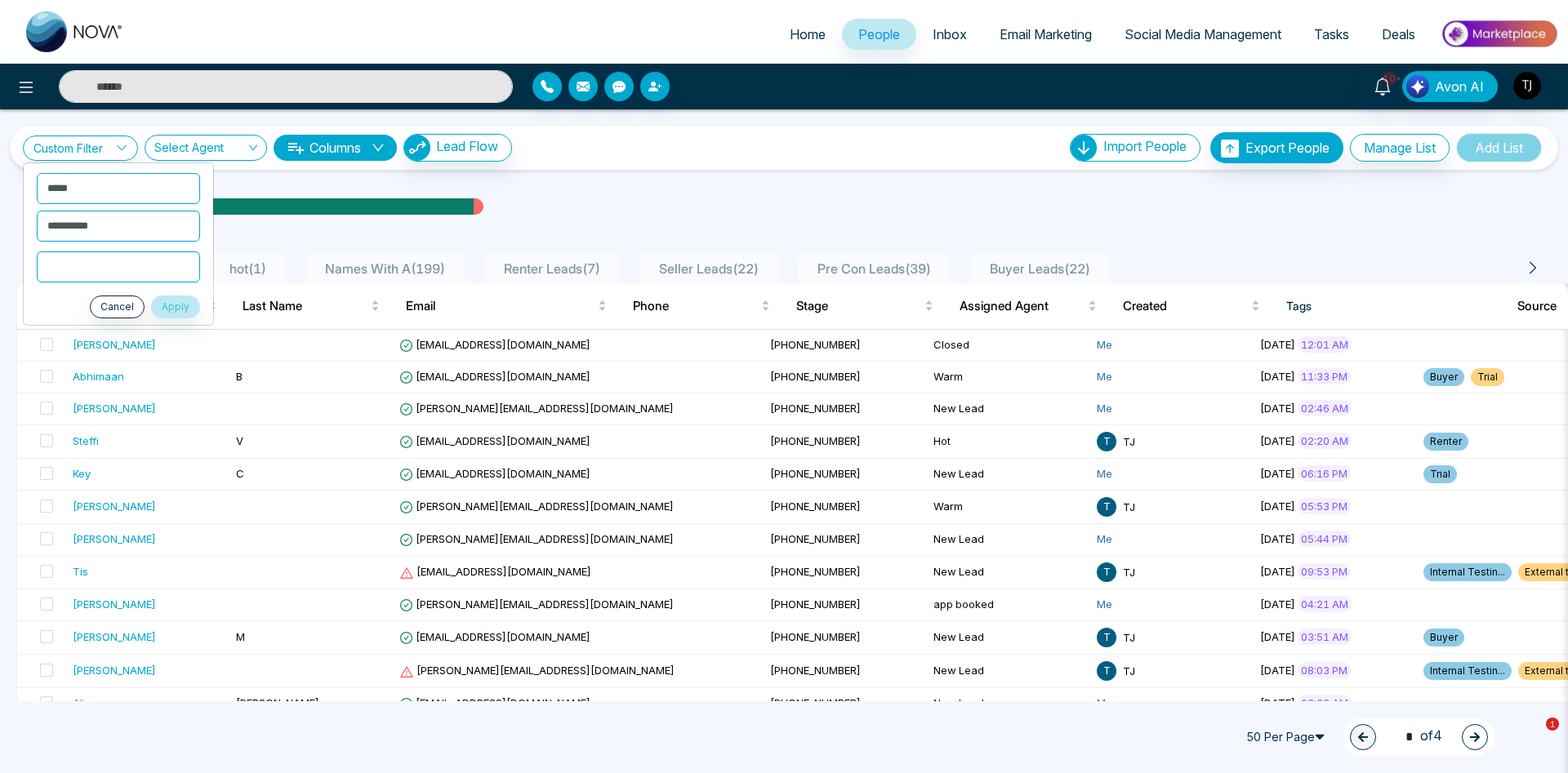 click at bounding box center [118, 267] 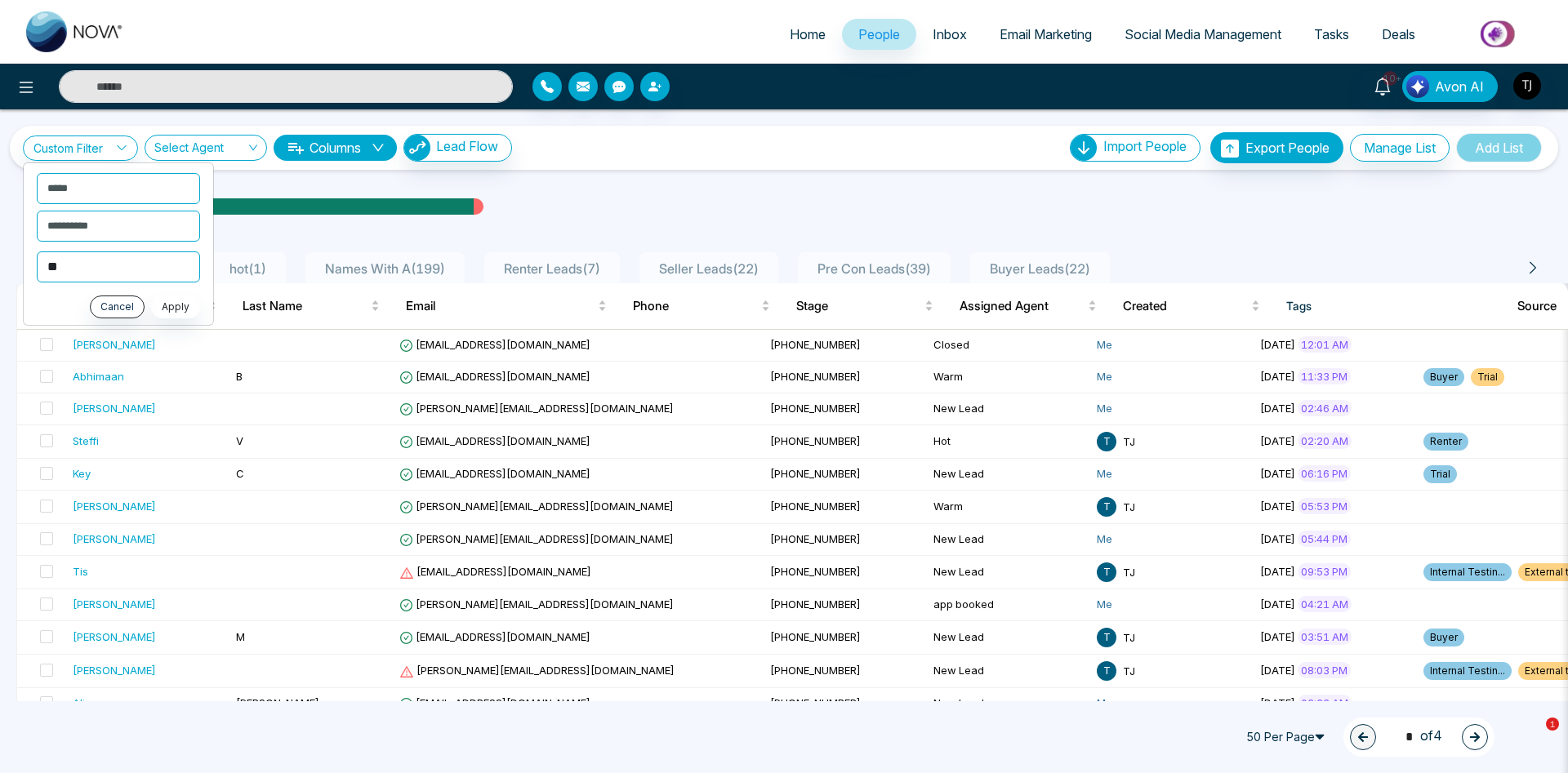 type on "**" 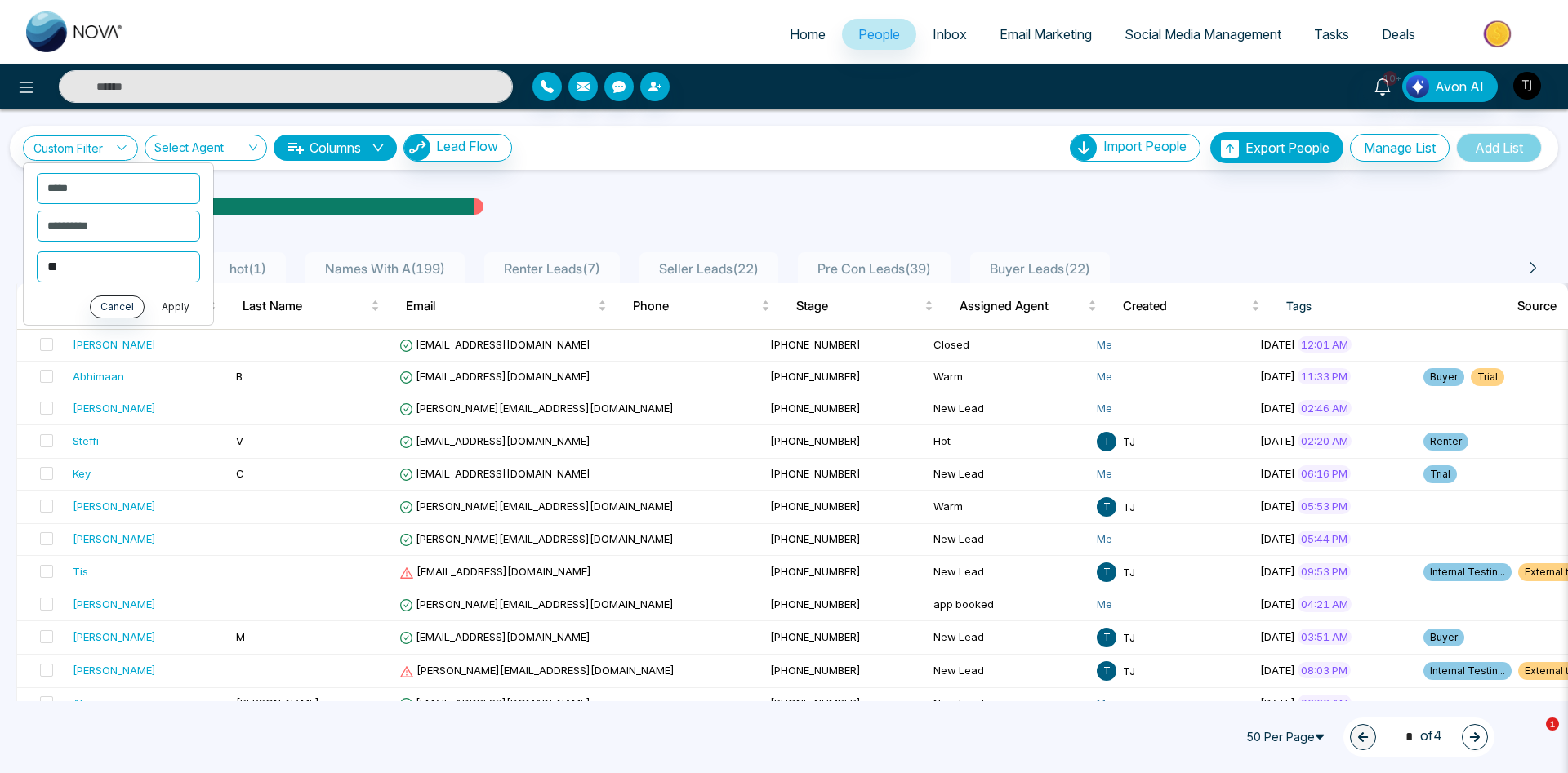 click on "Apply" at bounding box center (176, 307) 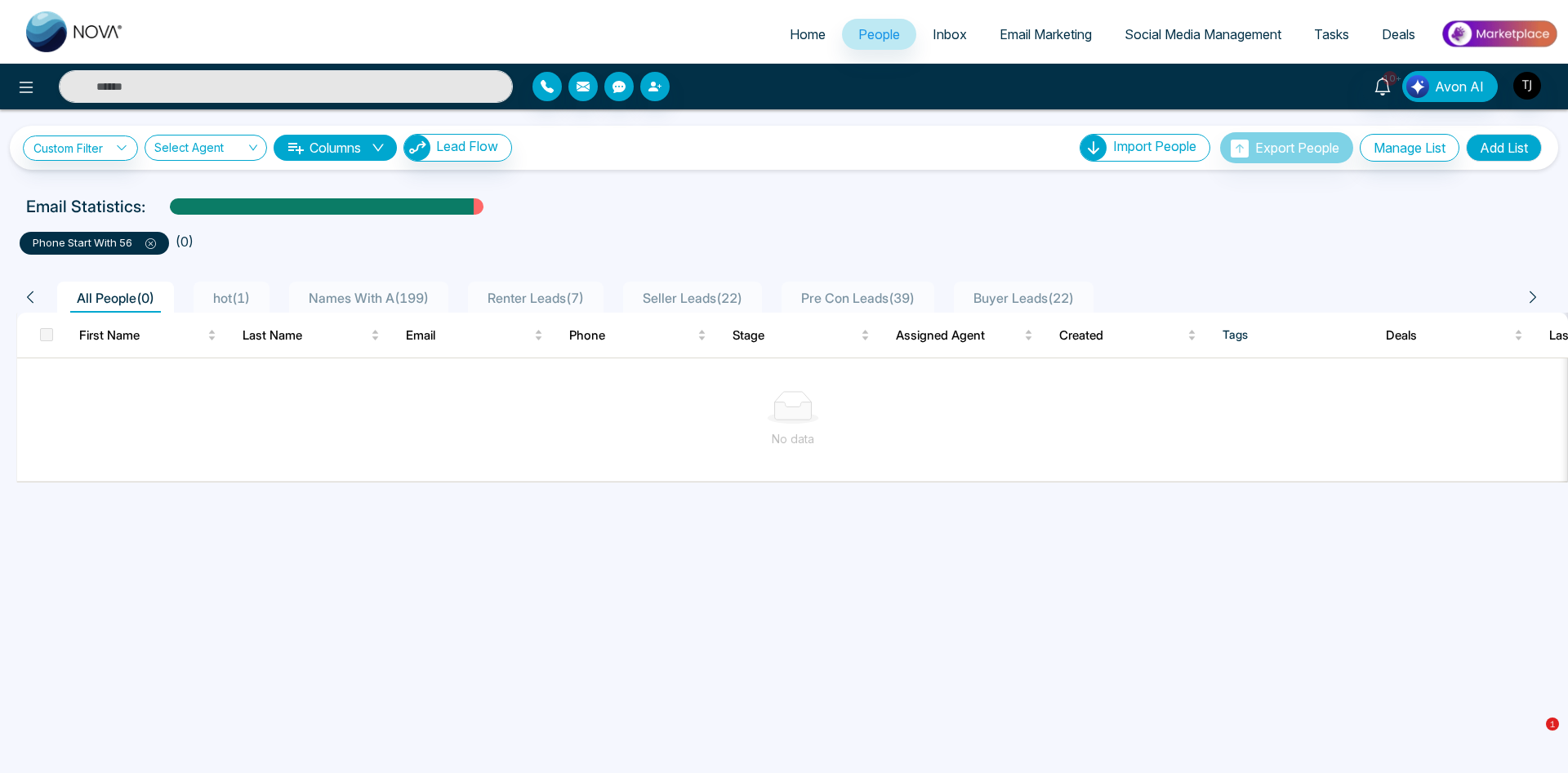 click 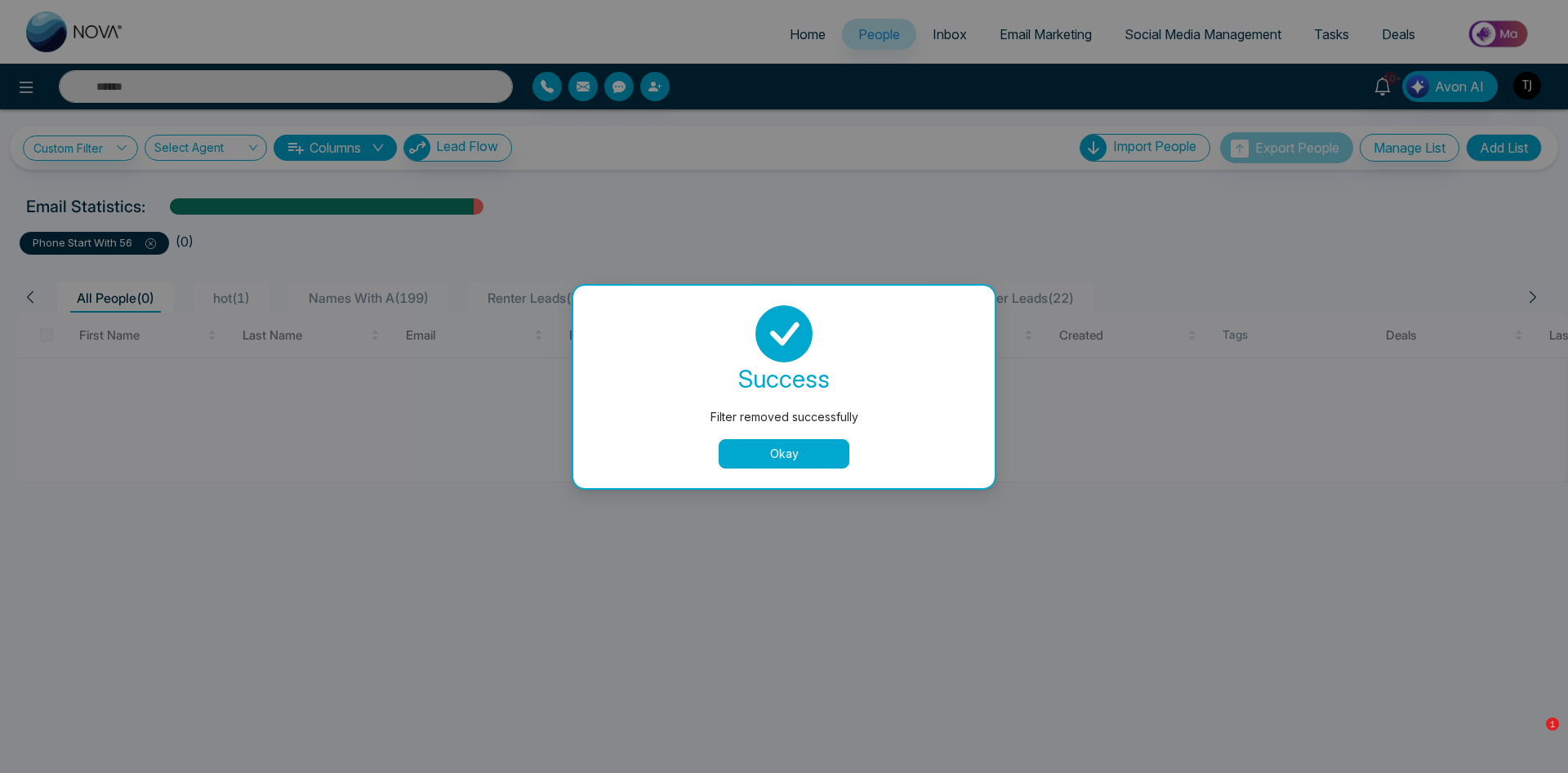 click on "Okay" at bounding box center (784, 454) 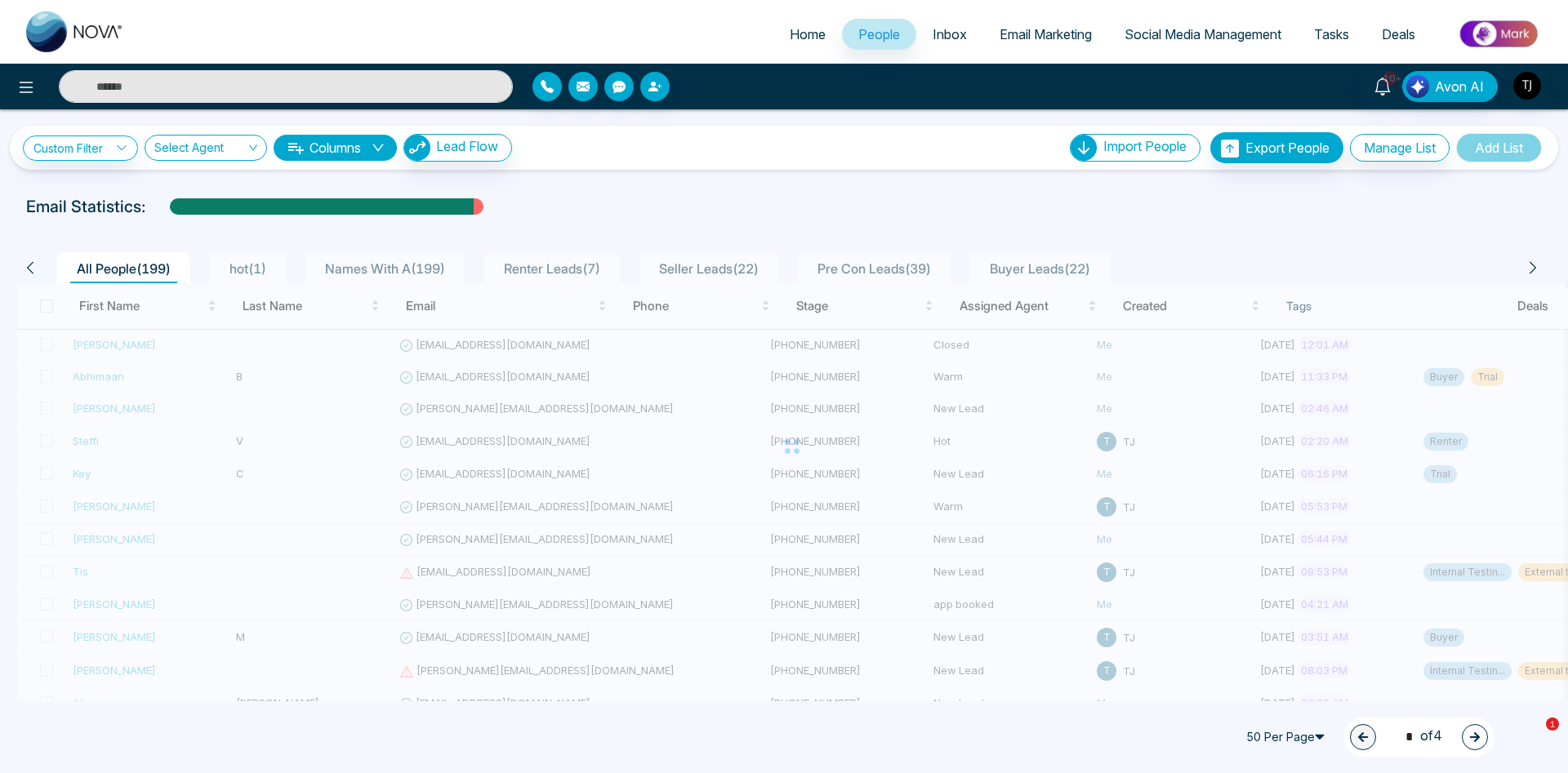 click on "All People  ( 199 ) hot  ( 1 ) Names With A  ( 199 ) Renter Leads  ( 7 ) Seller Leads  ( 22 ) Pre Con Leads  ( 39 ) Buyer Leads  ( 22 )" at bounding box center (784, 262) 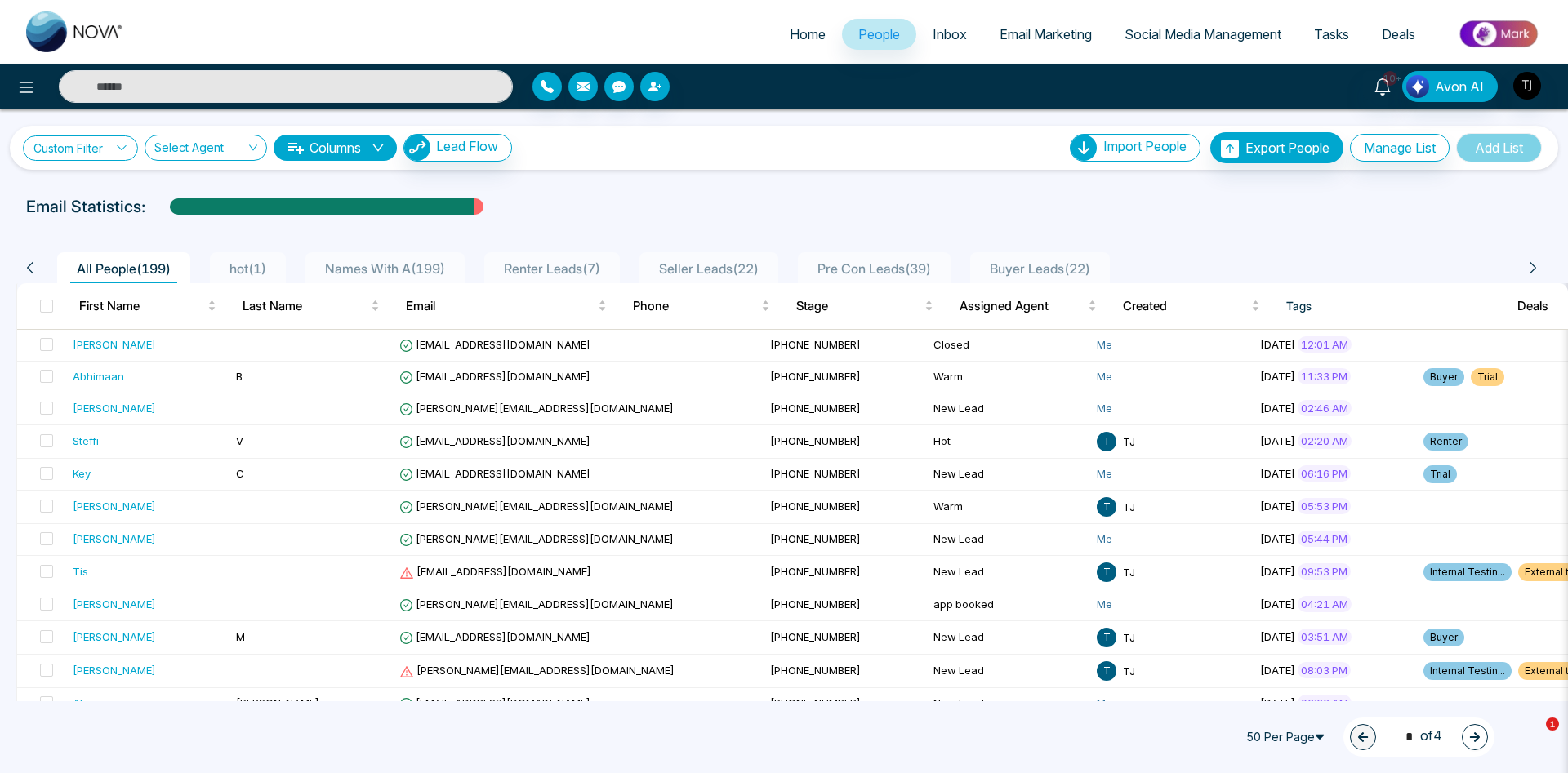 click on "Custom Filter" at bounding box center (80, 148) 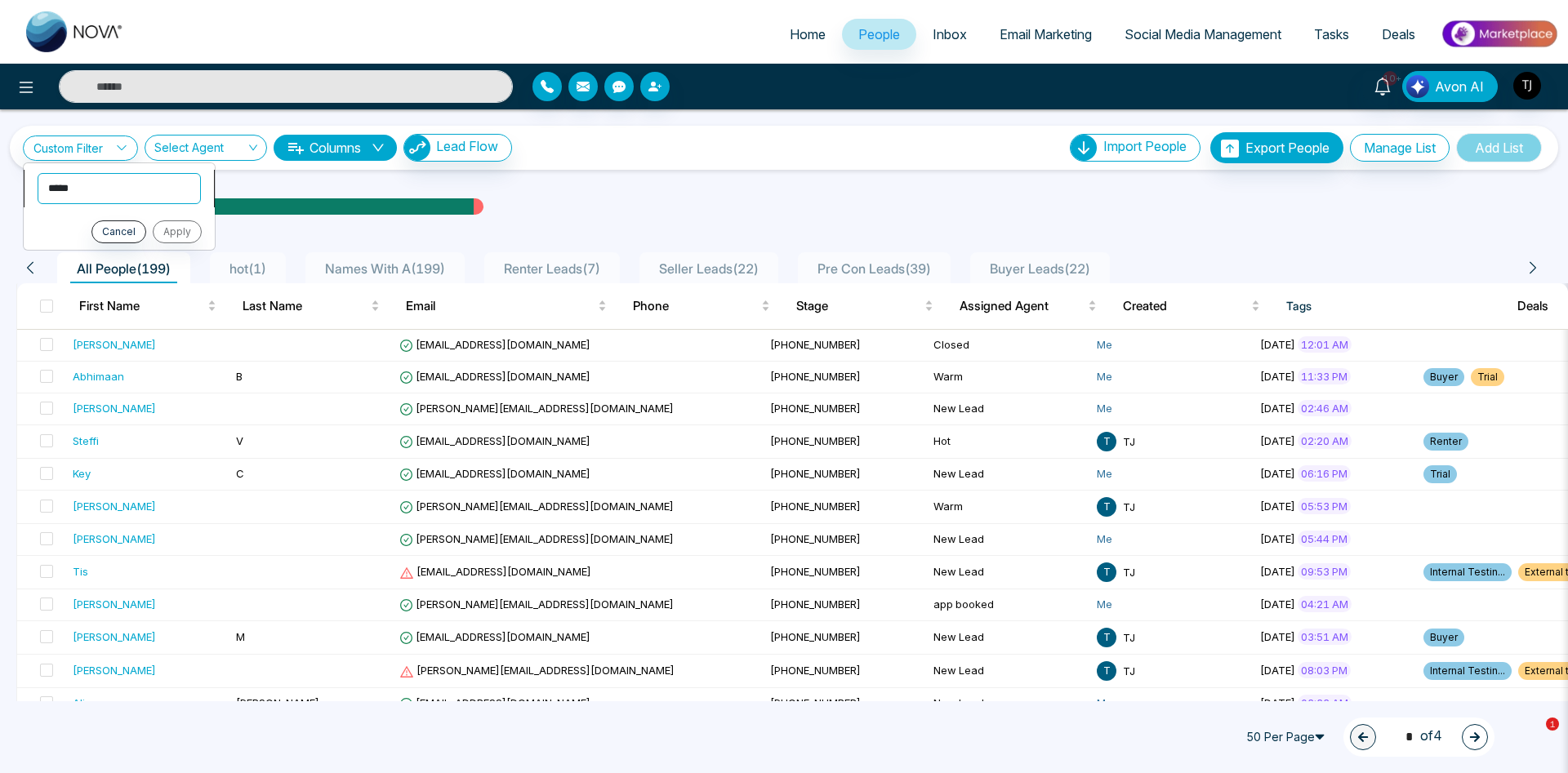 click on "**********" at bounding box center [119, 189] 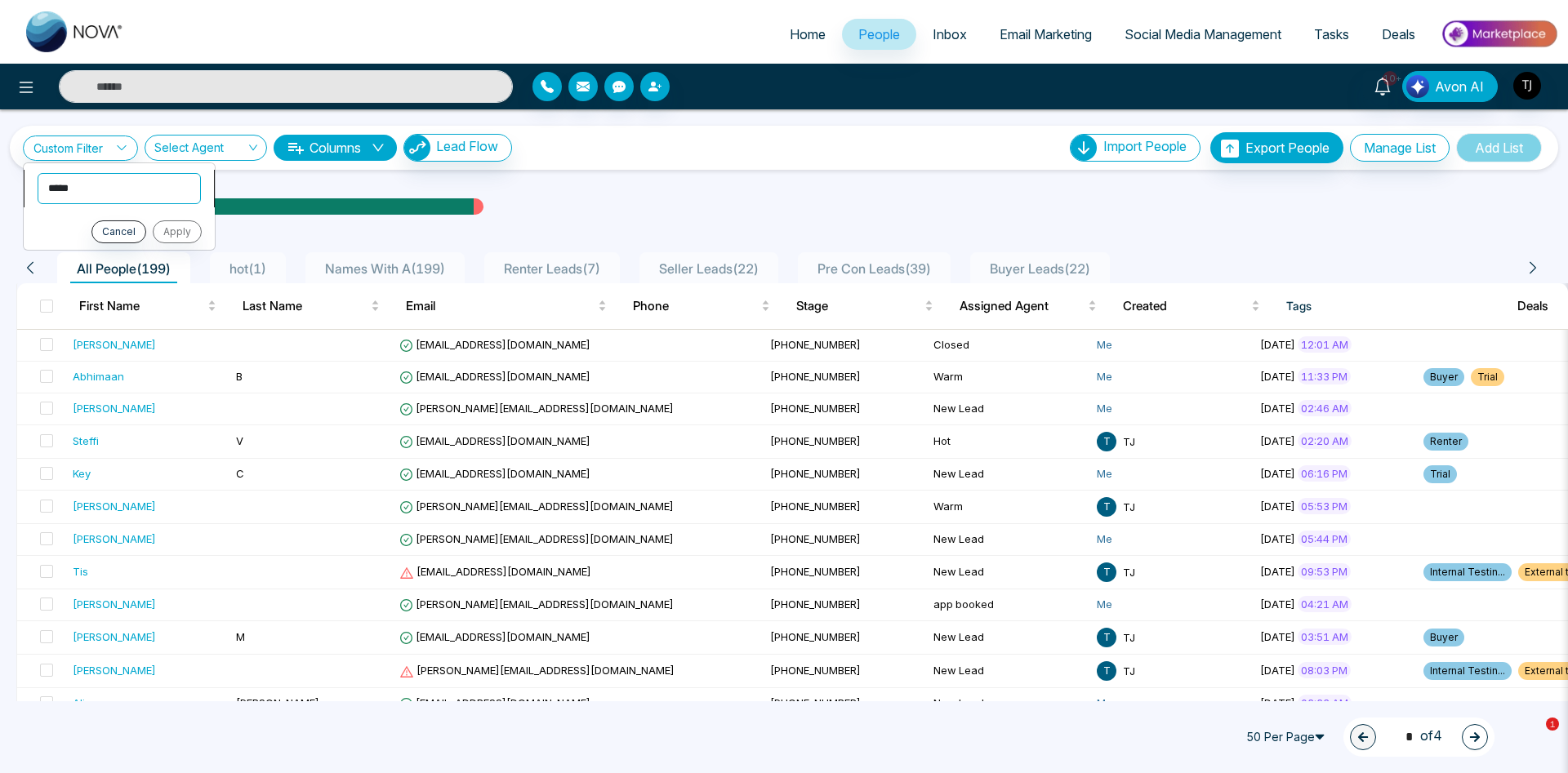 select on "**********" 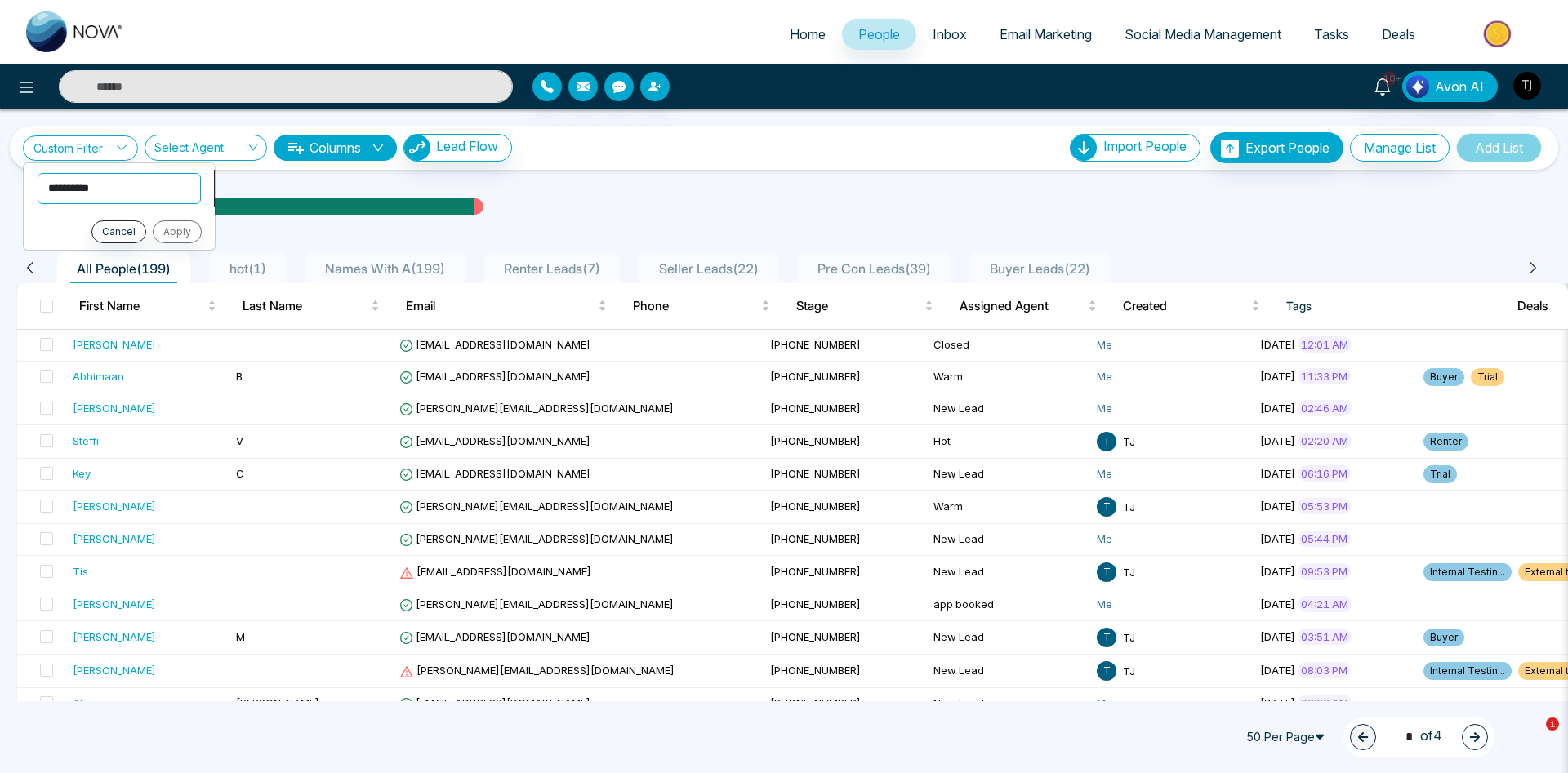 click on "**********" at bounding box center [0, 0] 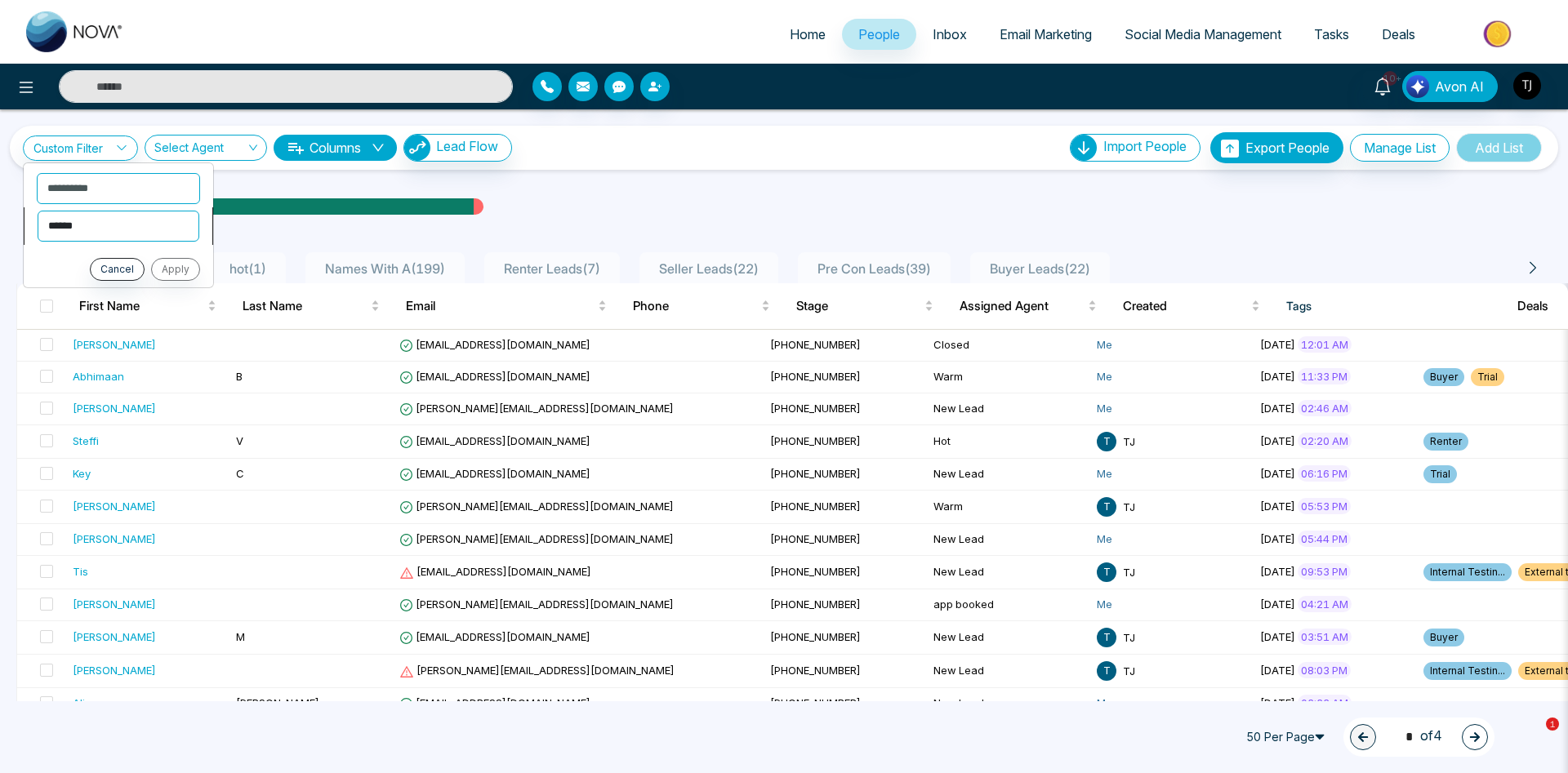 click on "**********" at bounding box center (118, 226) 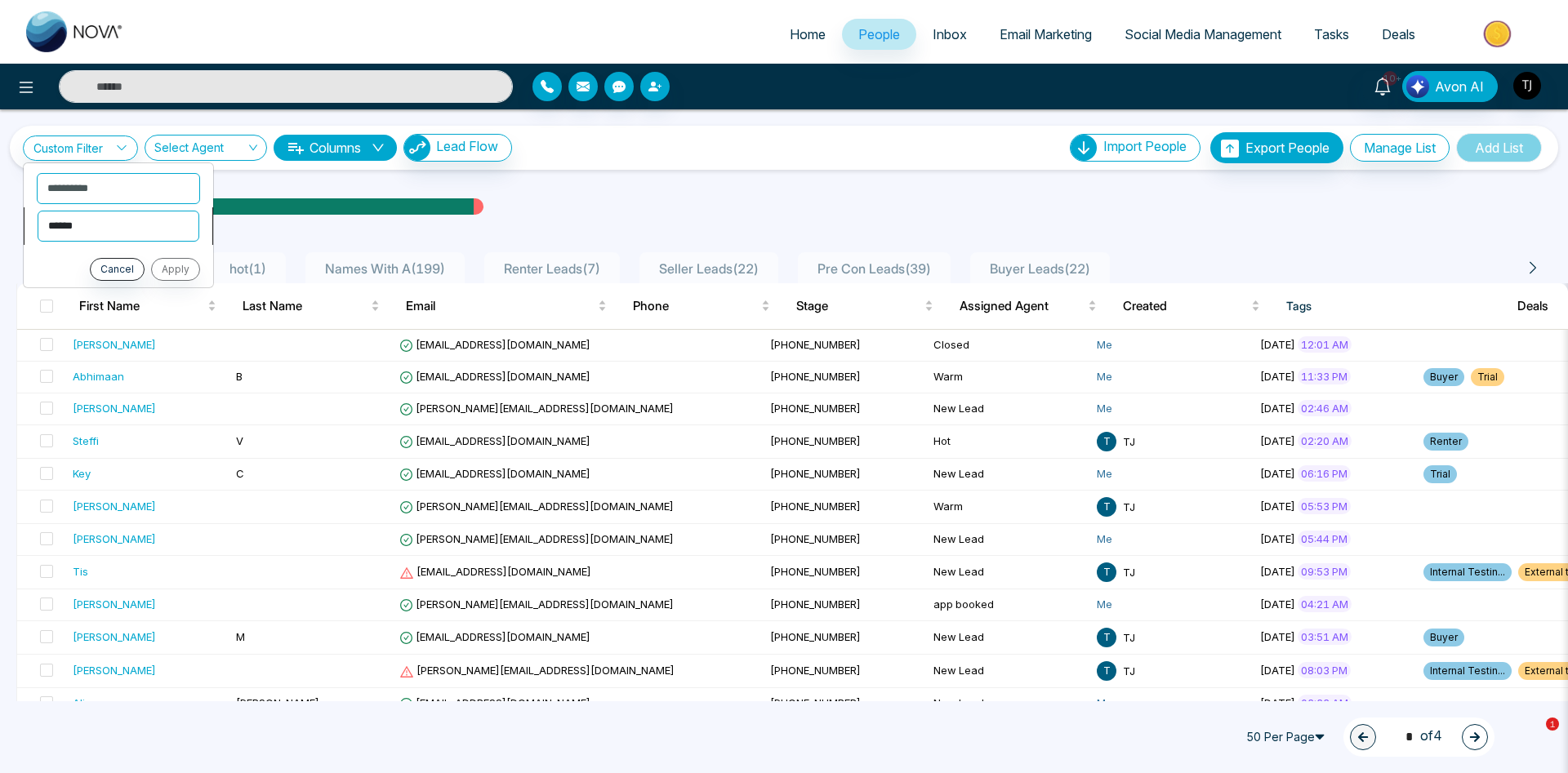 select on "**********" 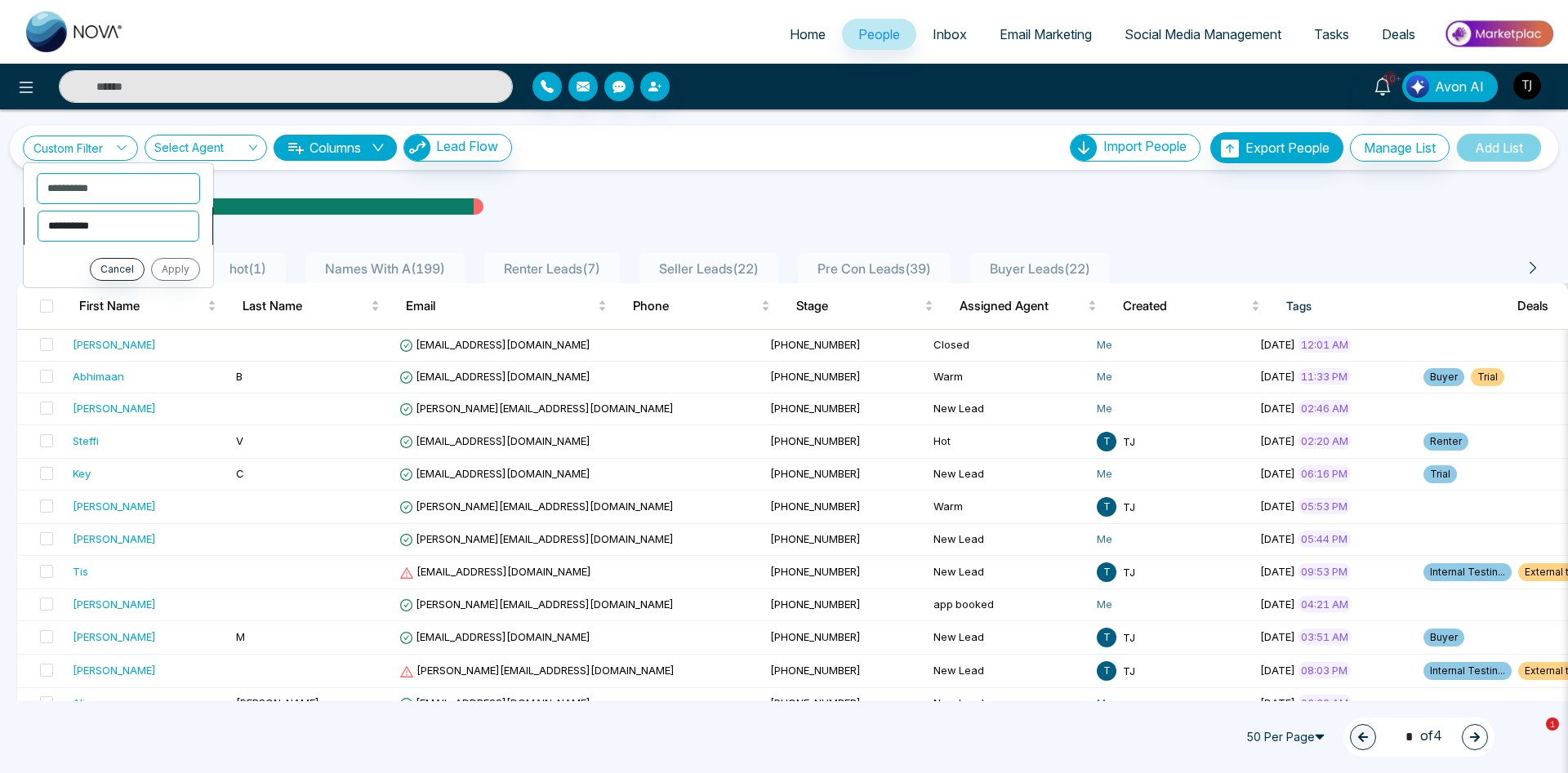 click on "**********" at bounding box center [0, 0] 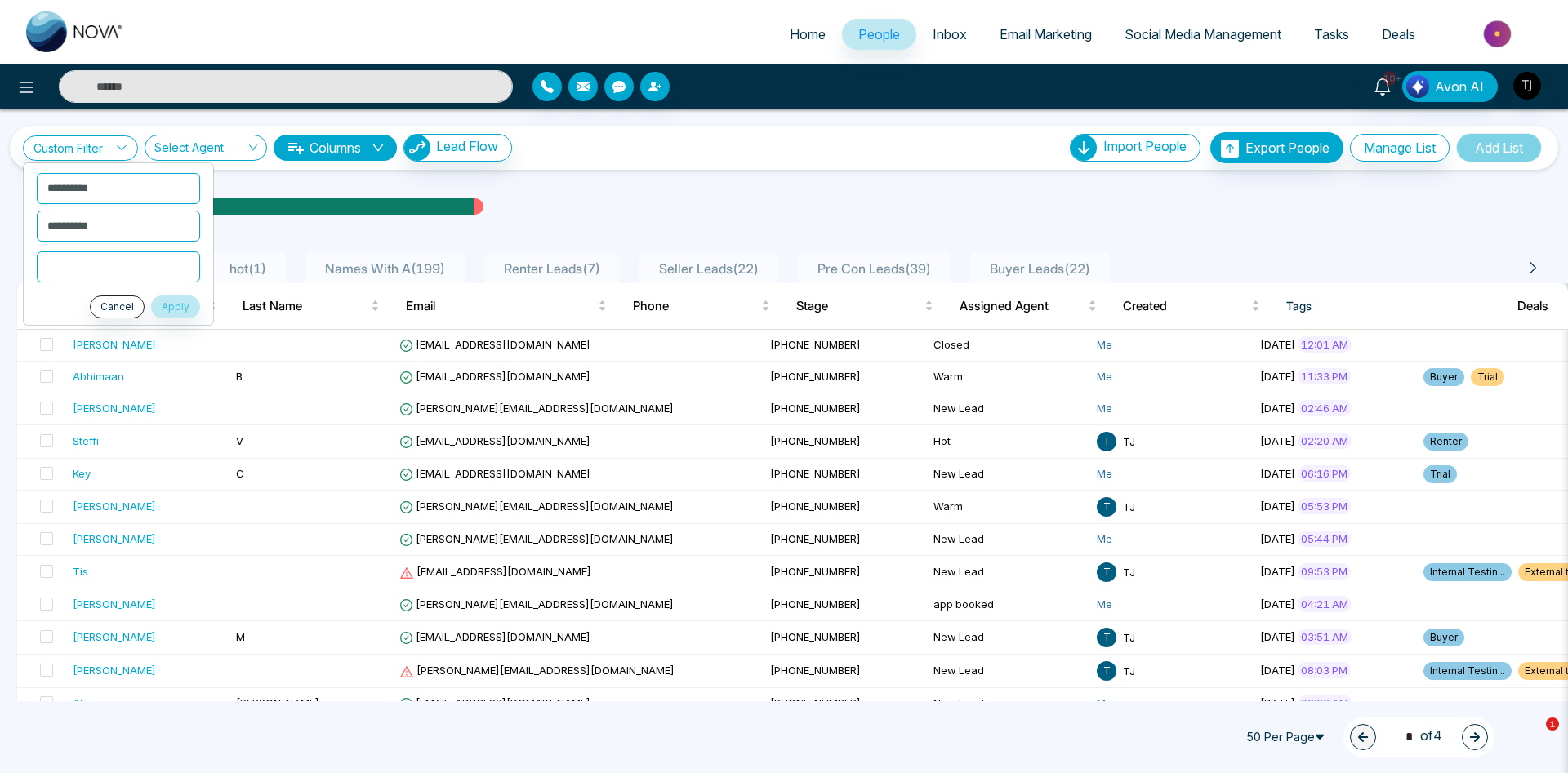 click at bounding box center (118, 267) 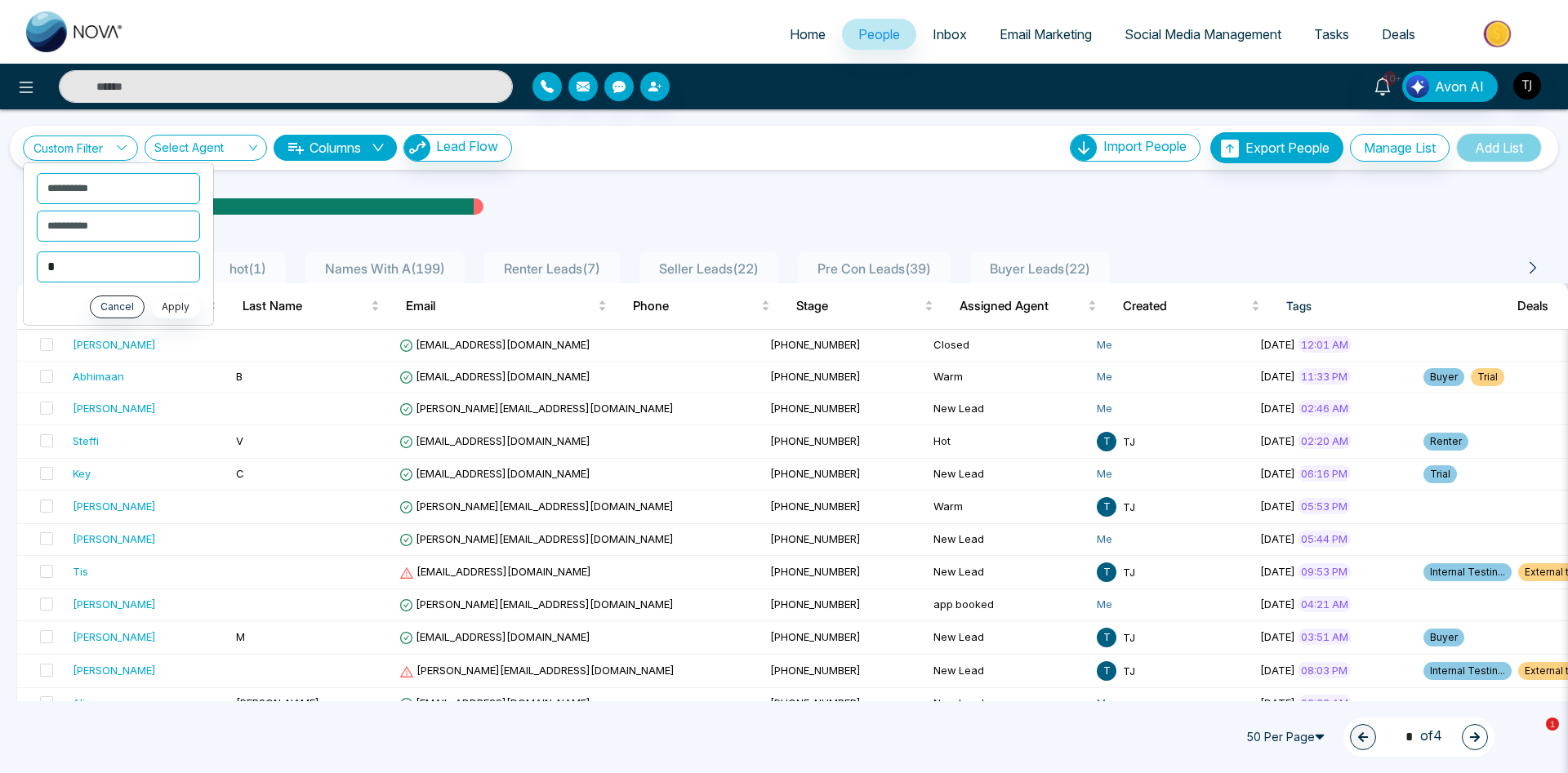 type on "*" 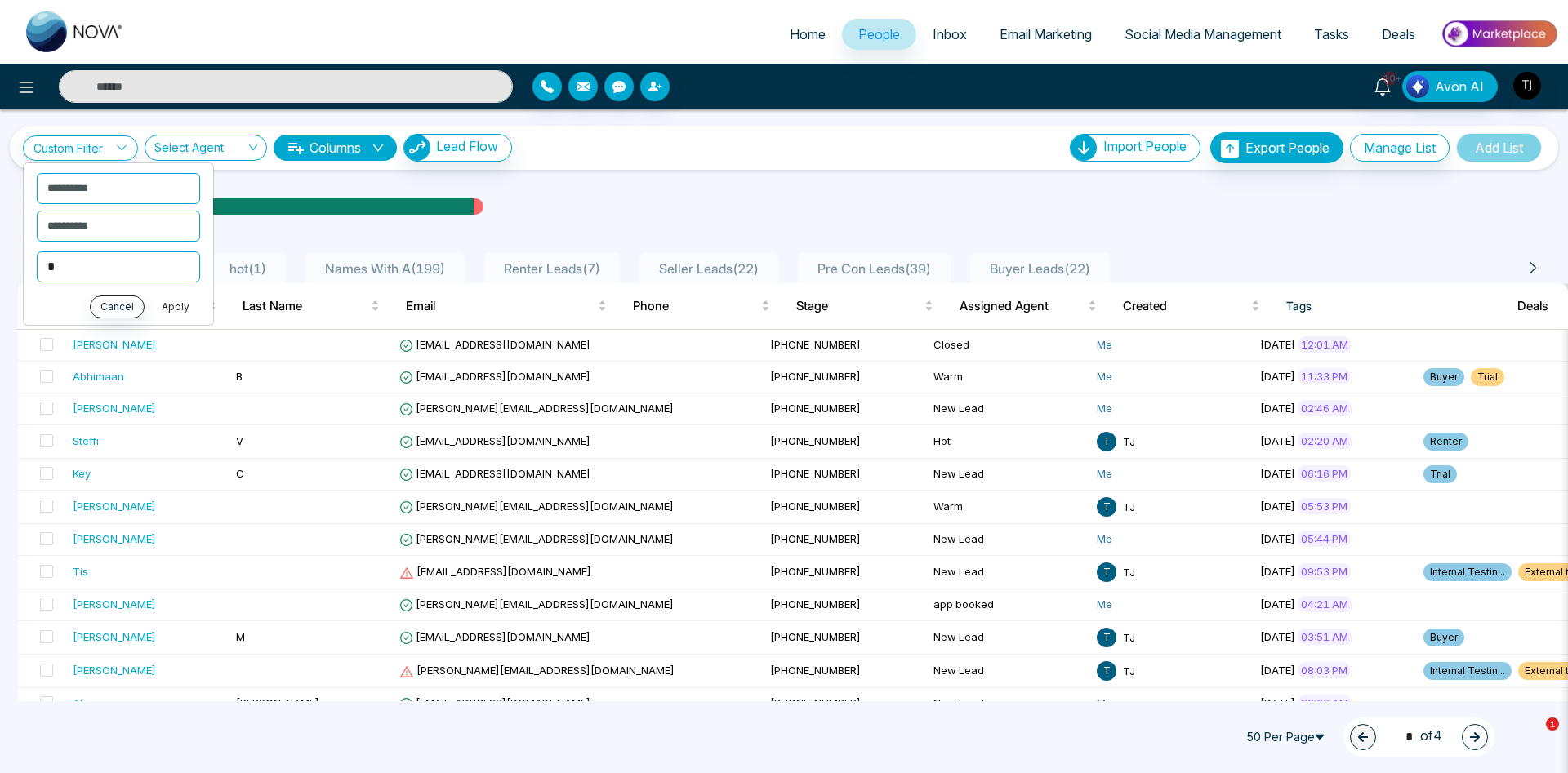 click on "Apply" at bounding box center (176, 307) 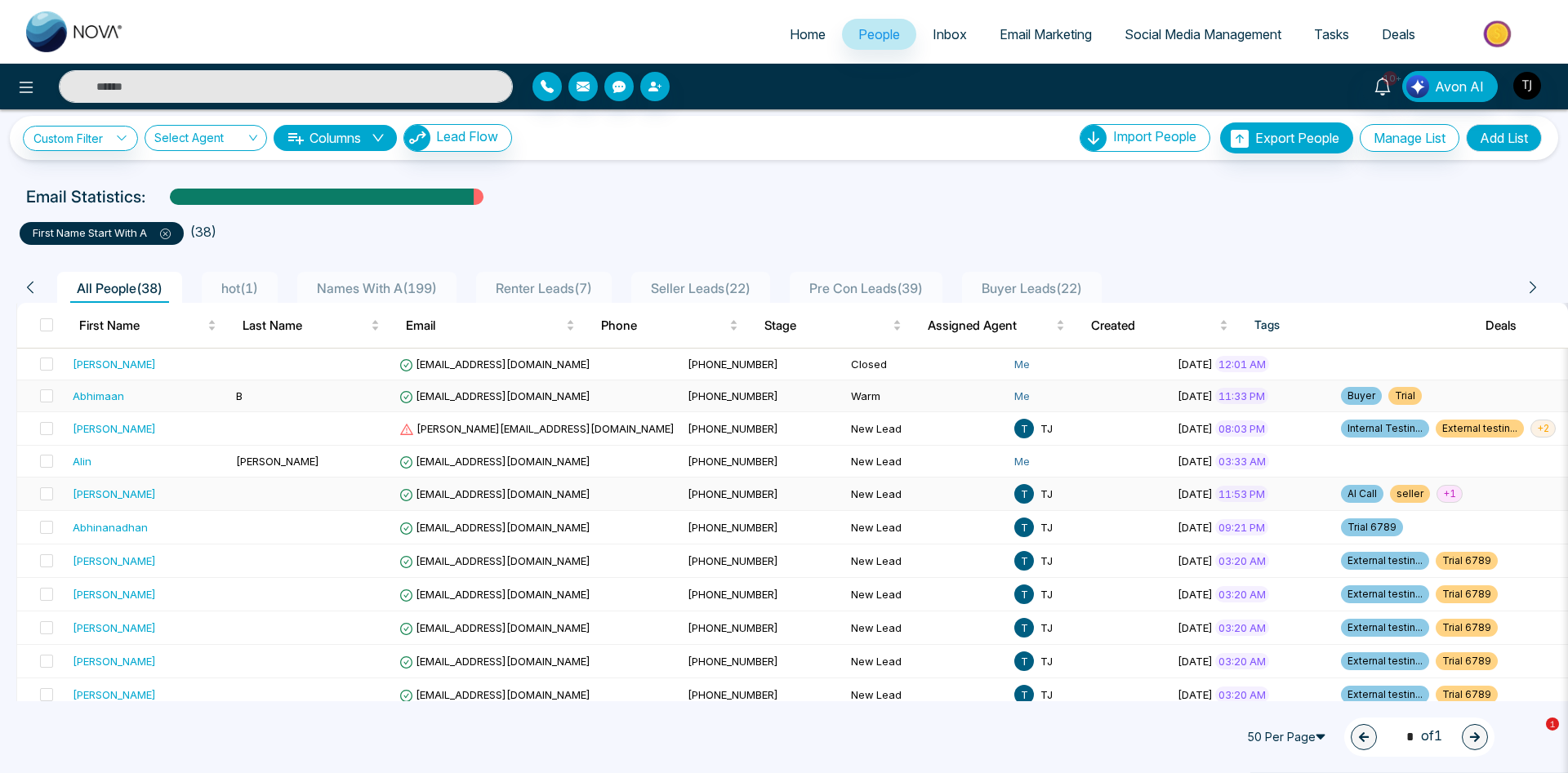 scroll, scrollTop: 0, scrollLeft: 0, axis: both 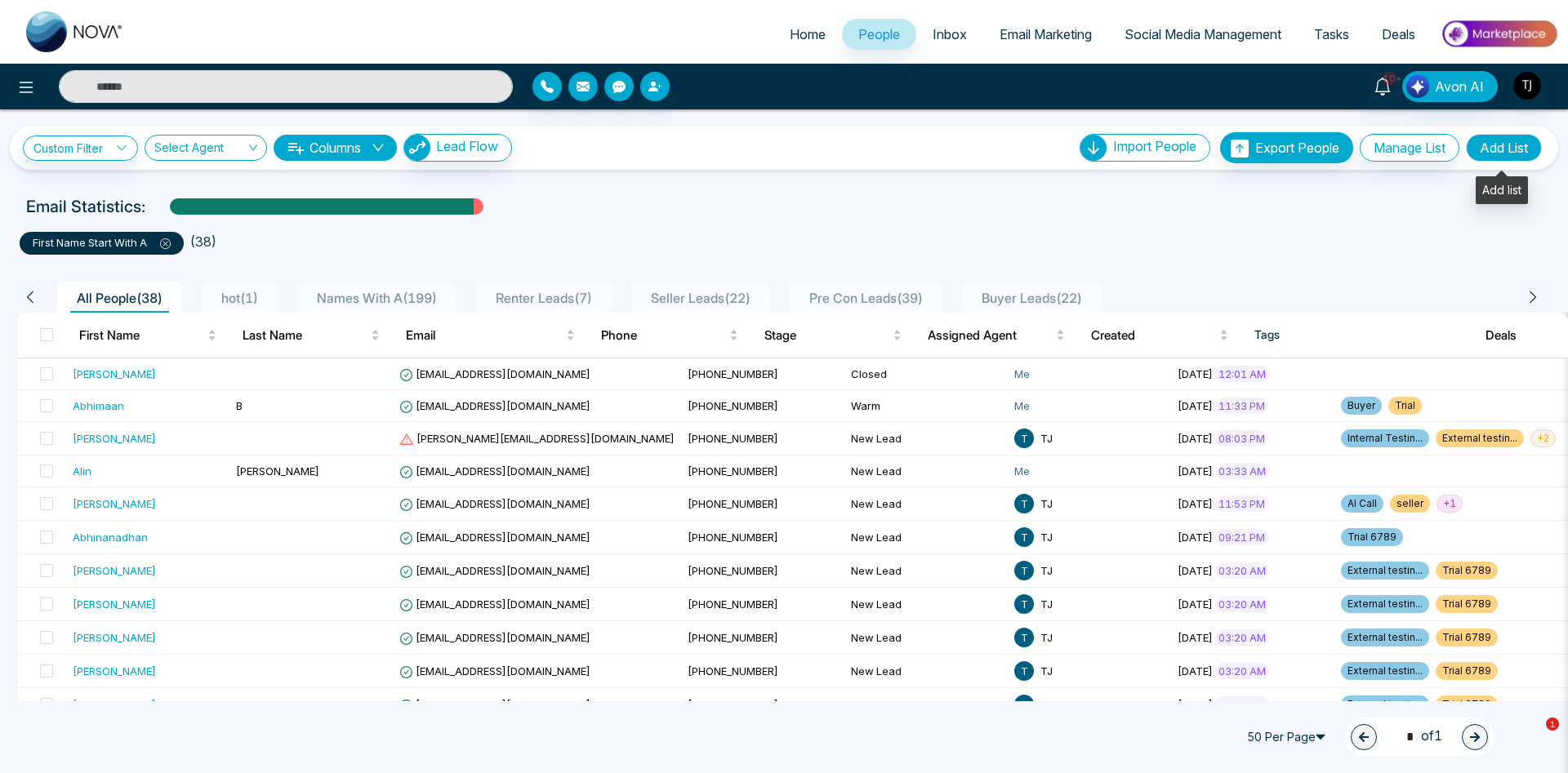 click on "Add List" at bounding box center [1503, 148] 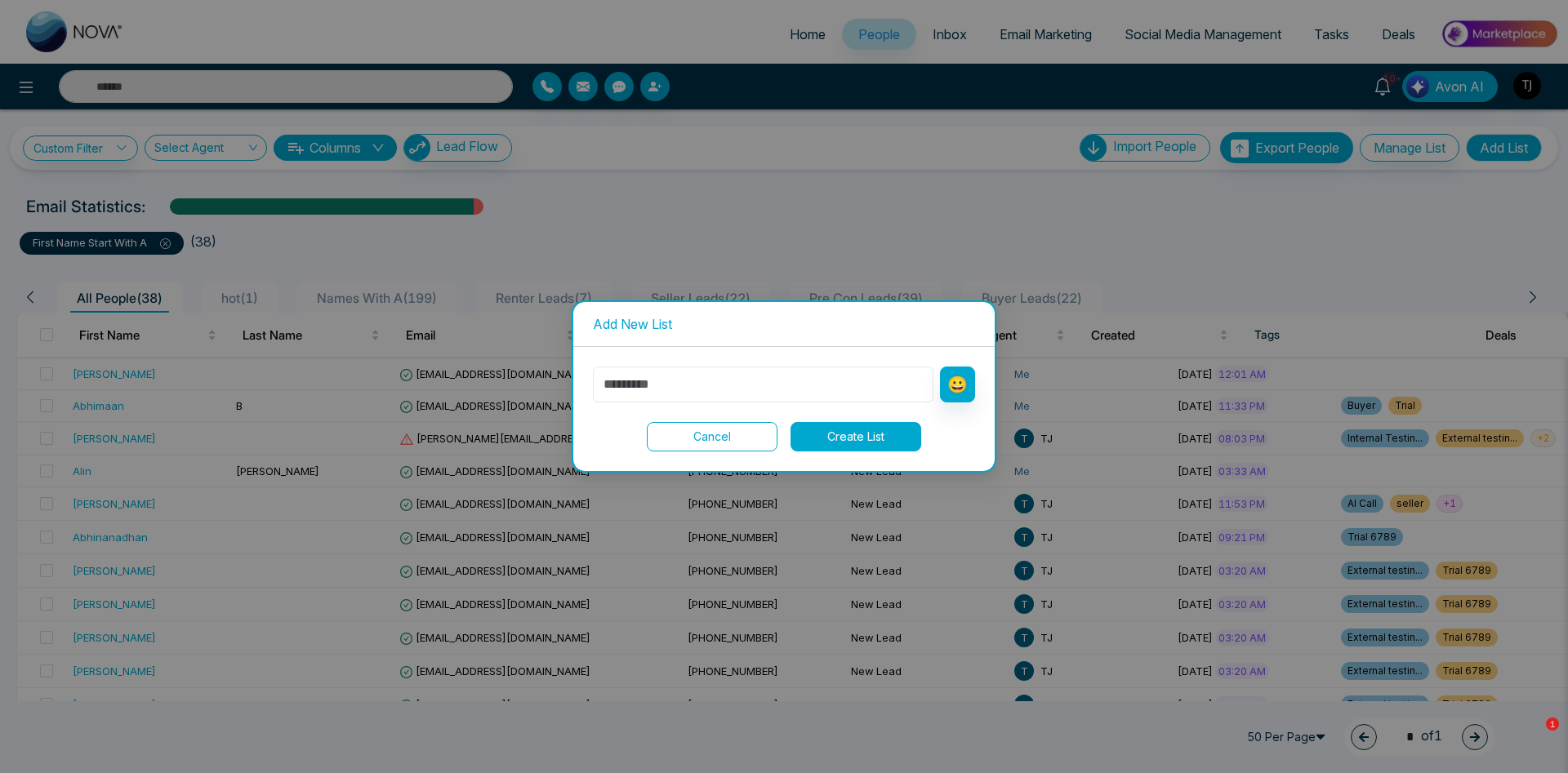 click at bounding box center (763, 384) 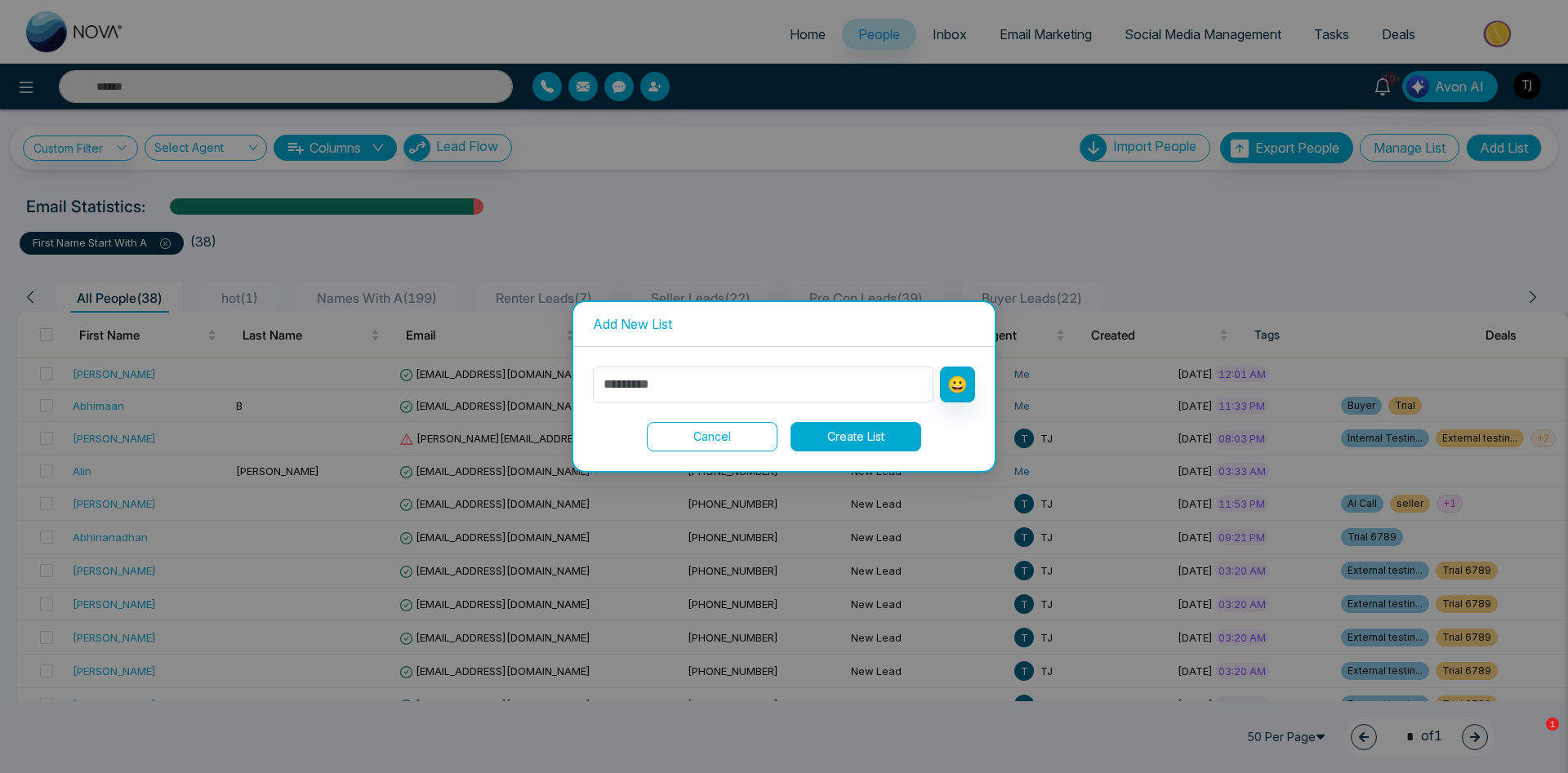 click on "Cancel" at bounding box center (712, 437) 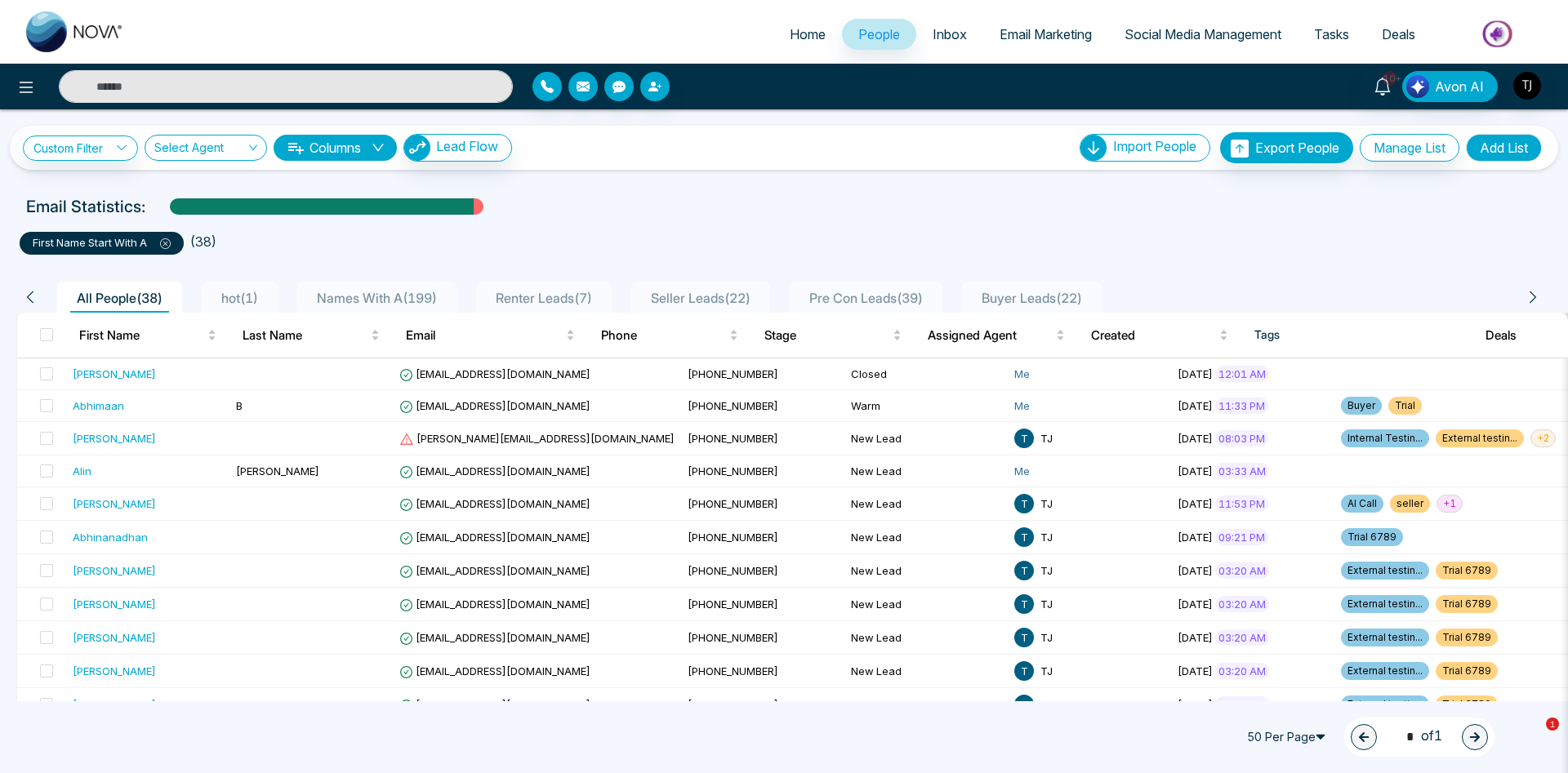 click on "Names With A  ( 199 )" at bounding box center [376, 298] 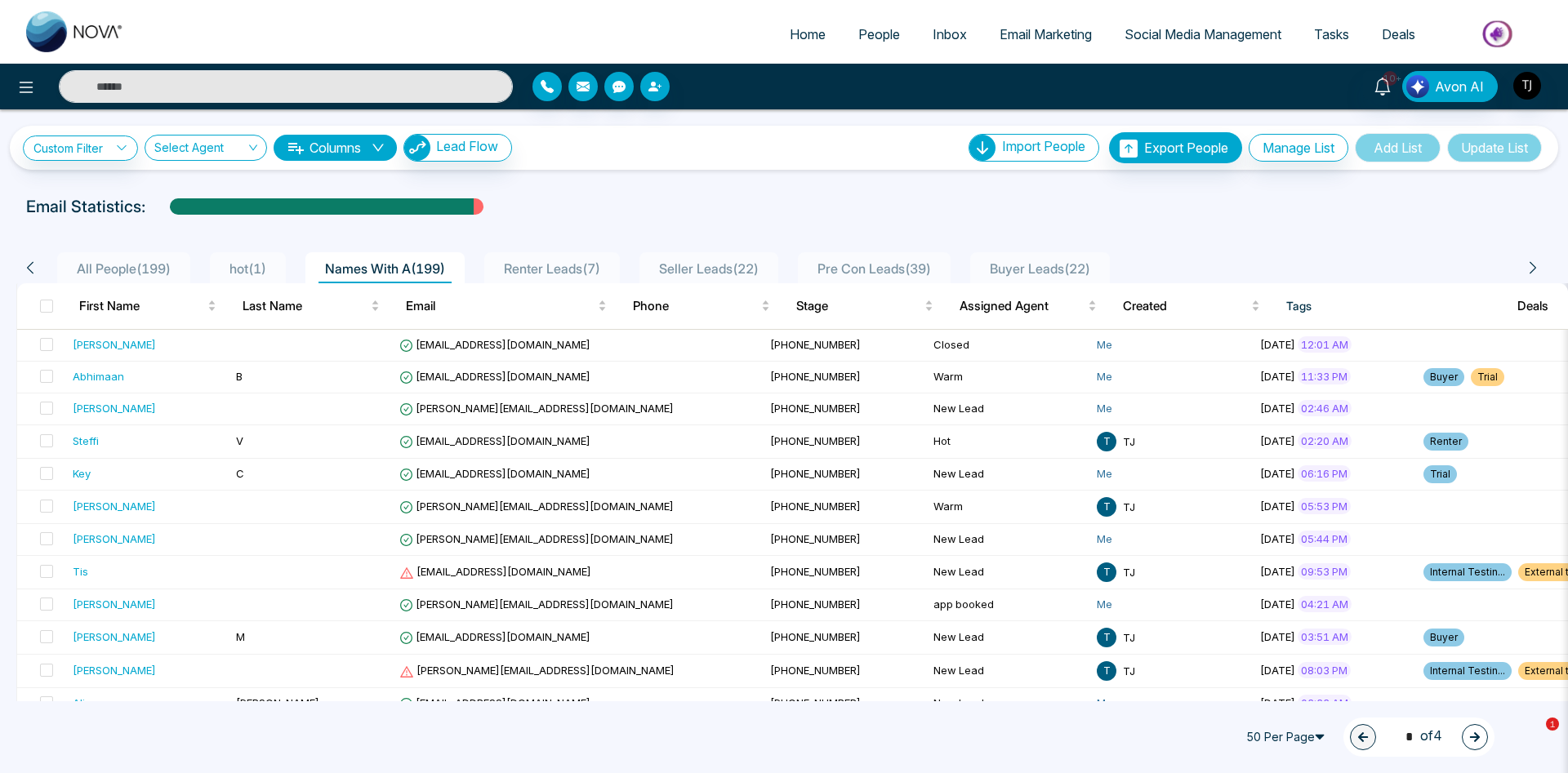 click on "All People  ( 199 )" at bounding box center [123, 269] 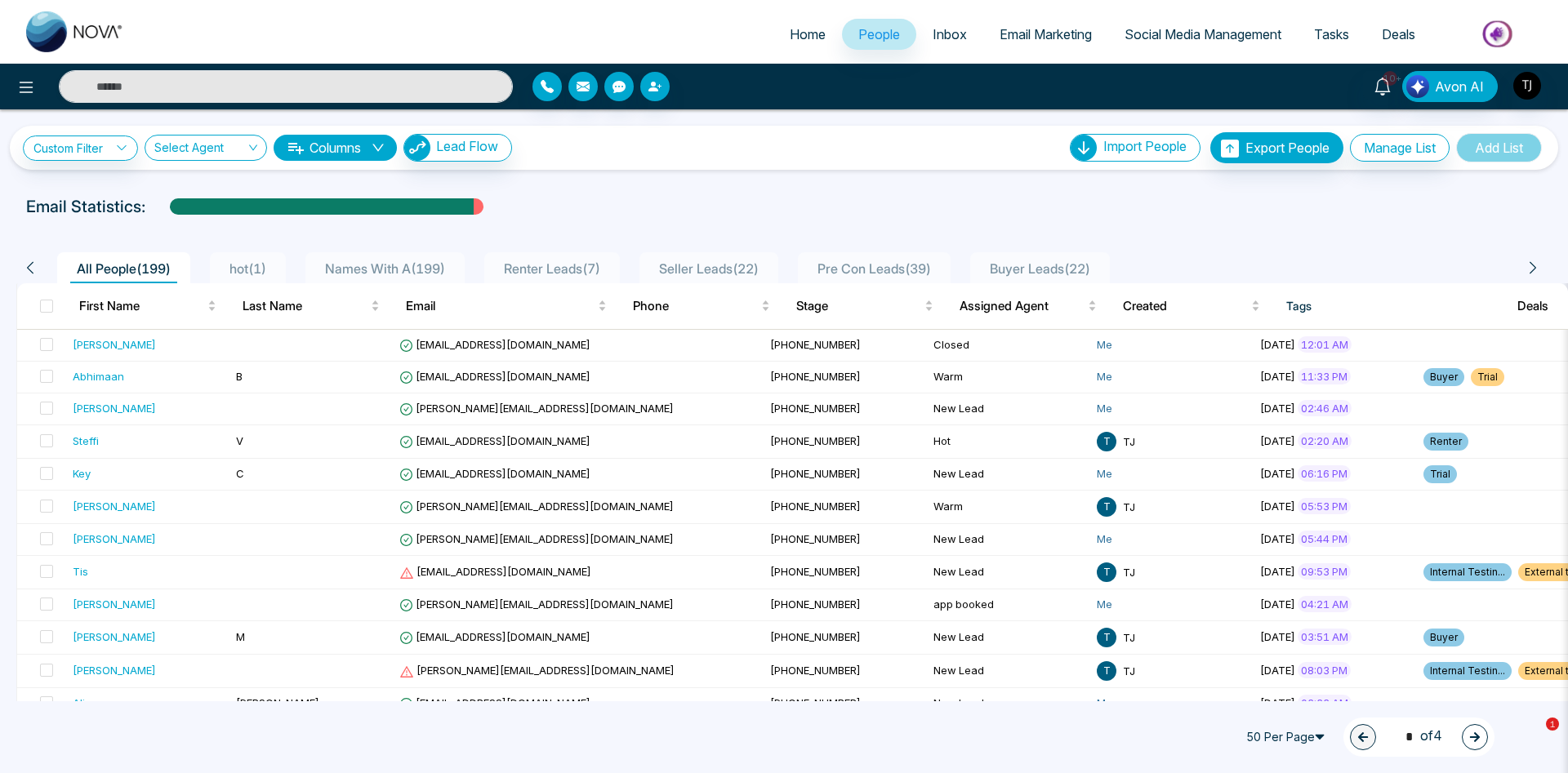 click on "Names With A  ( 199 )" at bounding box center [385, 269] 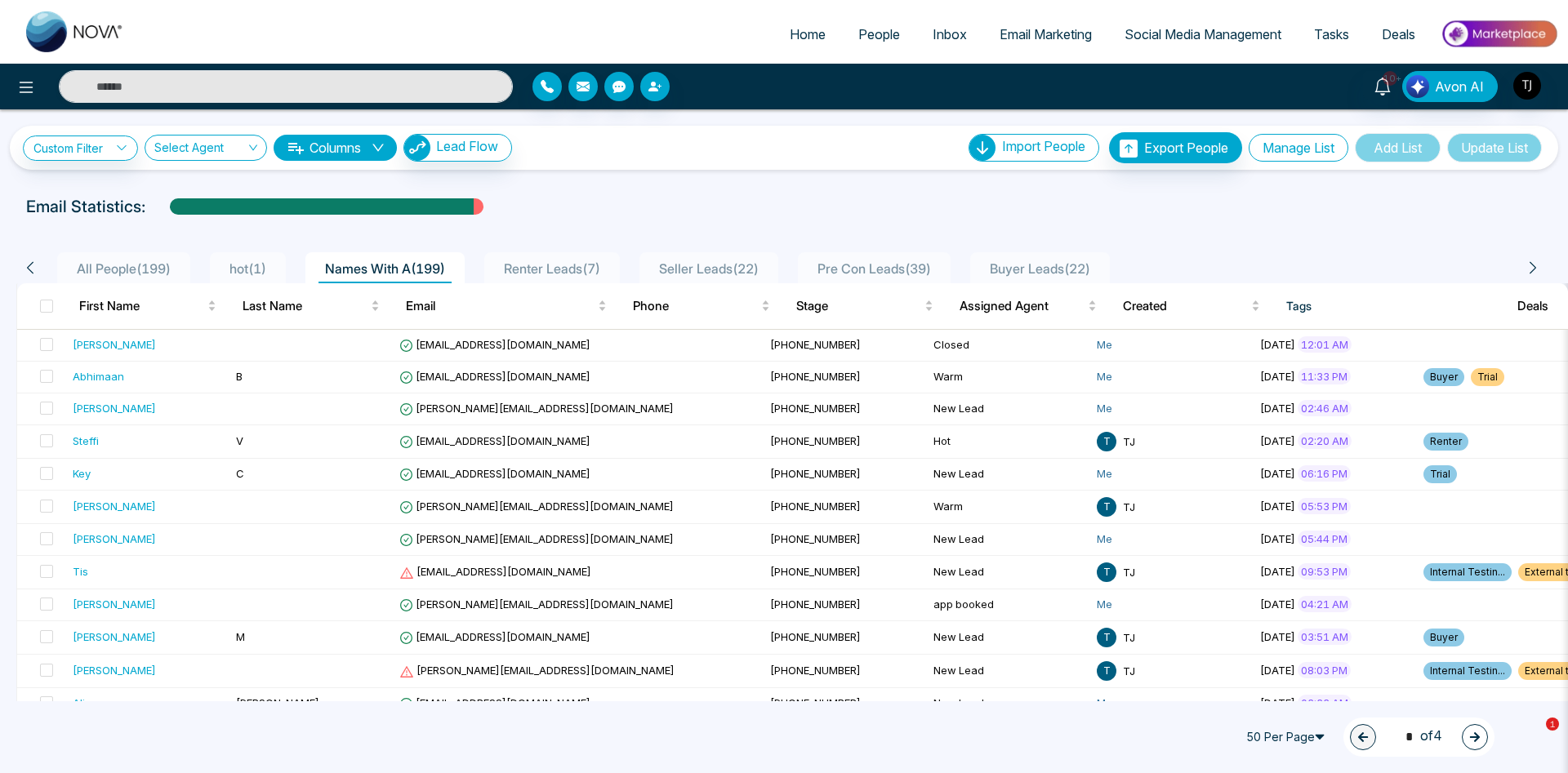 click on "Manage List" at bounding box center [1298, 148] 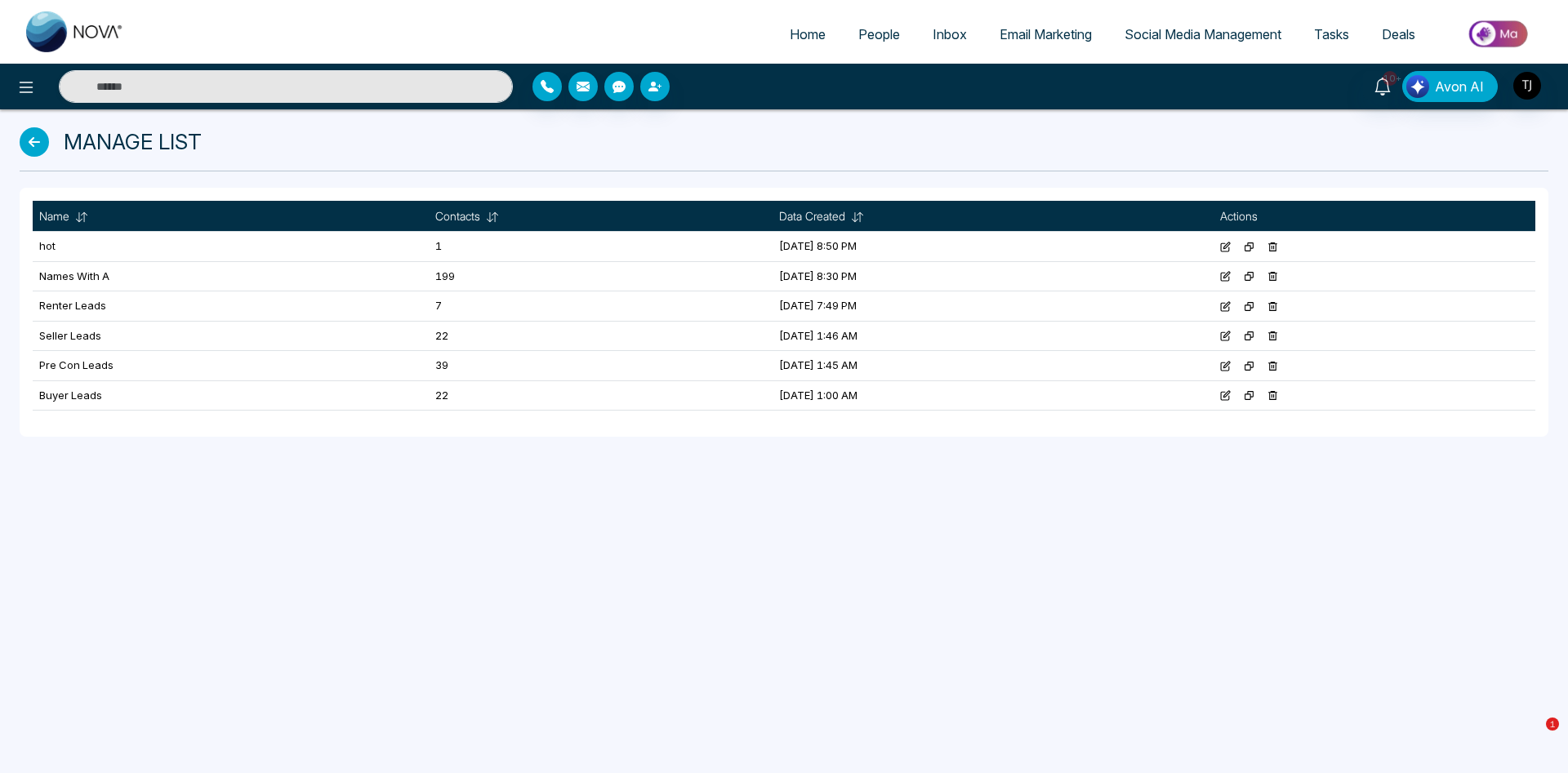 click at bounding box center [34, 142] 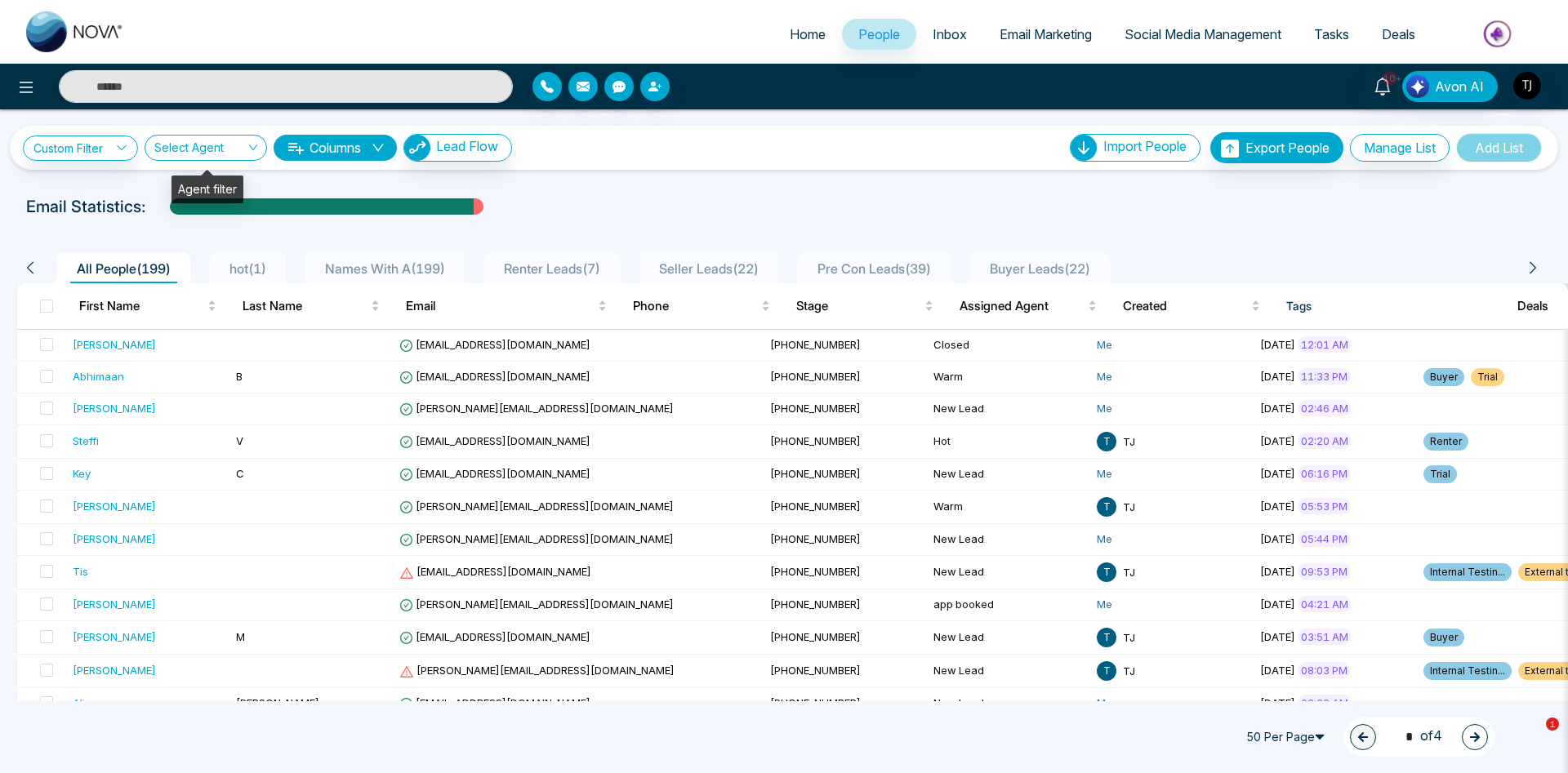 click at bounding box center (200, 151) 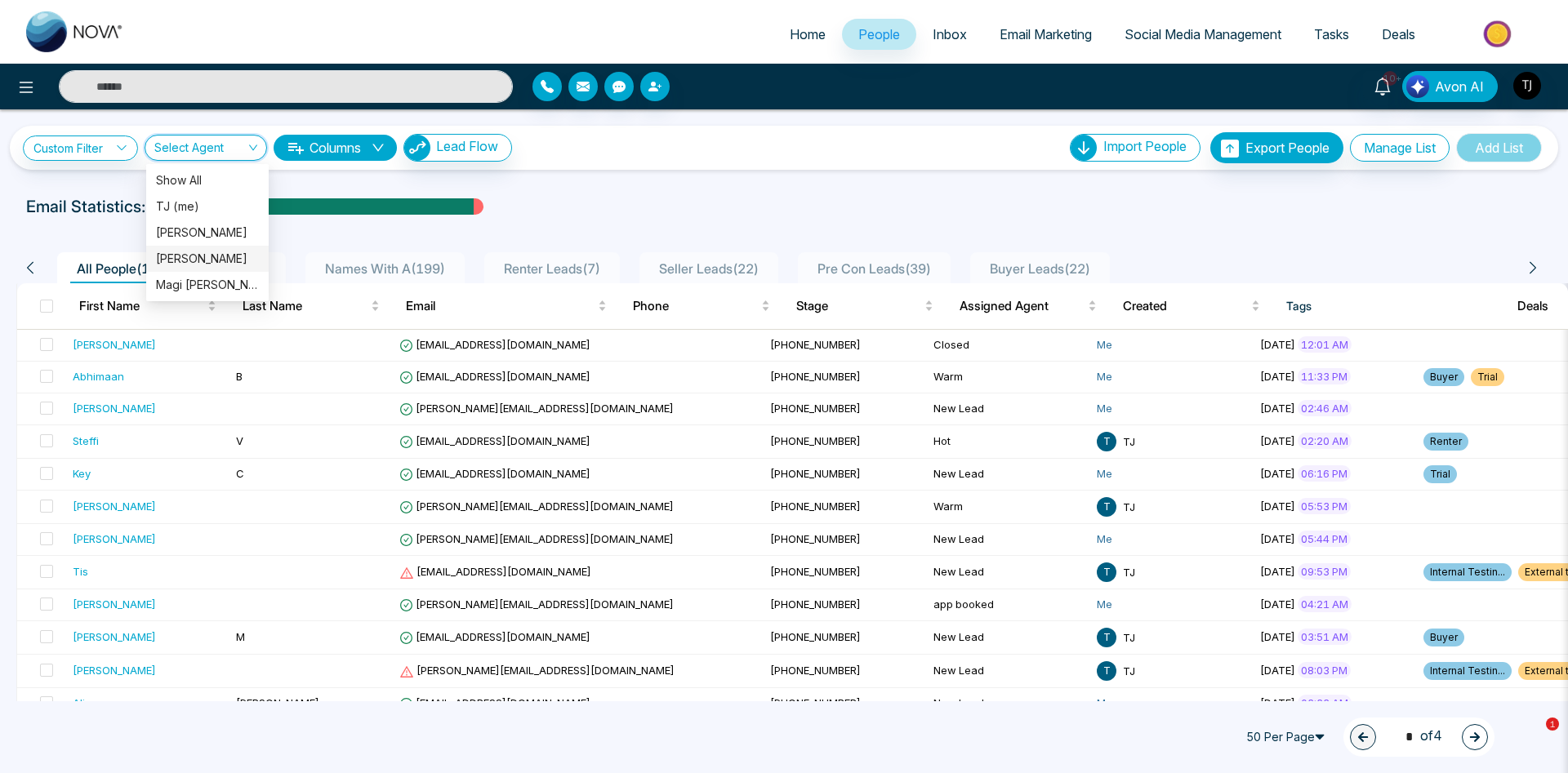 click on "[PERSON_NAME]" at bounding box center [207, 259] 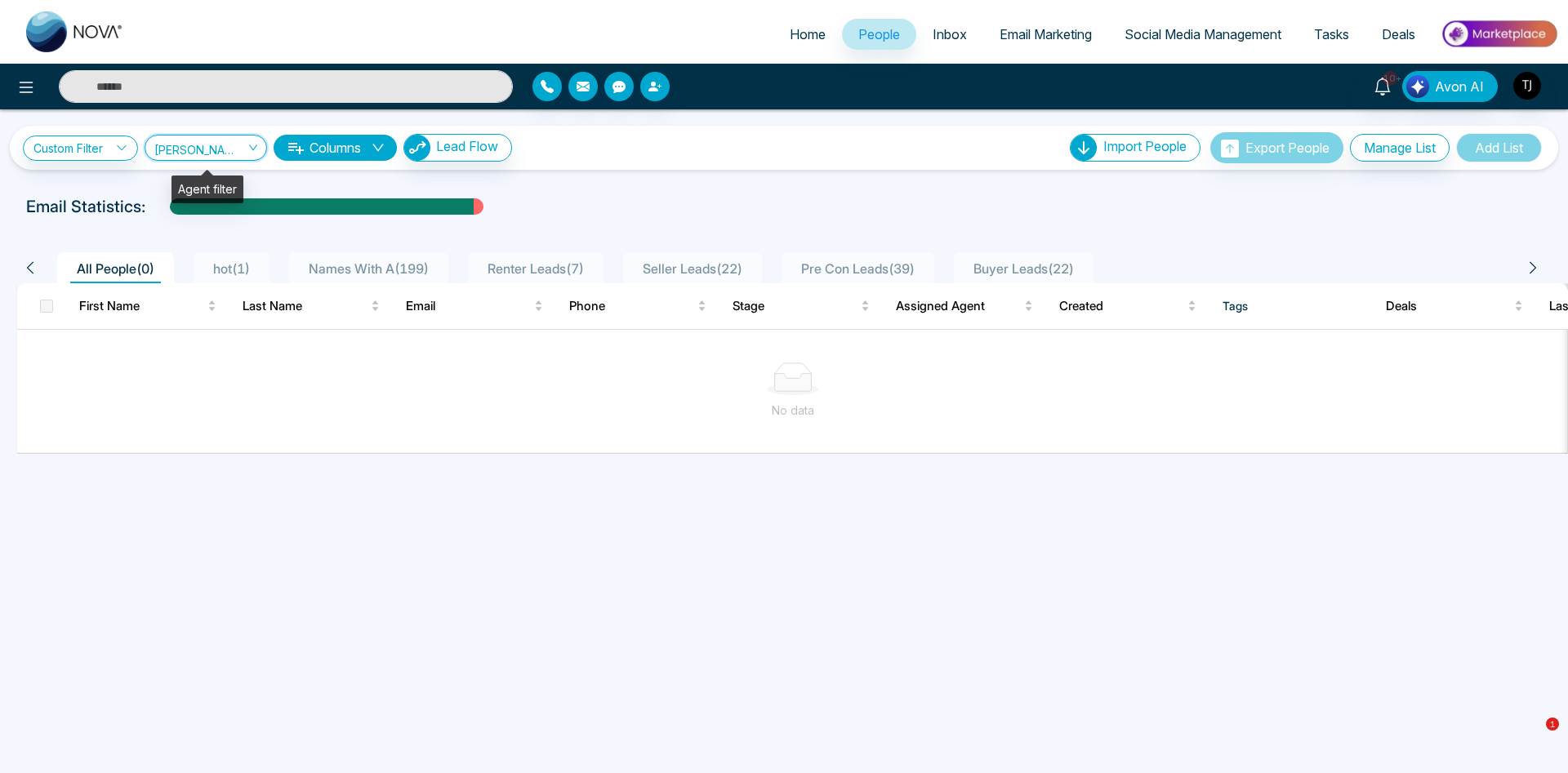 click on "[PERSON_NAME]" at bounding box center (206, 147) 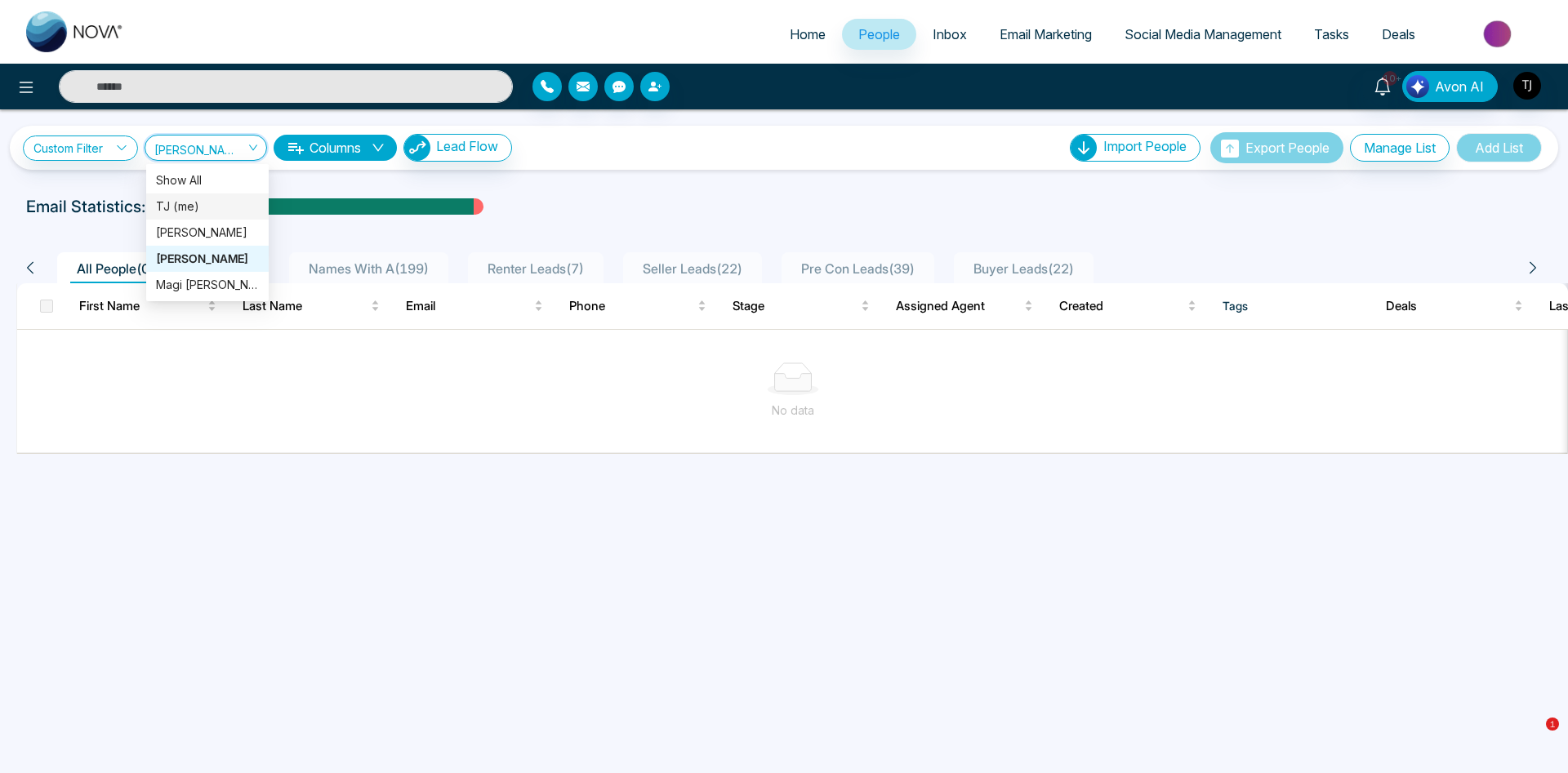 click on "TJ (me)" at bounding box center (207, 207) 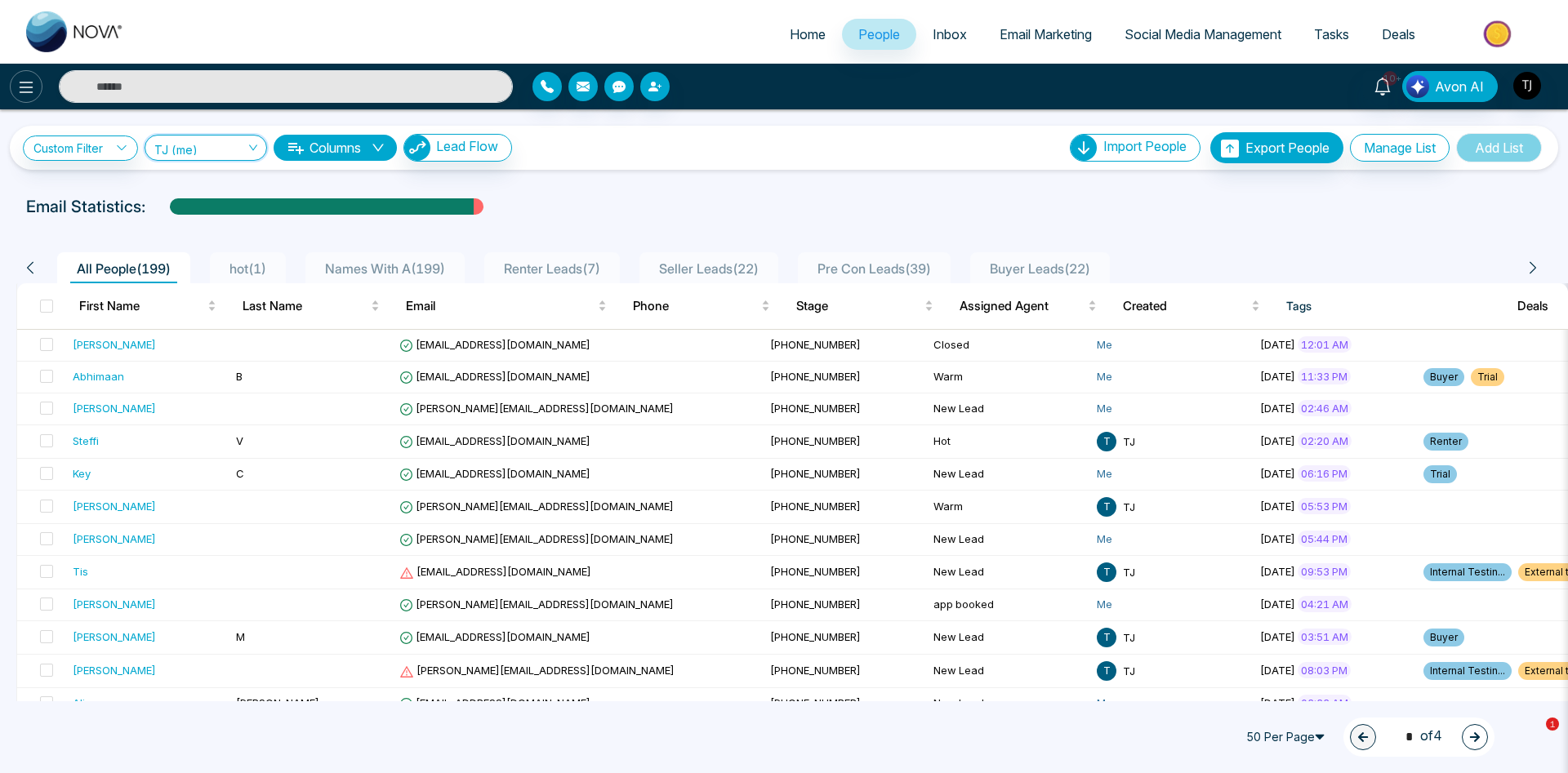 click 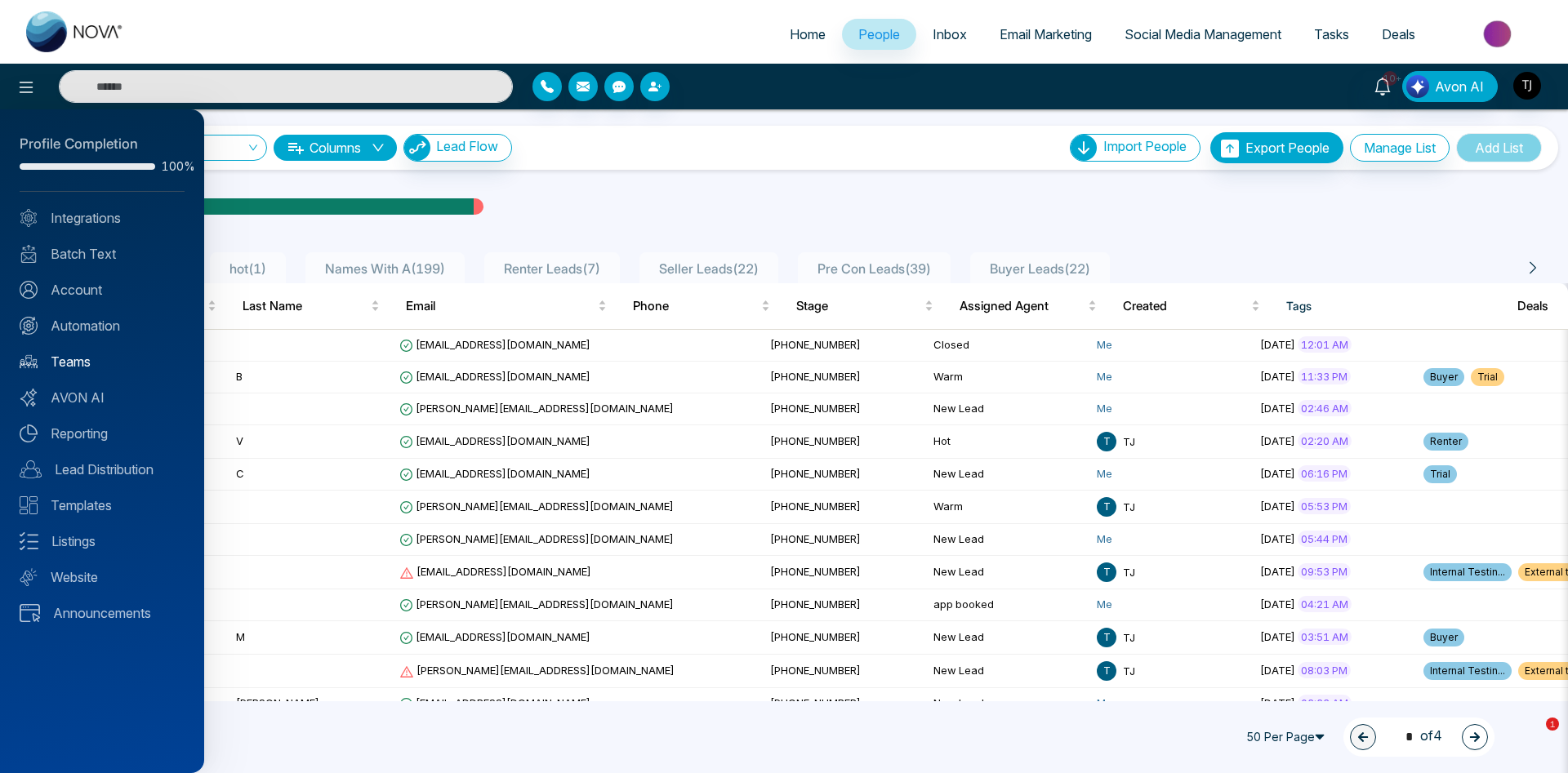 click on "Teams" at bounding box center [102, 362] 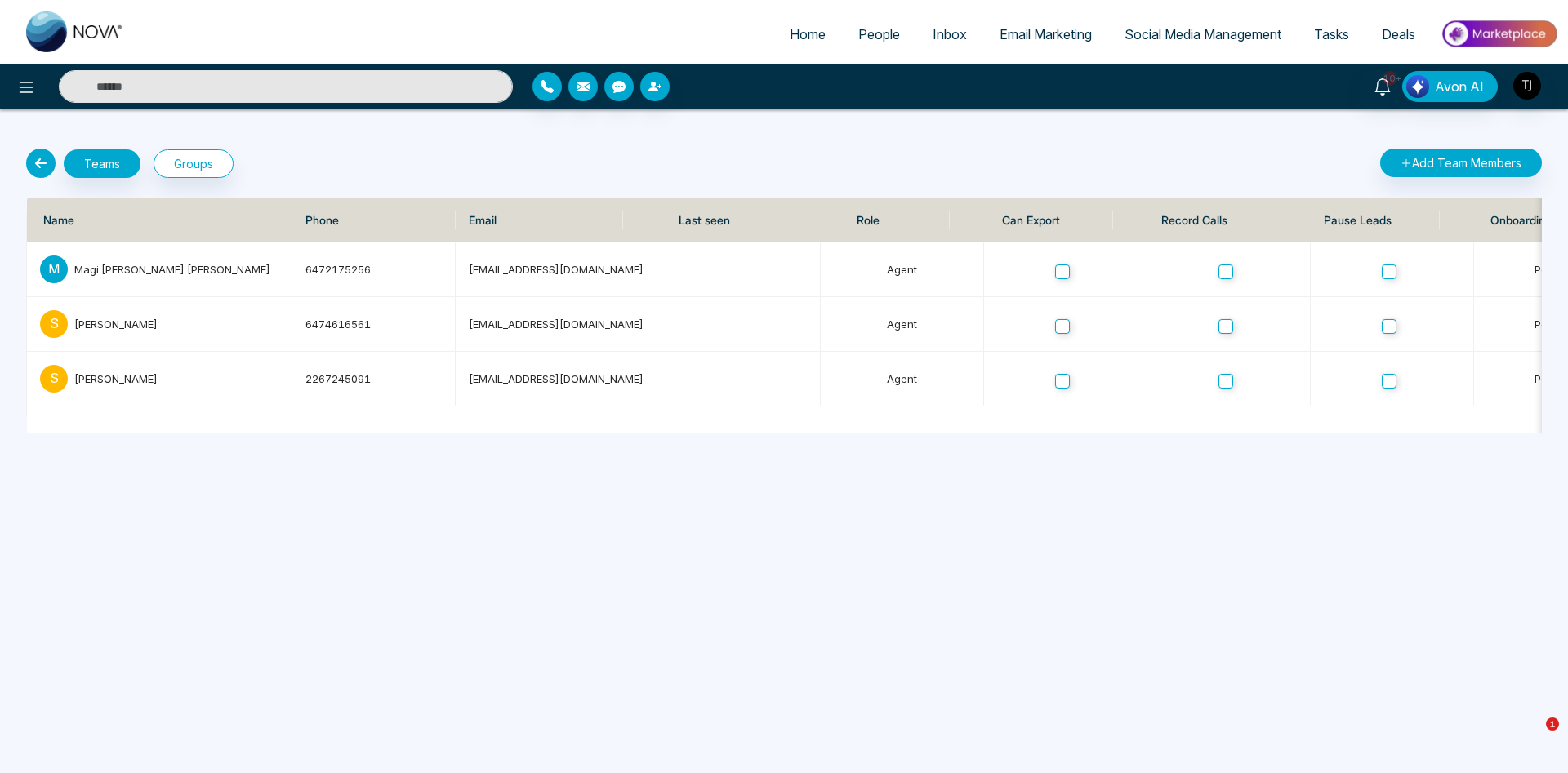 click at bounding box center (41, 163) 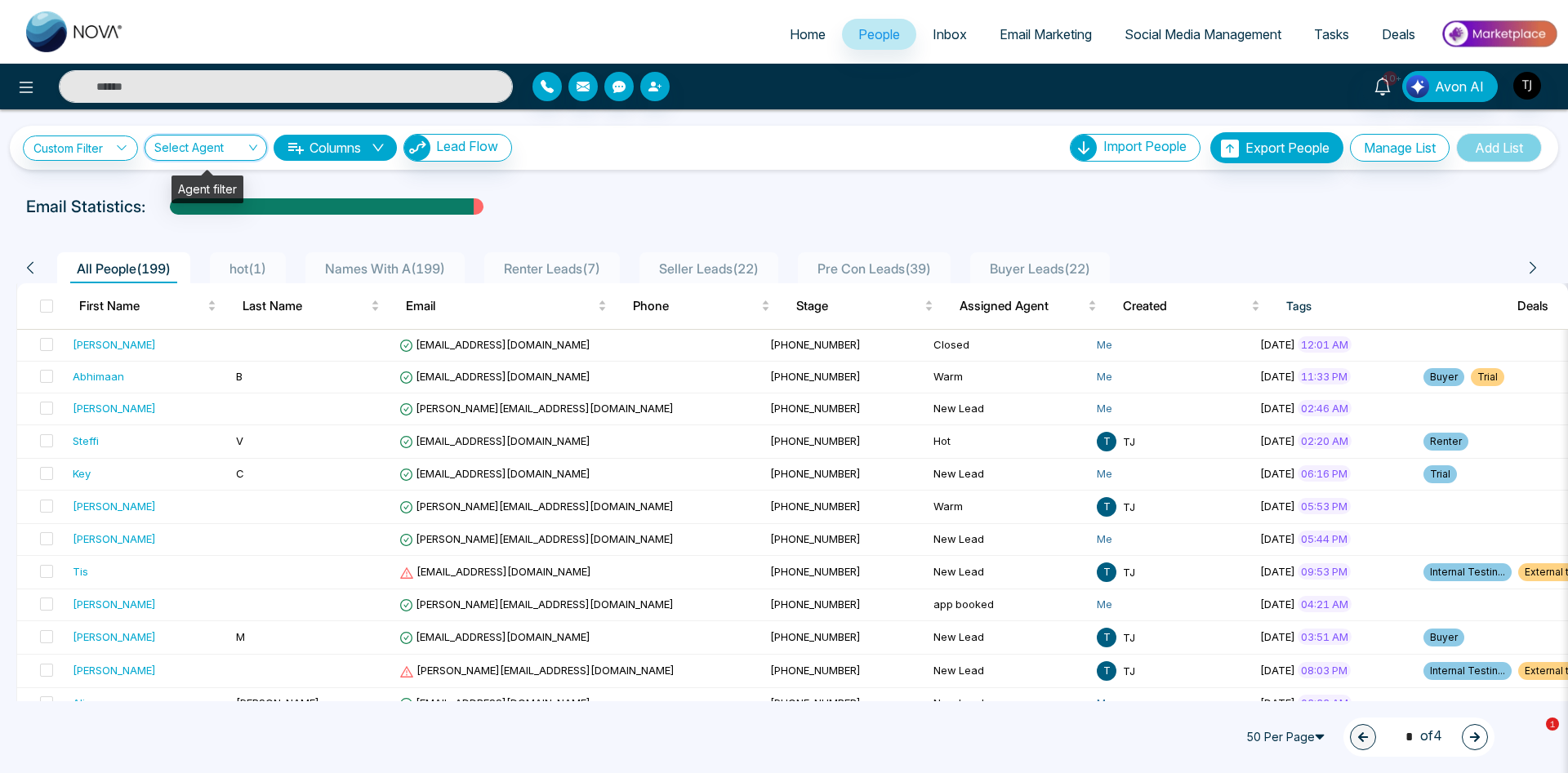 click at bounding box center (200, 151) 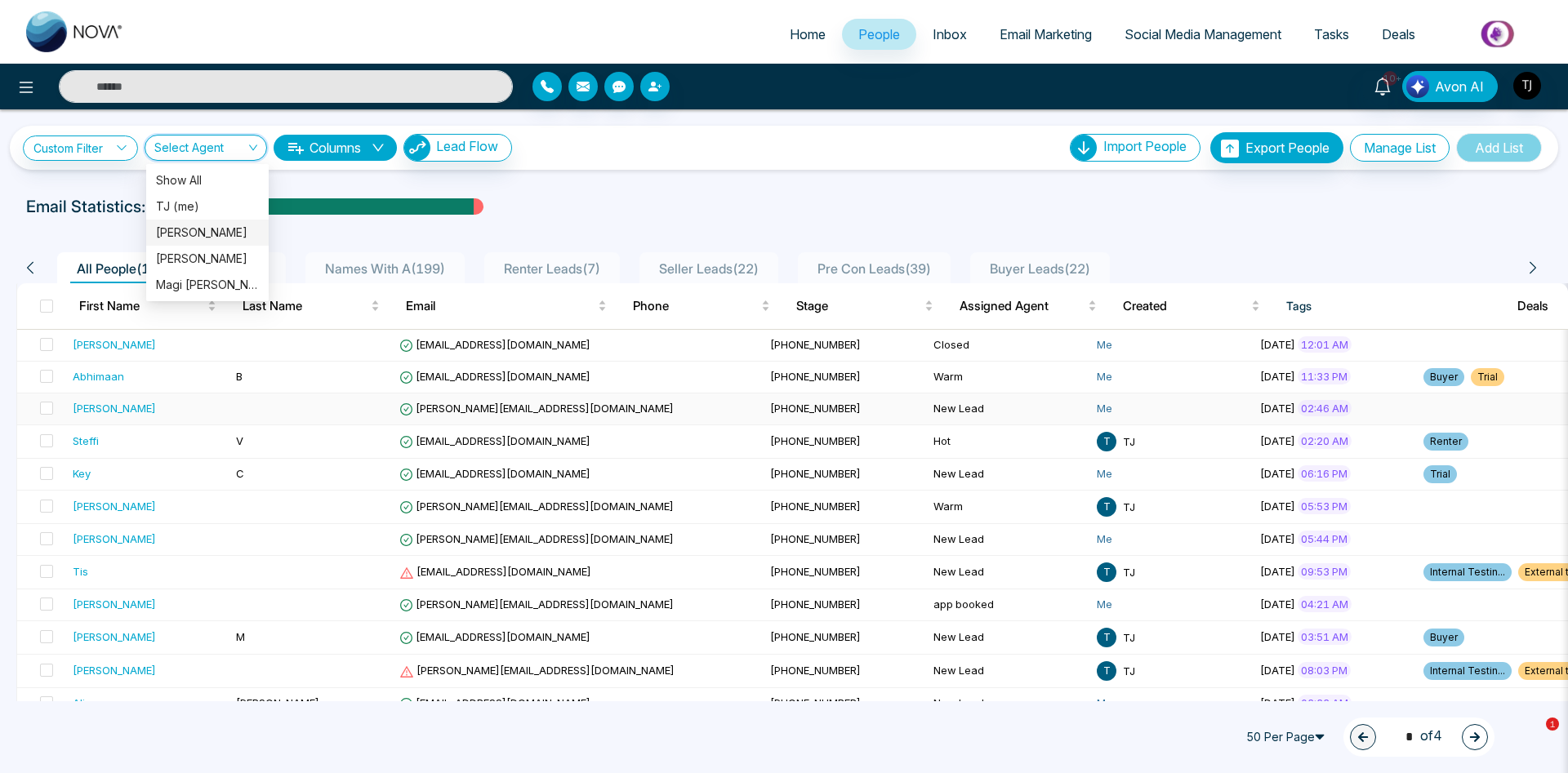 click on "Me" at bounding box center (1172, 408) 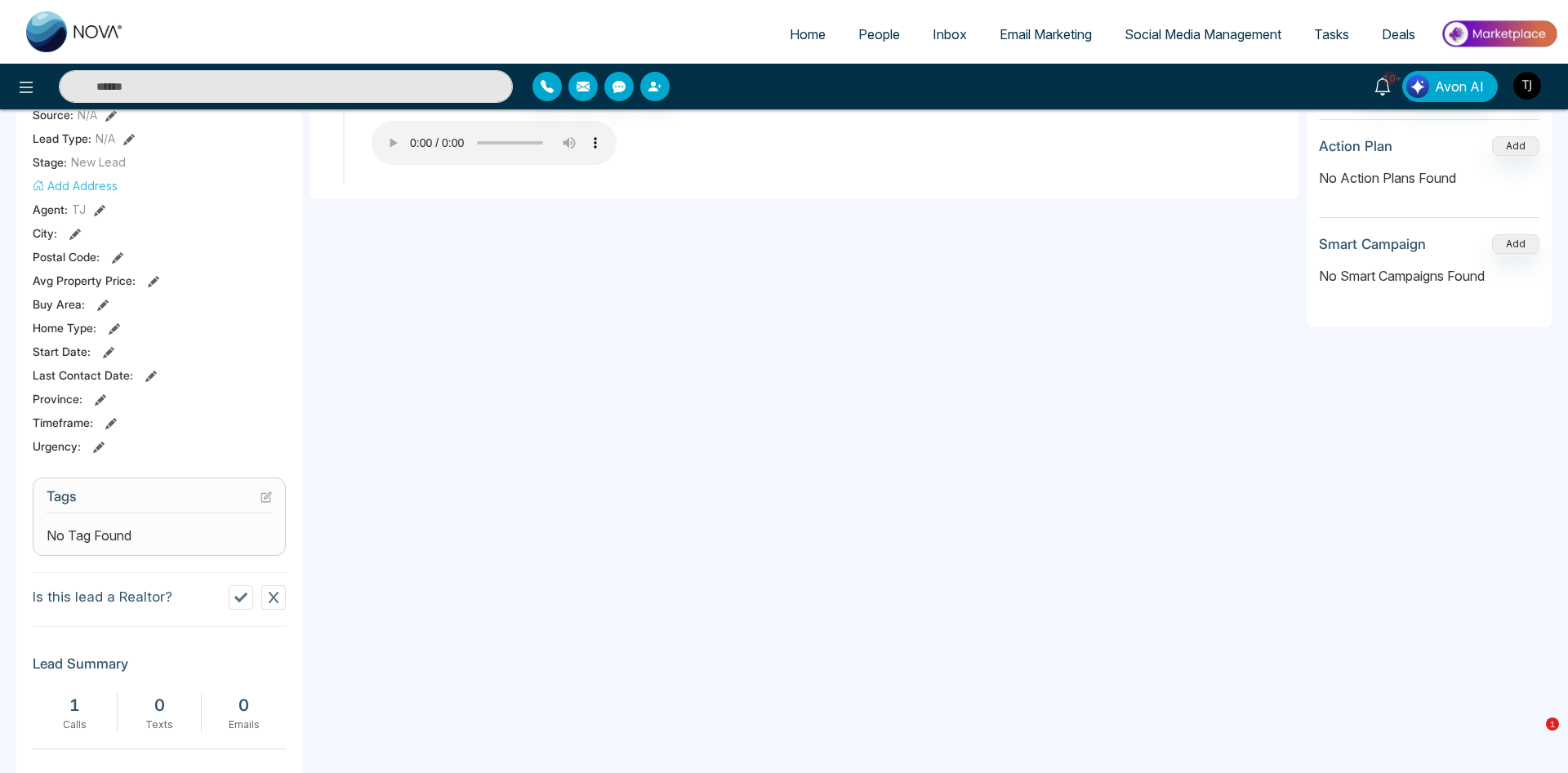 scroll, scrollTop: 333, scrollLeft: 0, axis: vertical 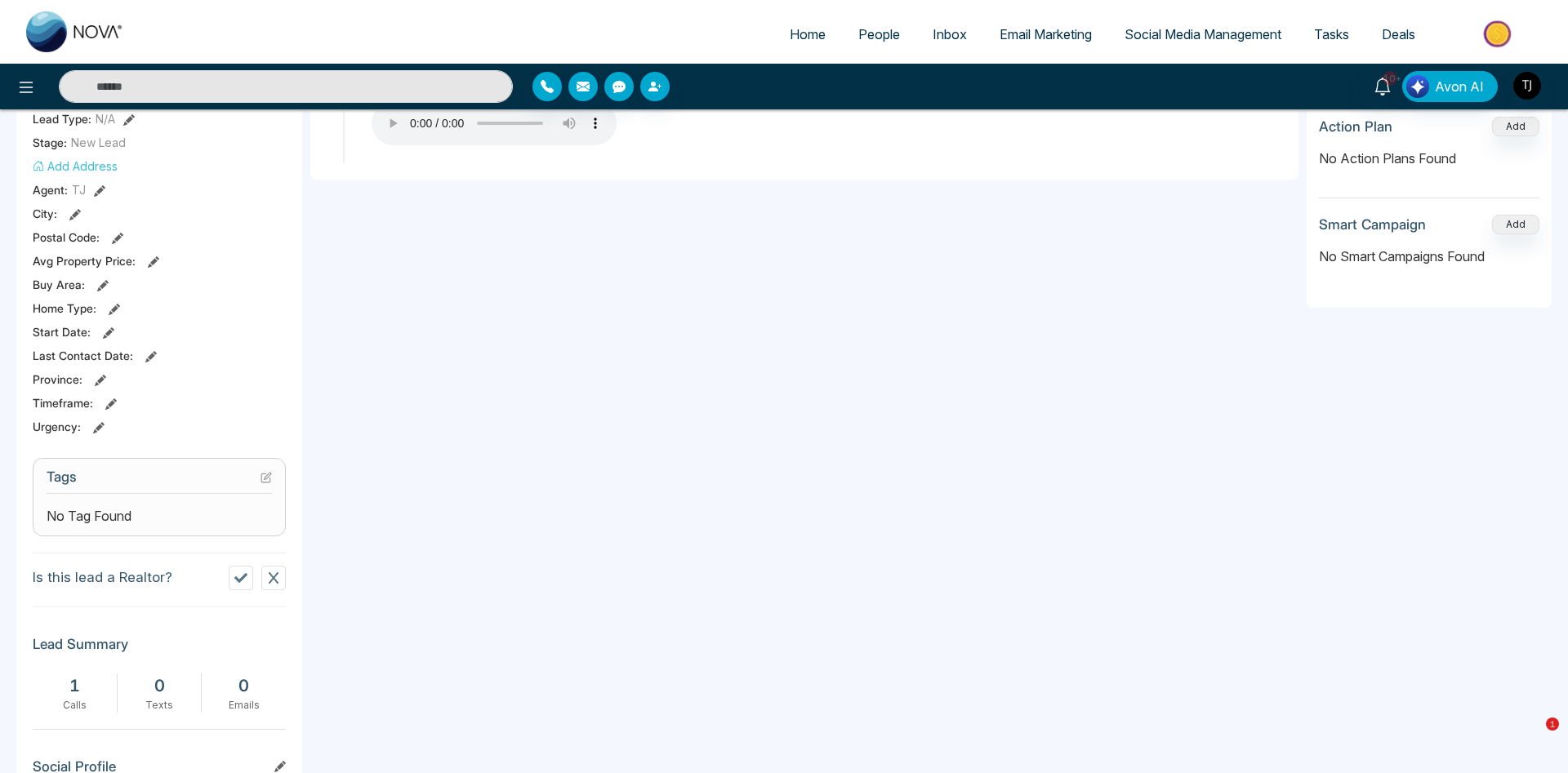click 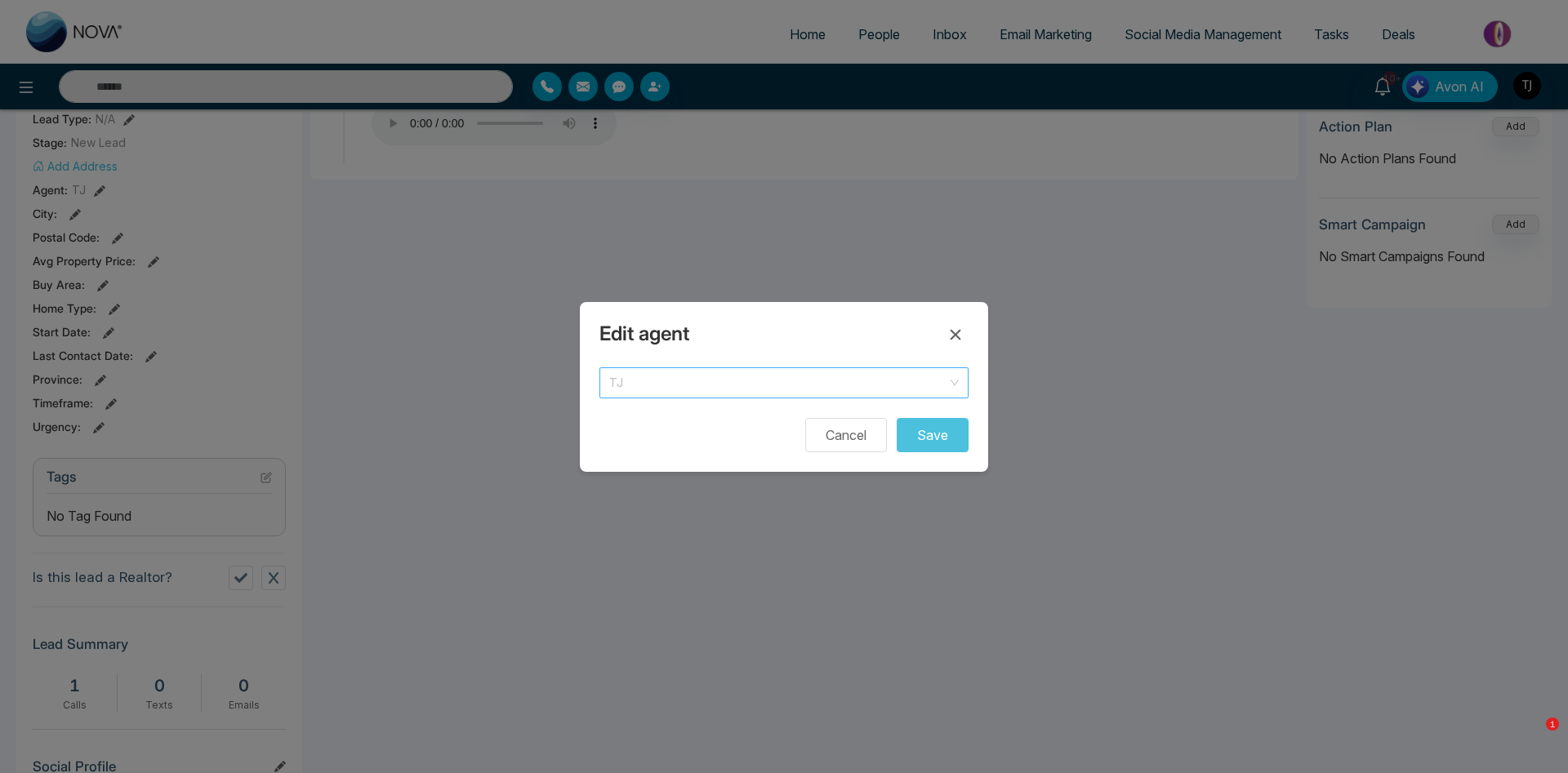 click on "TJ" at bounding box center (784, 383) 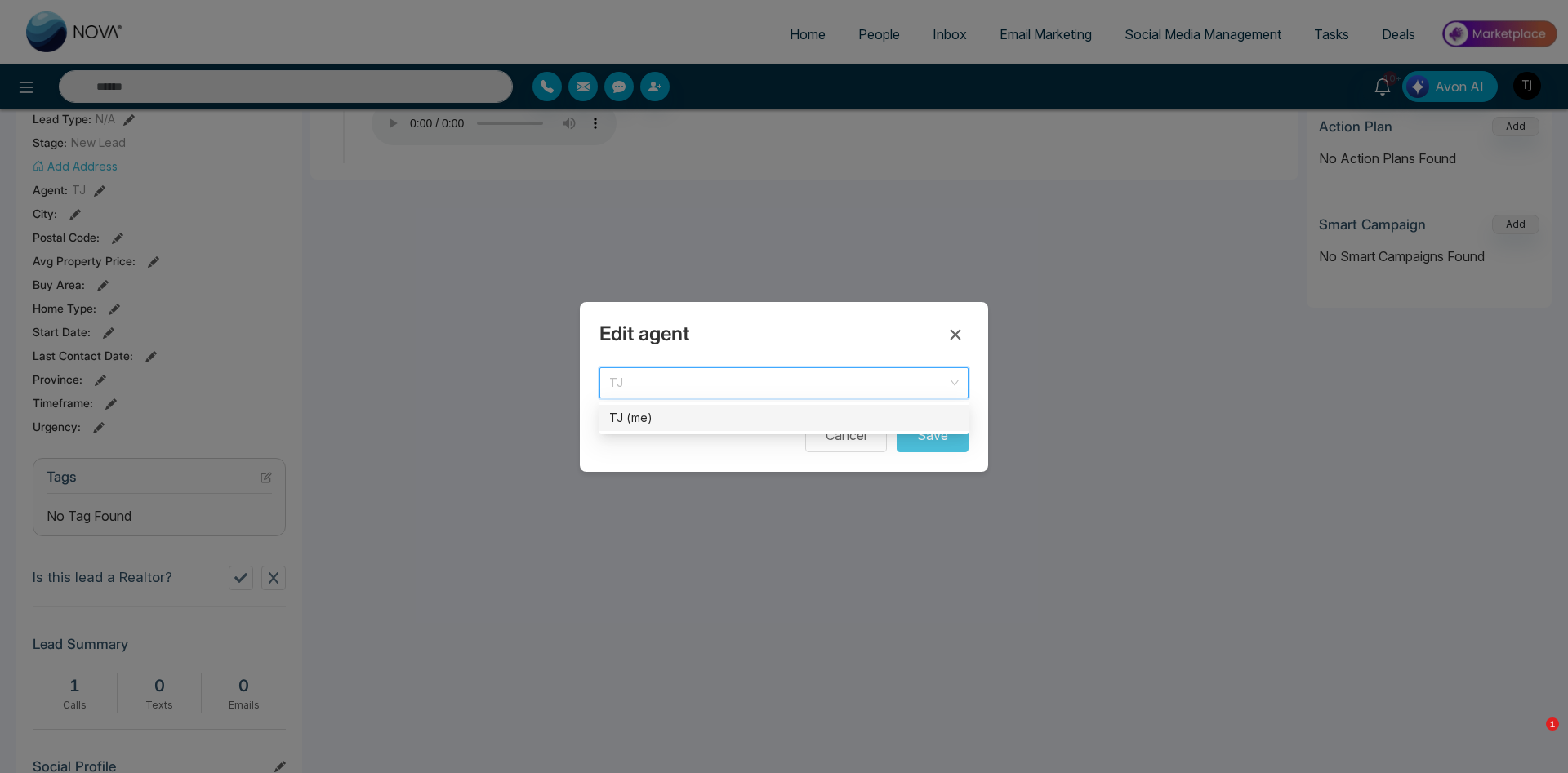 click on "TJ (me)" at bounding box center [784, 418] 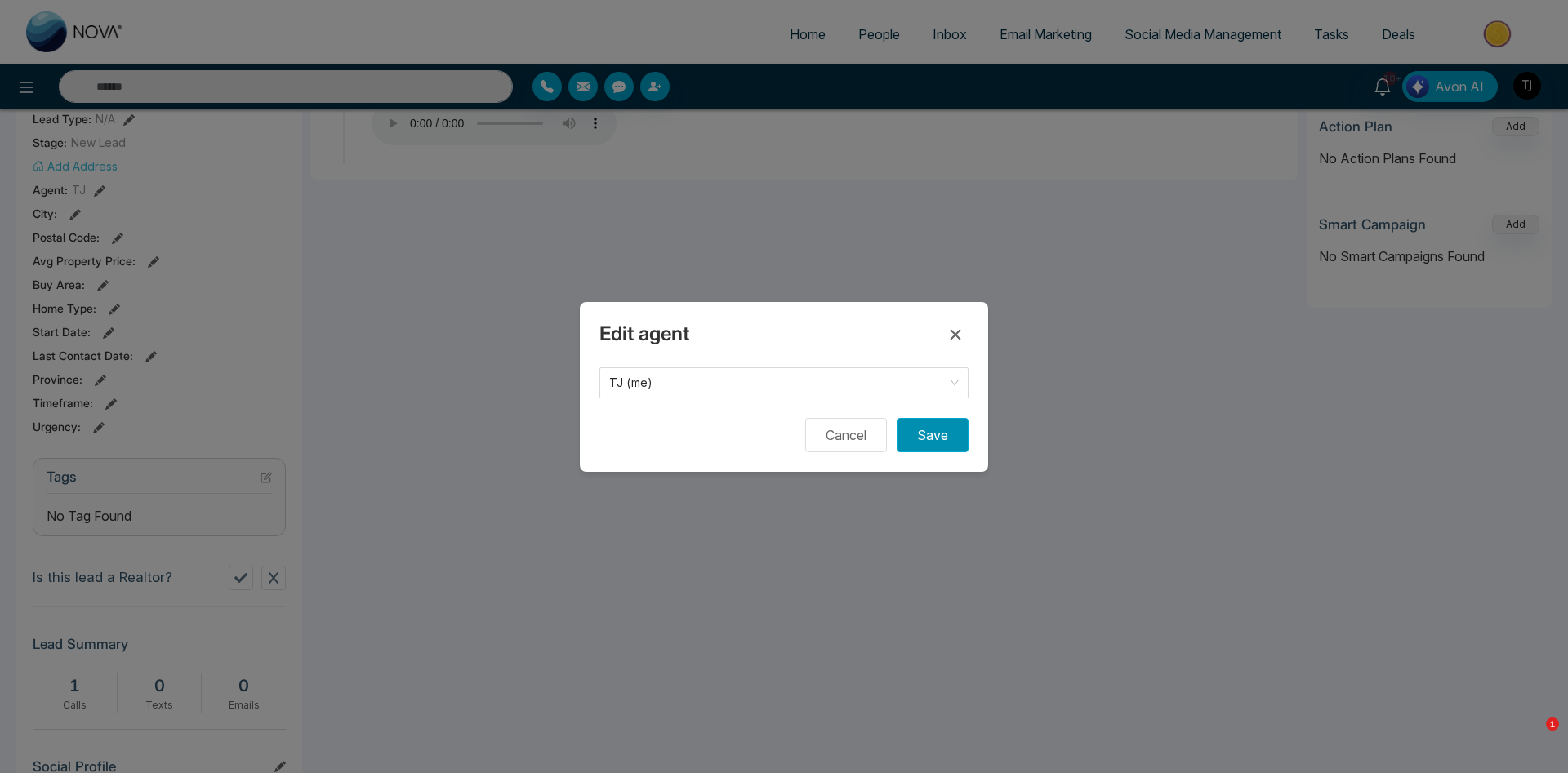 click on "Save" at bounding box center (933, 435) 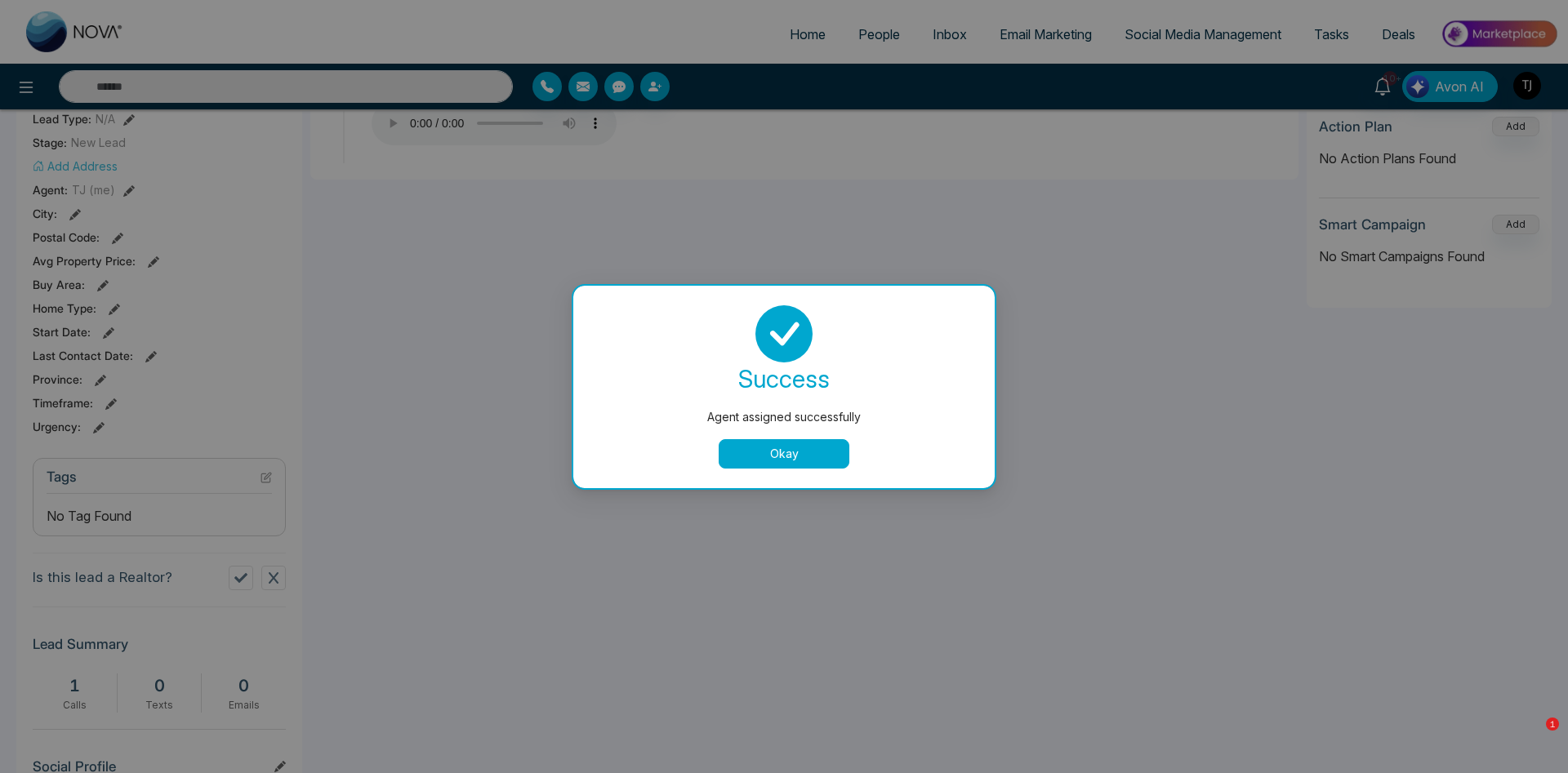 click on "Okay" at bounding box center [784, 454] 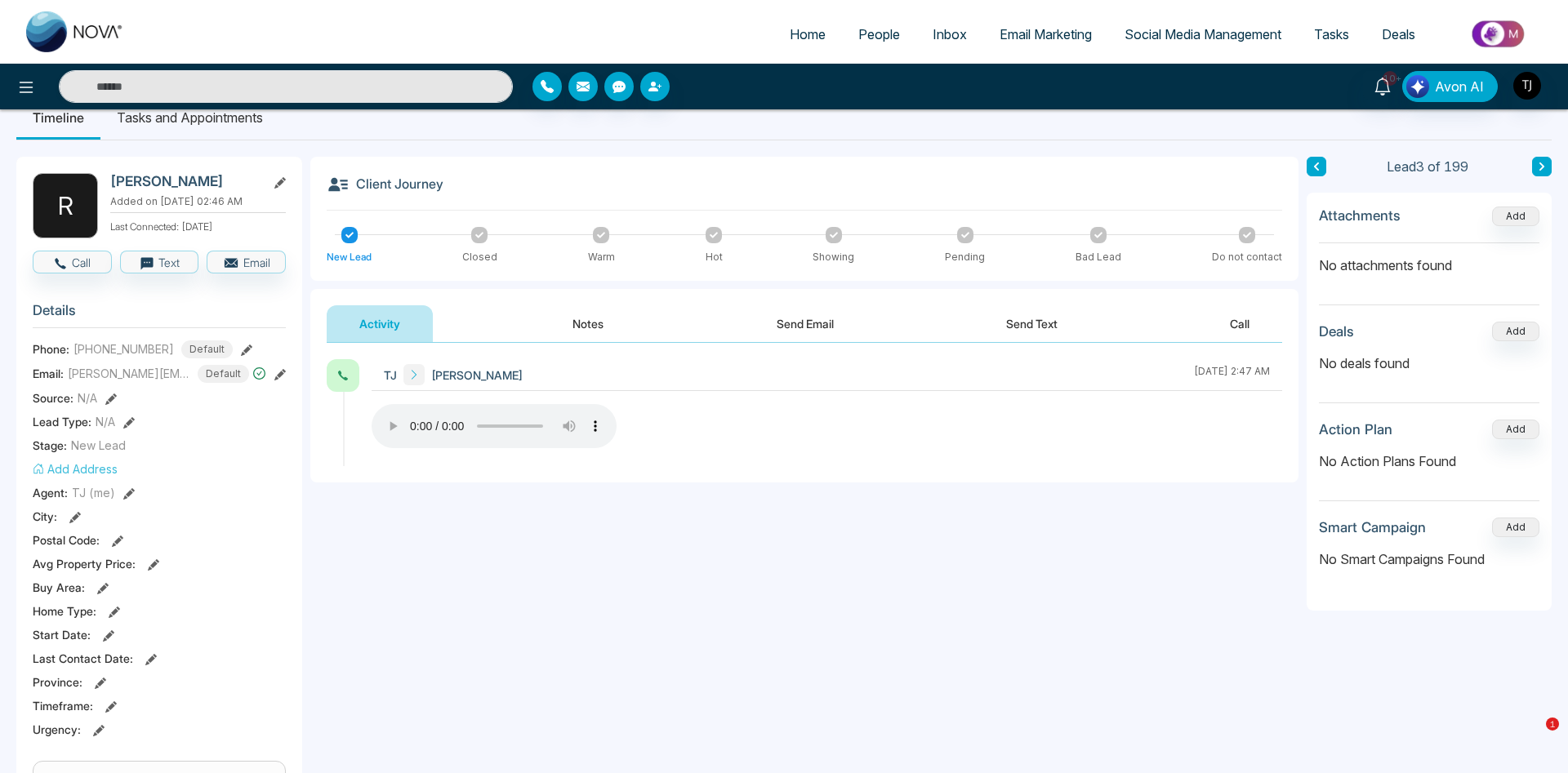 scroll, scrollTop: 0, scrollLeft: 0, axis: both 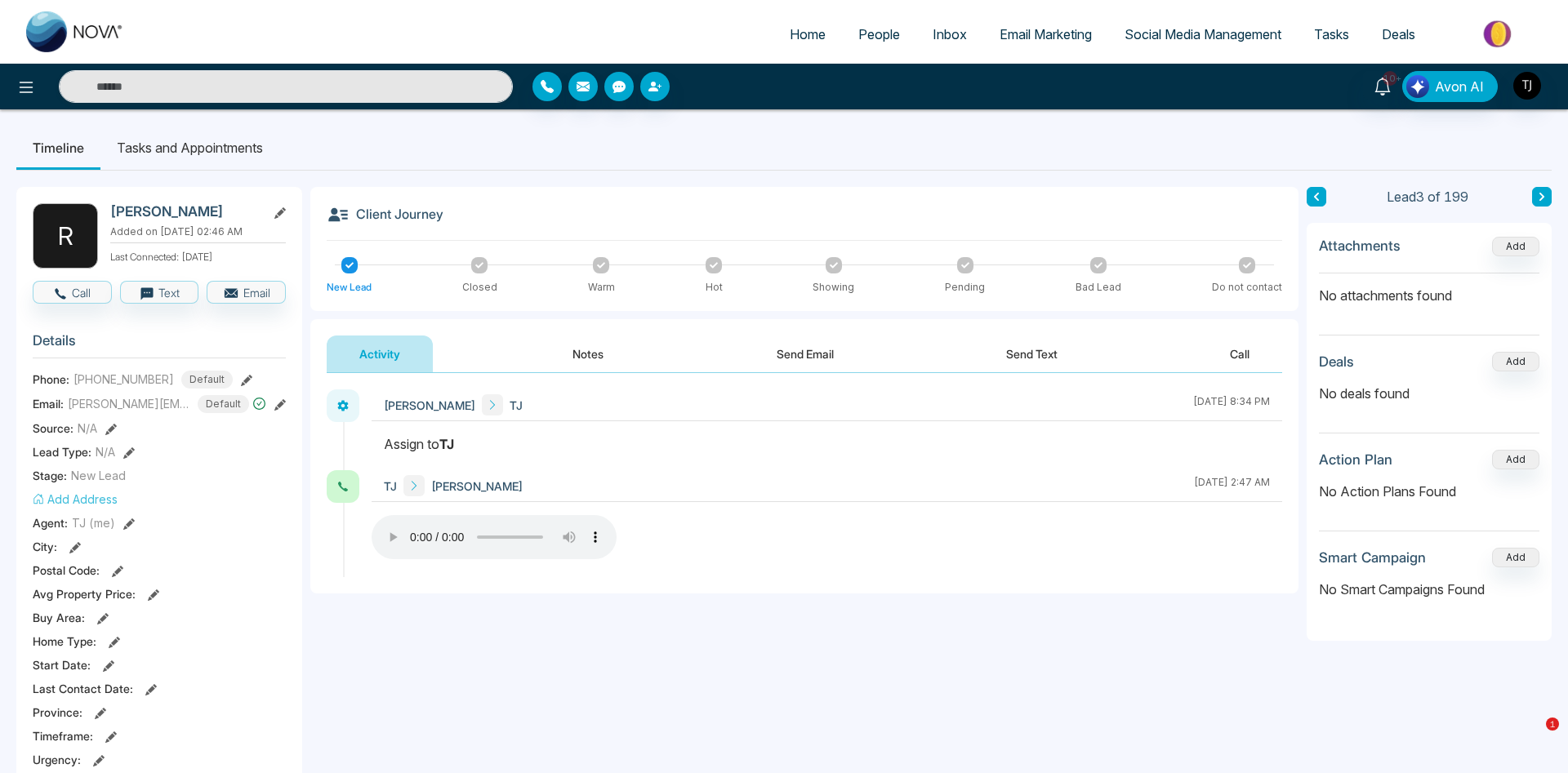 click on "People" at bounding box center (879, 34) 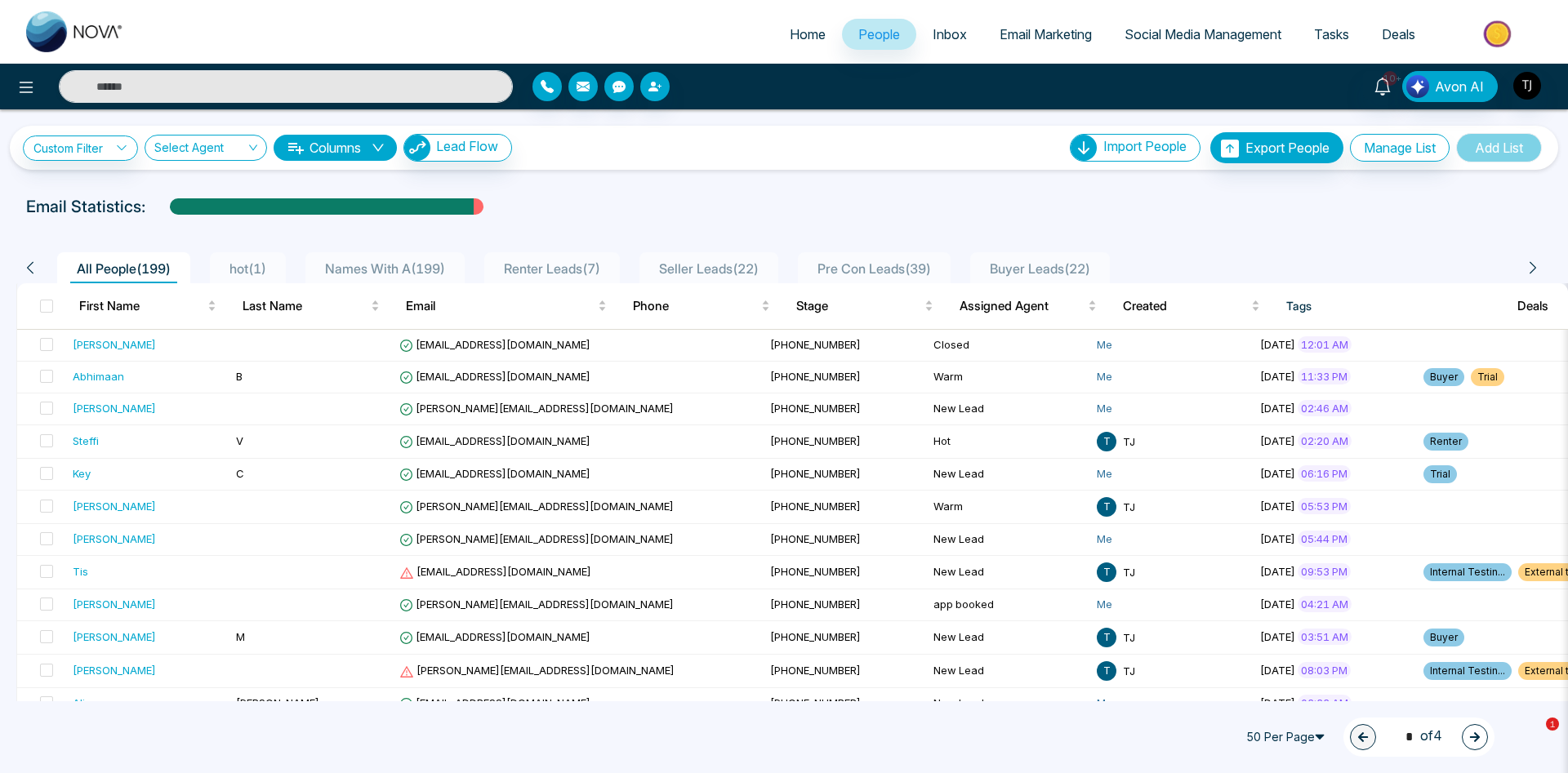 click on "Email Statistics:" at bounding box center [784, 207] 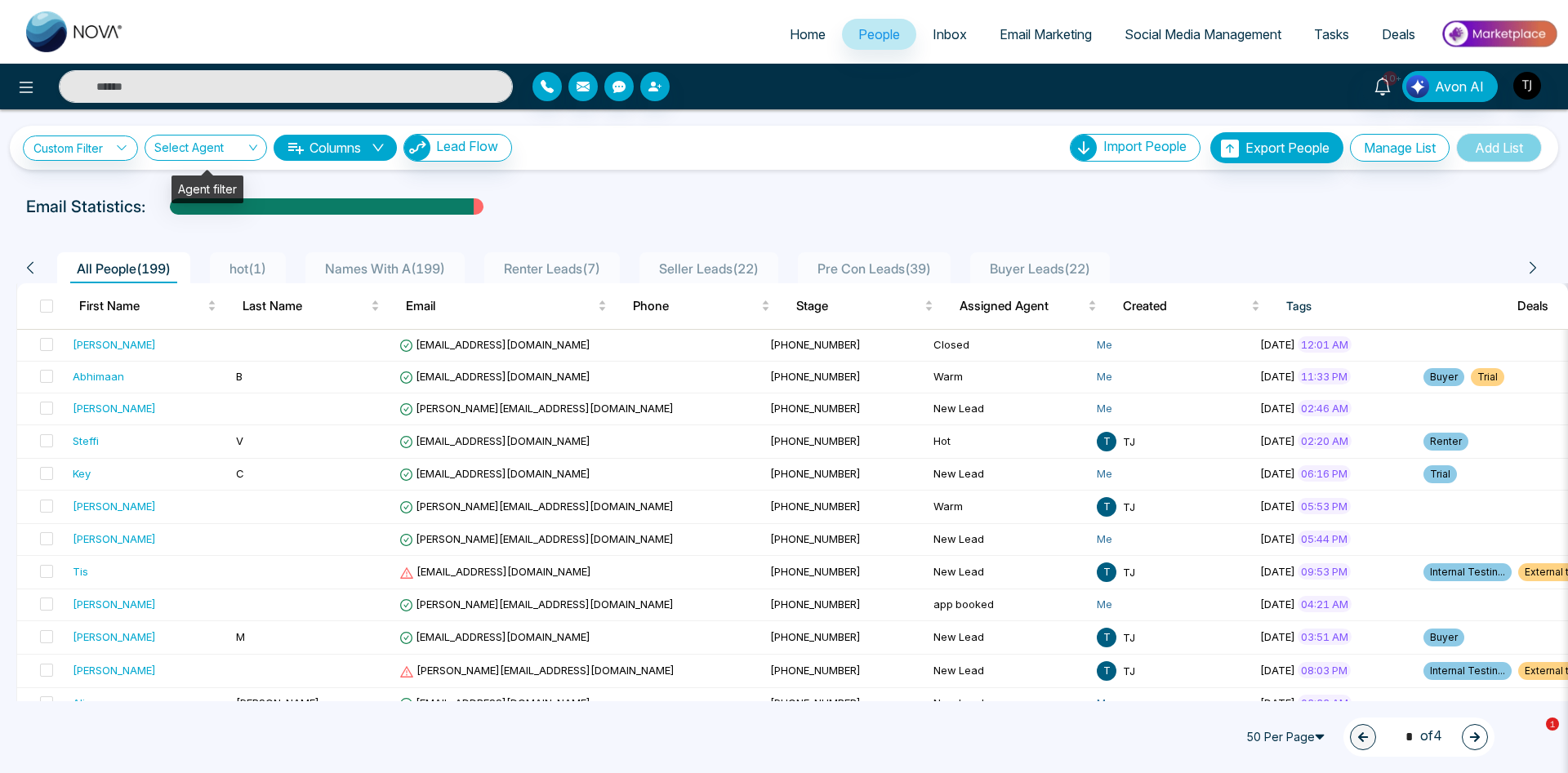 click on "Select Agent" at bounding box center (206, 148) 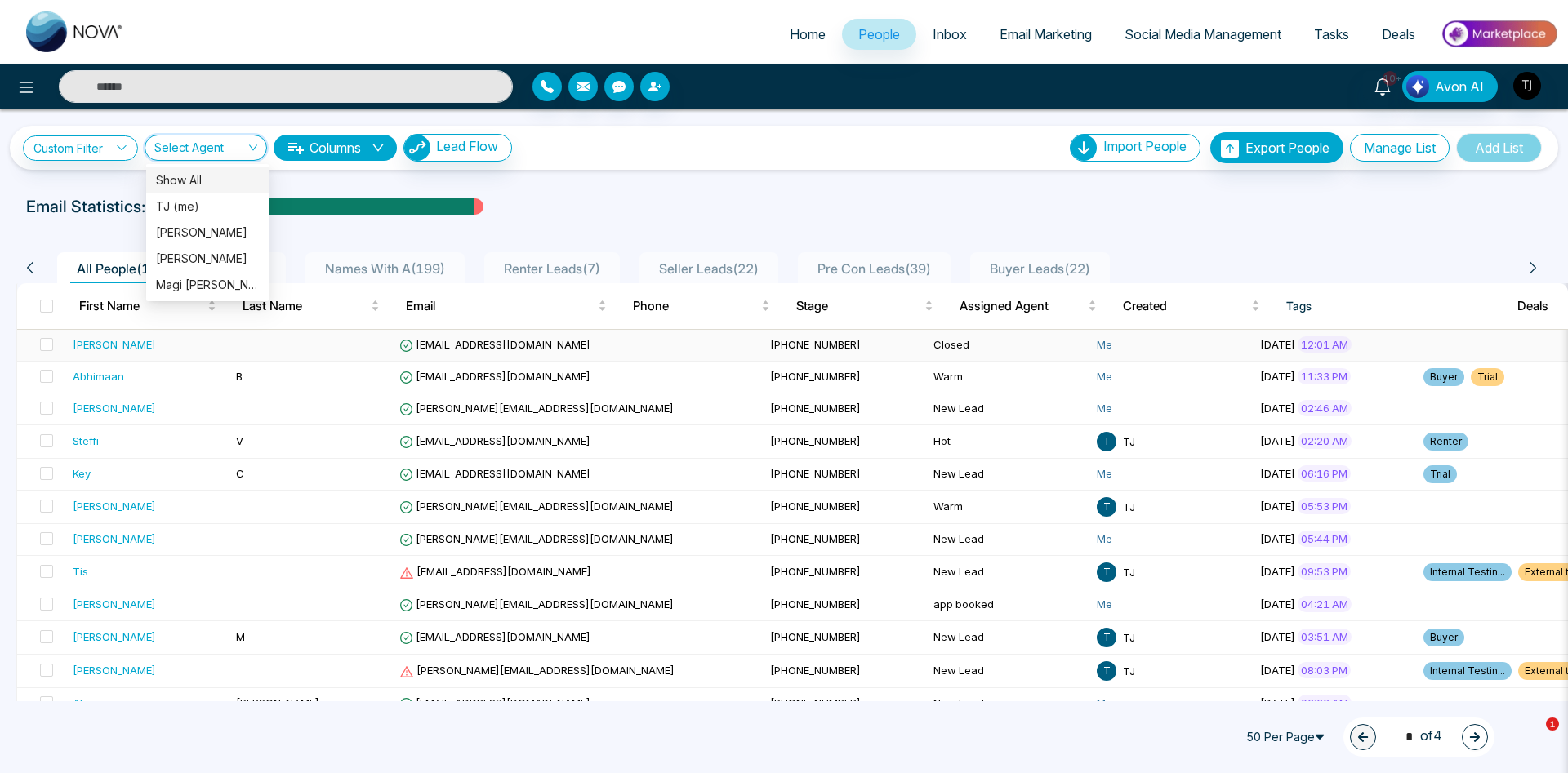 click on "Me" at bounding box center [1104, 344] 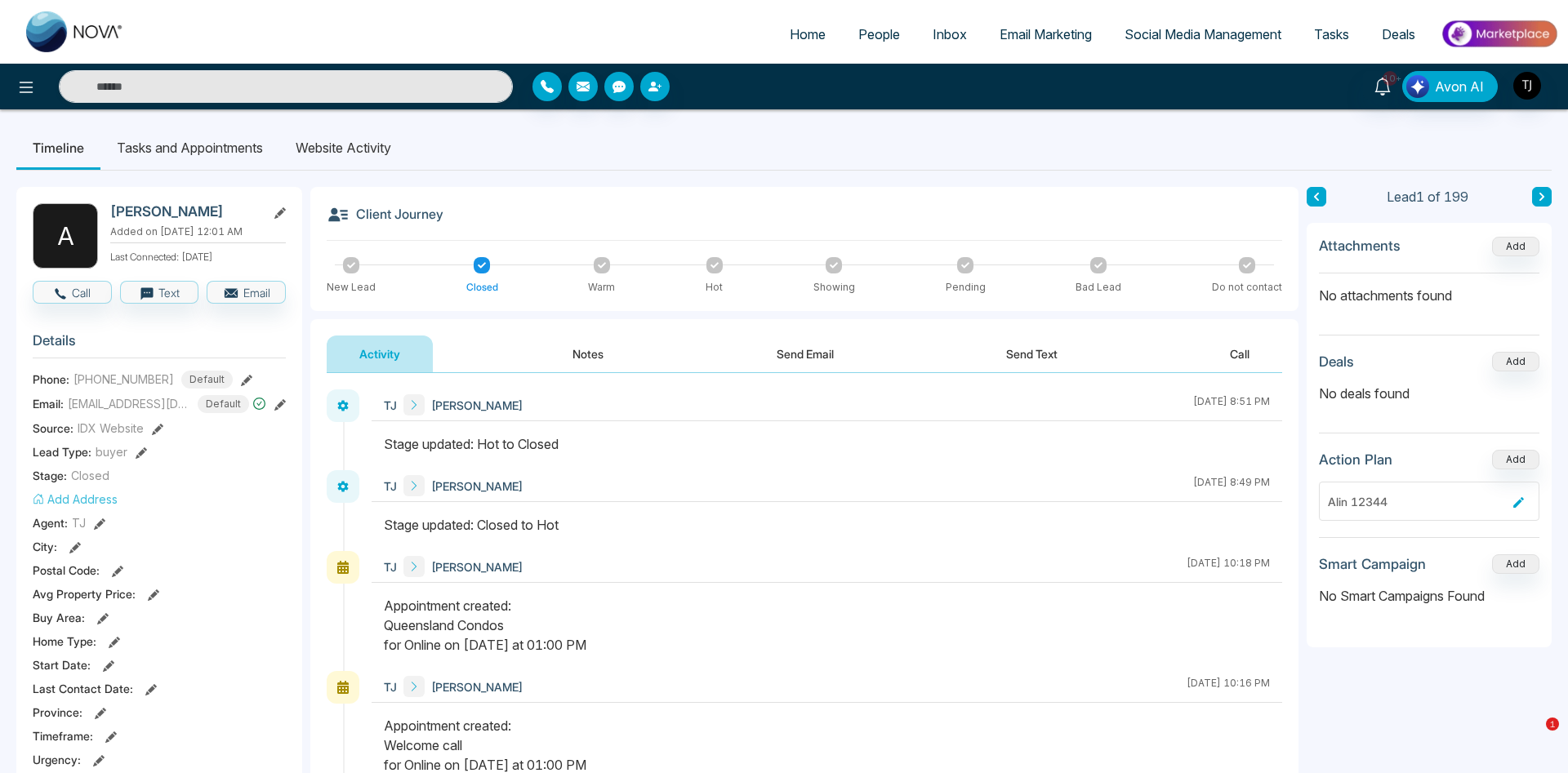 click 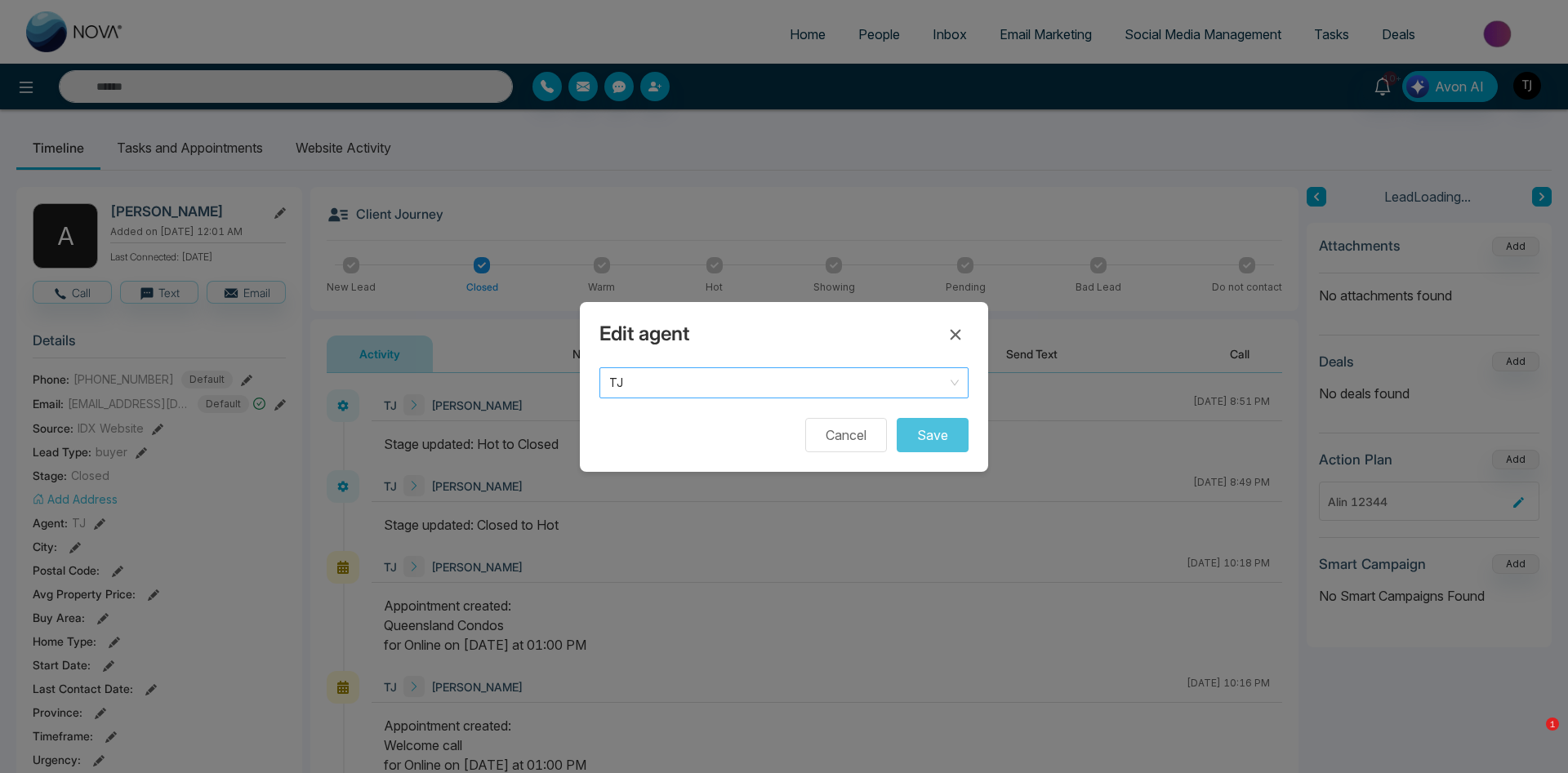 click on "TJ" at bounding box center [784, 383] 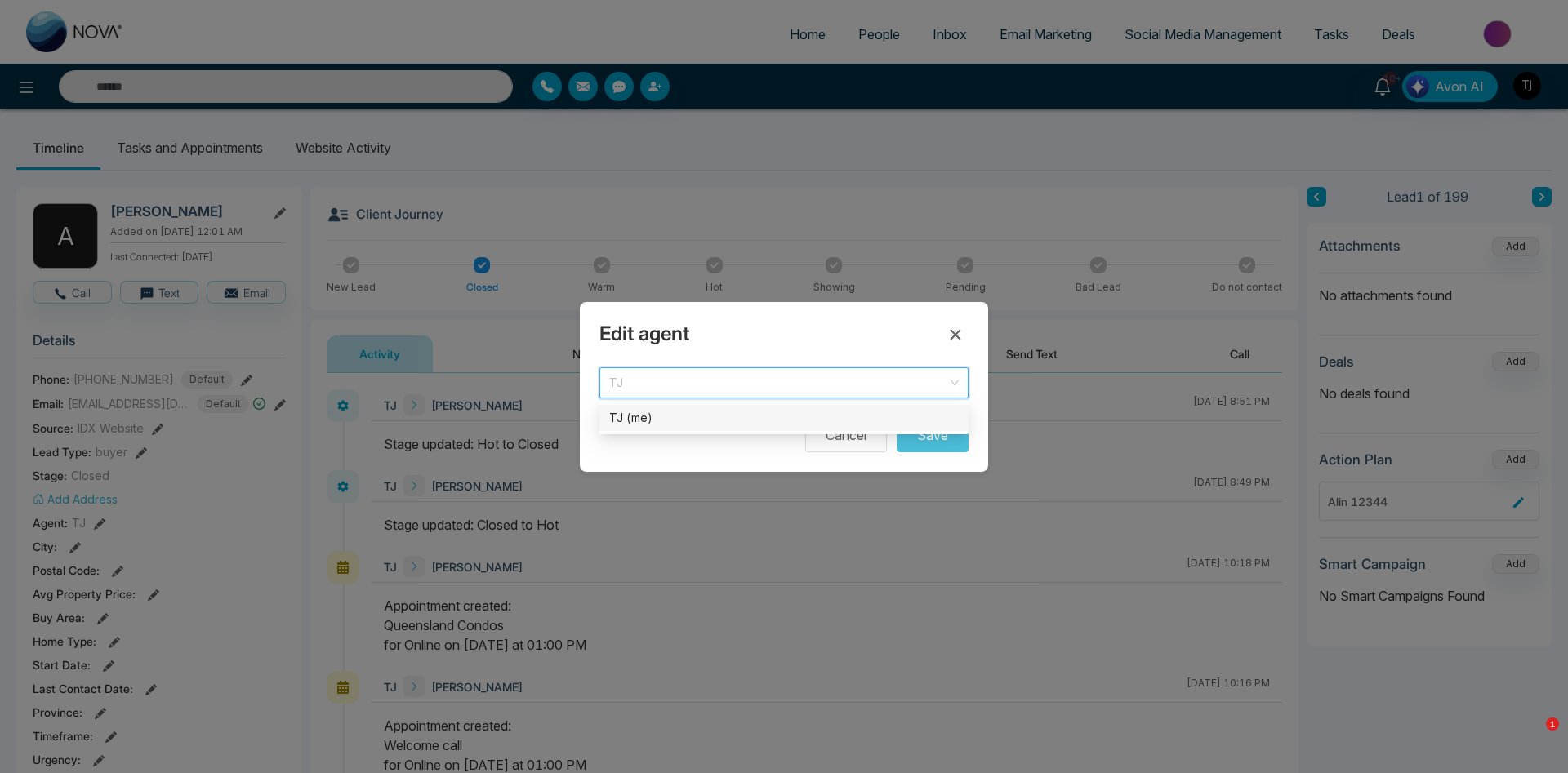 click on "TJ (me)" at bounding box center [784, 418] 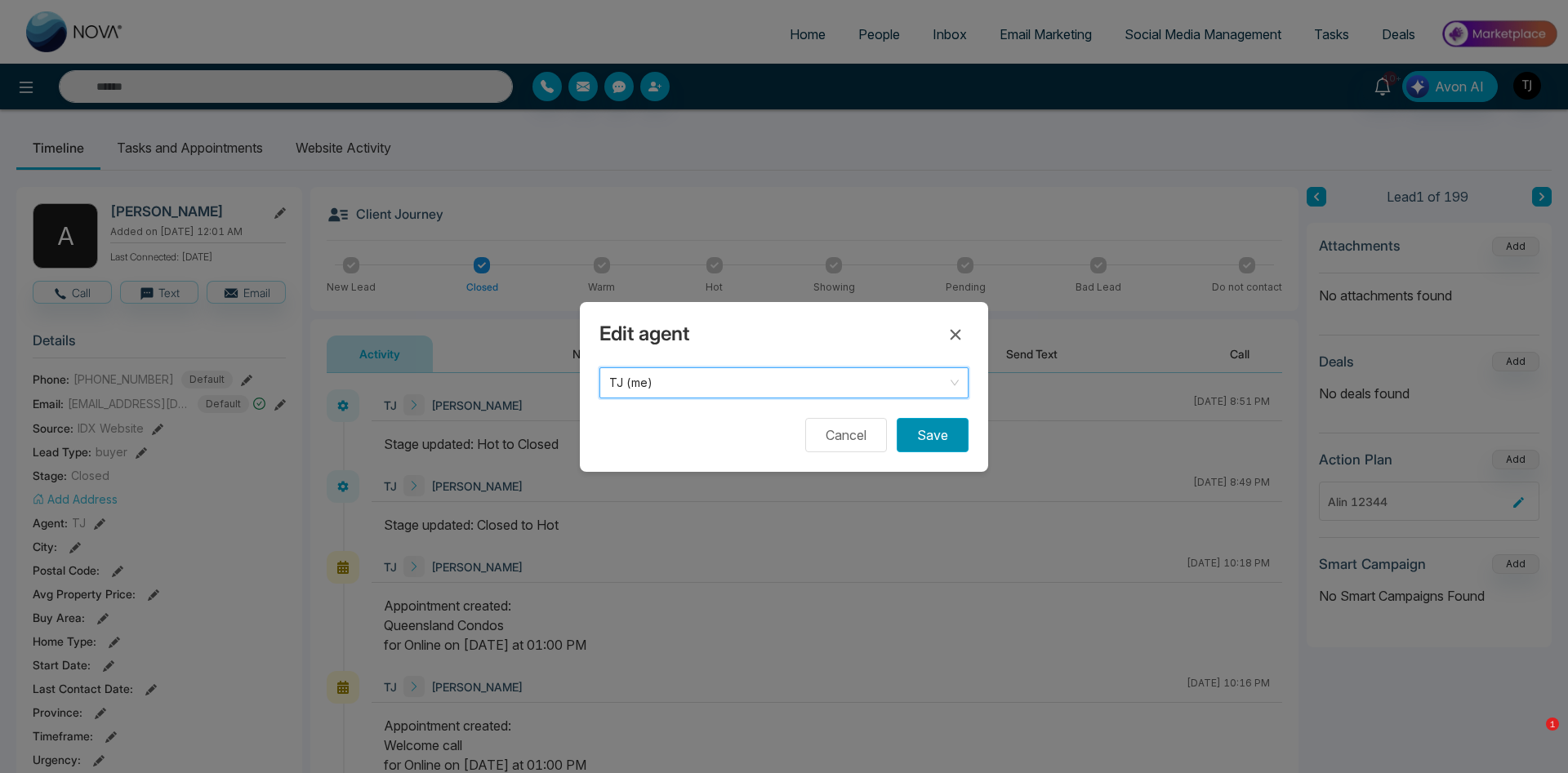 click on "Save" at bounding box center [933, 435] 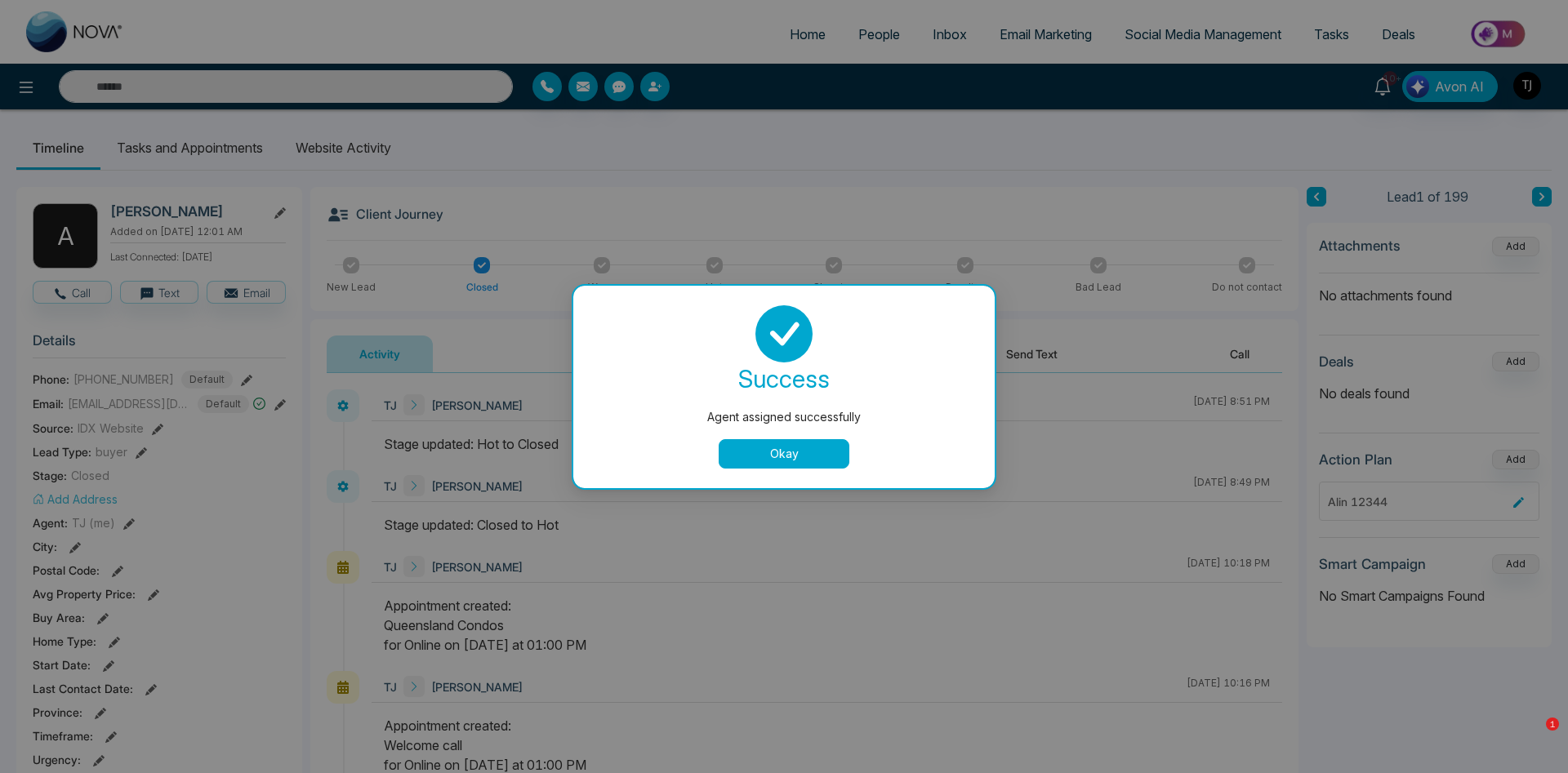 click on "Okay" at bounding box center (784, 454) 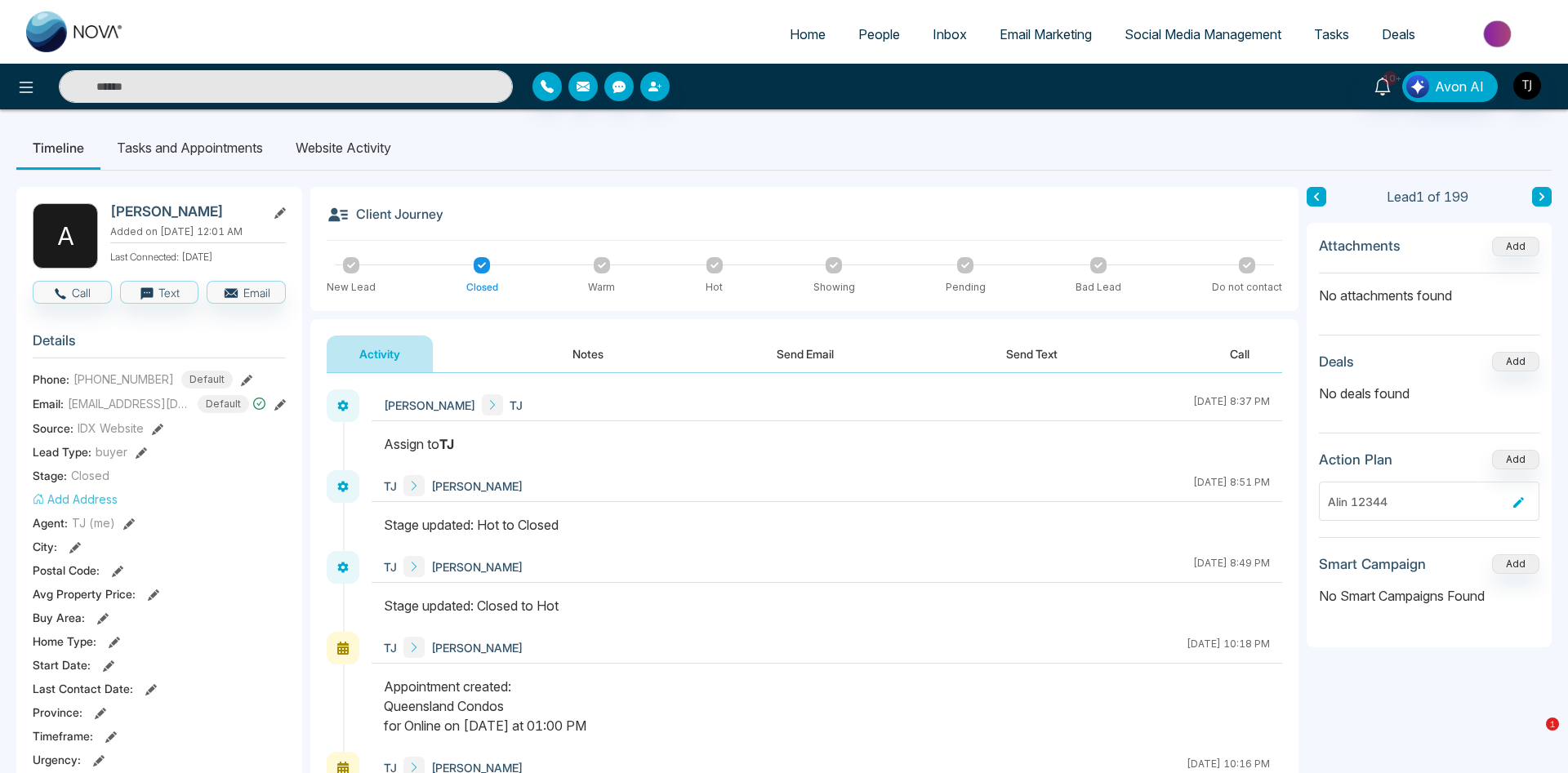 click on "People" at bounding box center (879, 34) 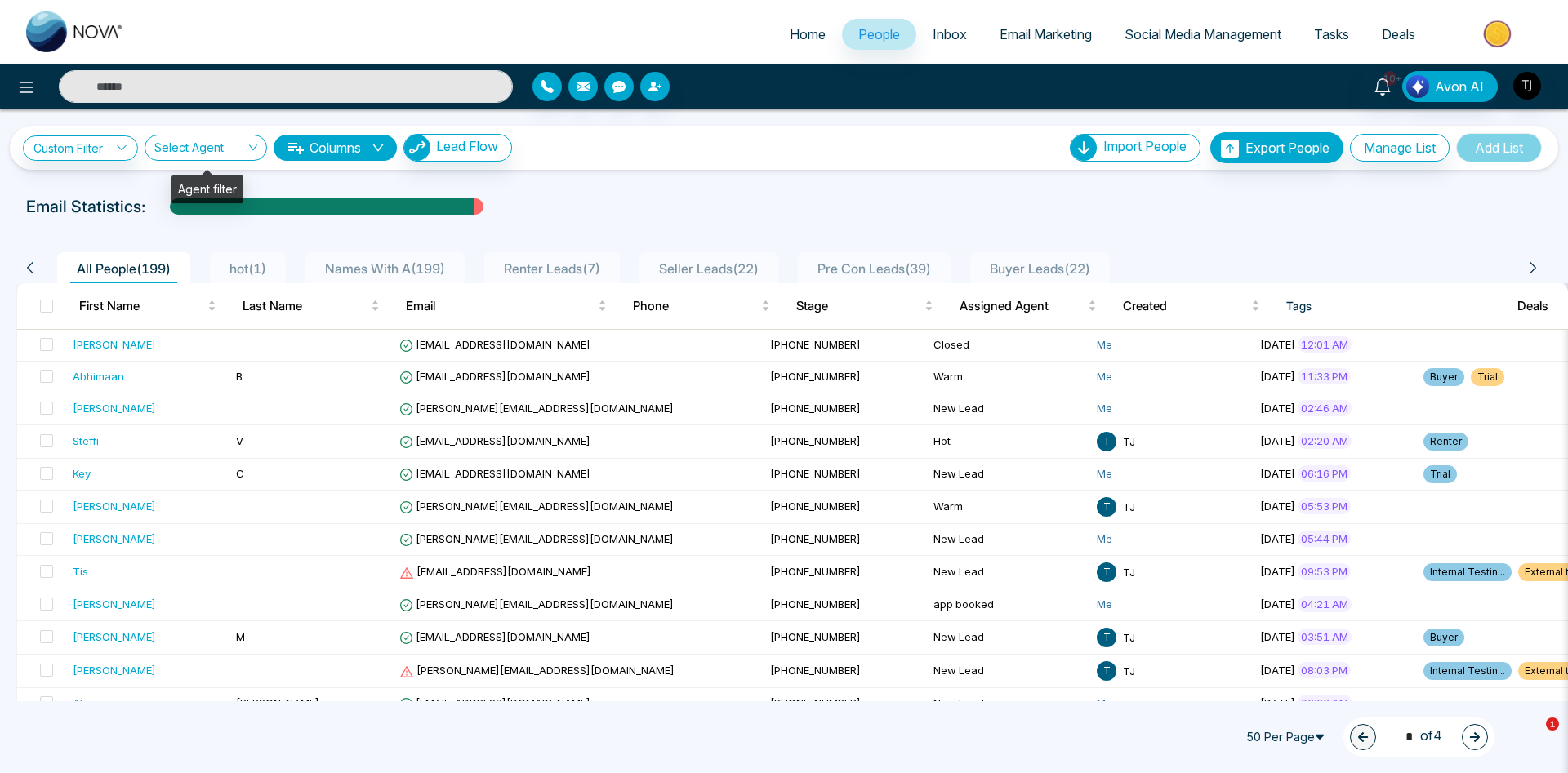 click at bounding box center (200, 151) 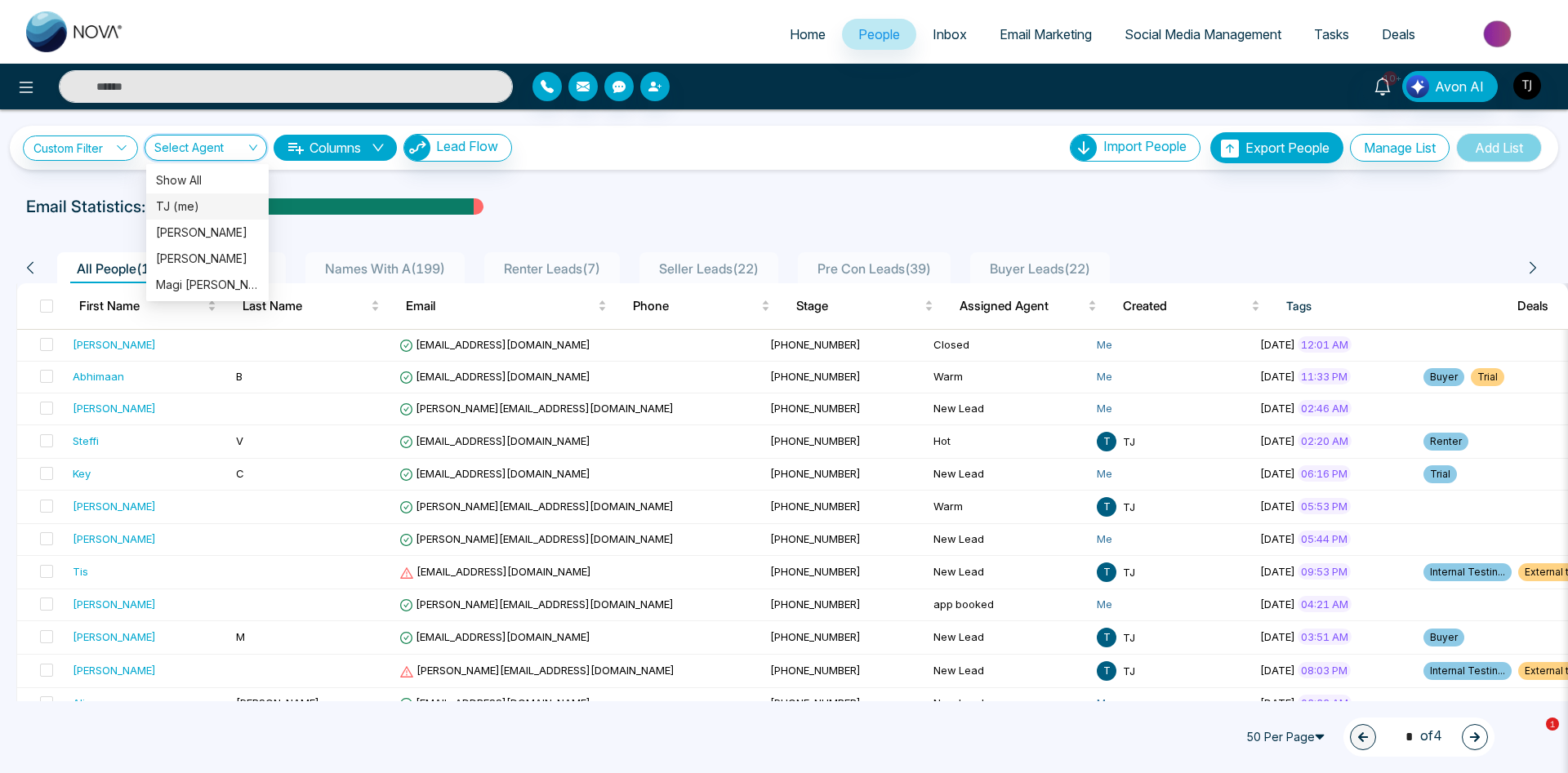 click on "TJ (me)" at bounding box center [207, 207] 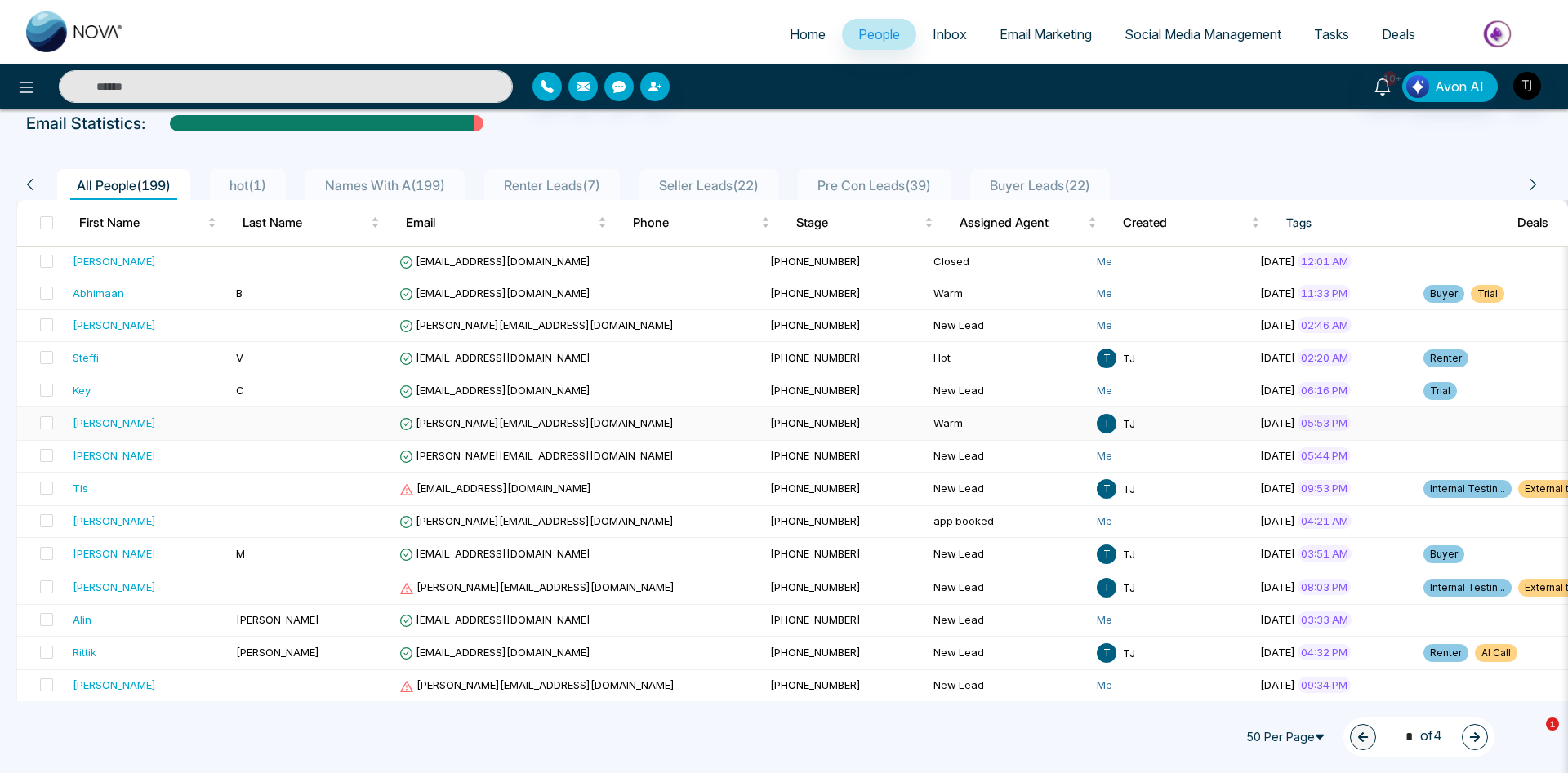 scroll, scrollTop: 0, scrollLeft: 0, axis: both 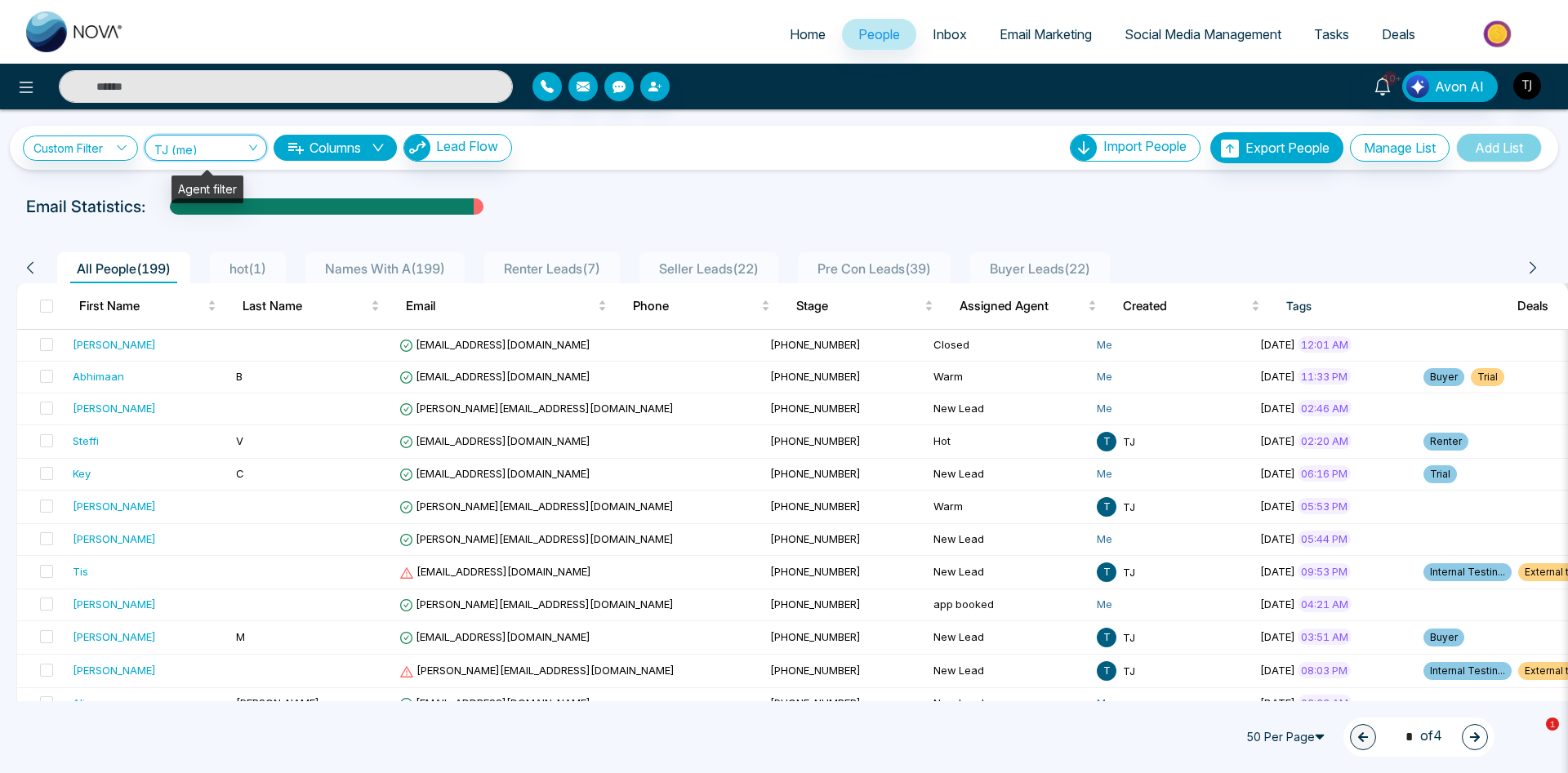 click on "TJ (me)" at bounding box center [206, 147] 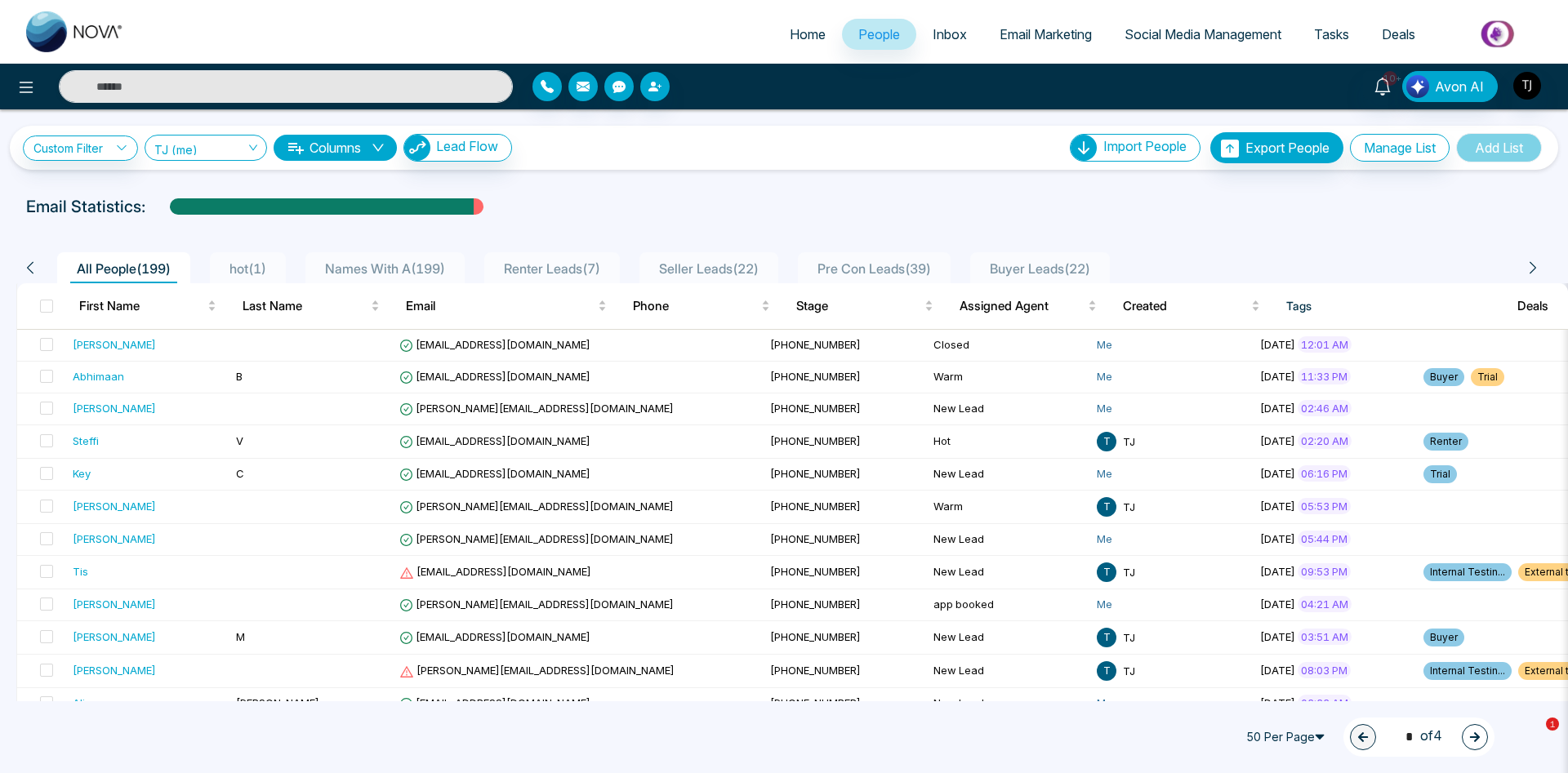 click on "Email Statistics:" at bounding box center [784, 207] 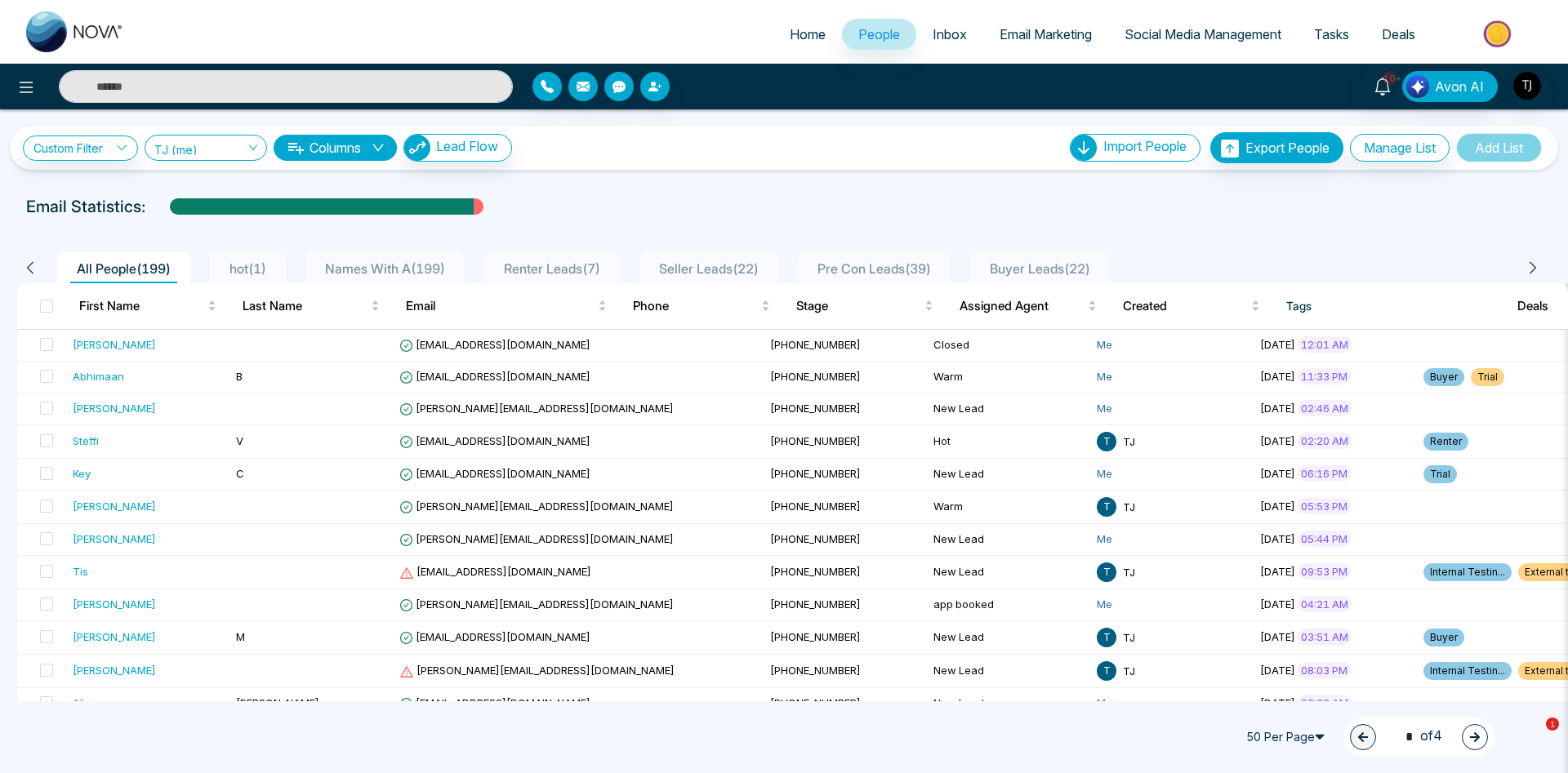 click on "Home" at bounding box center (808, 34) 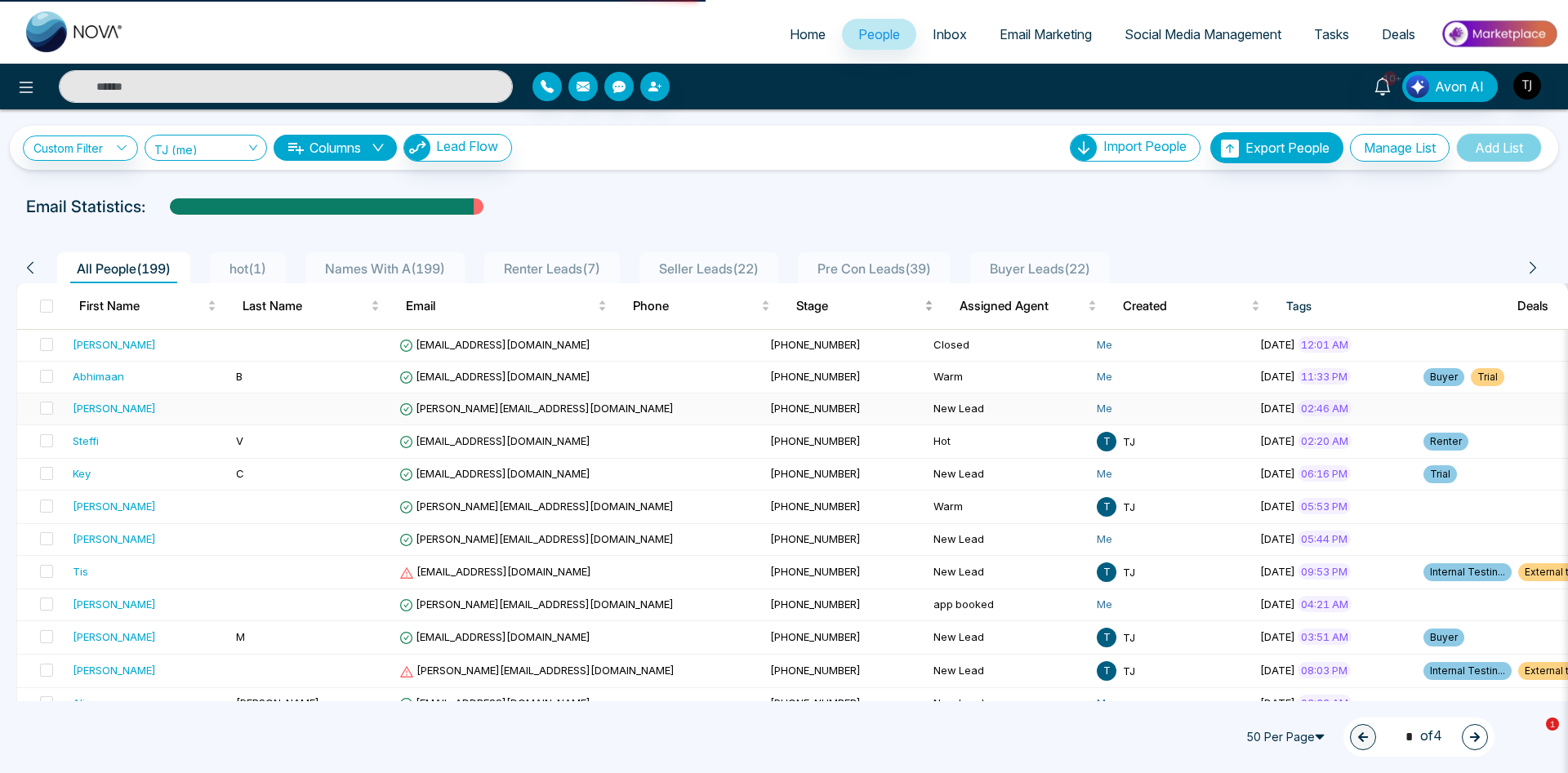 select on "*" 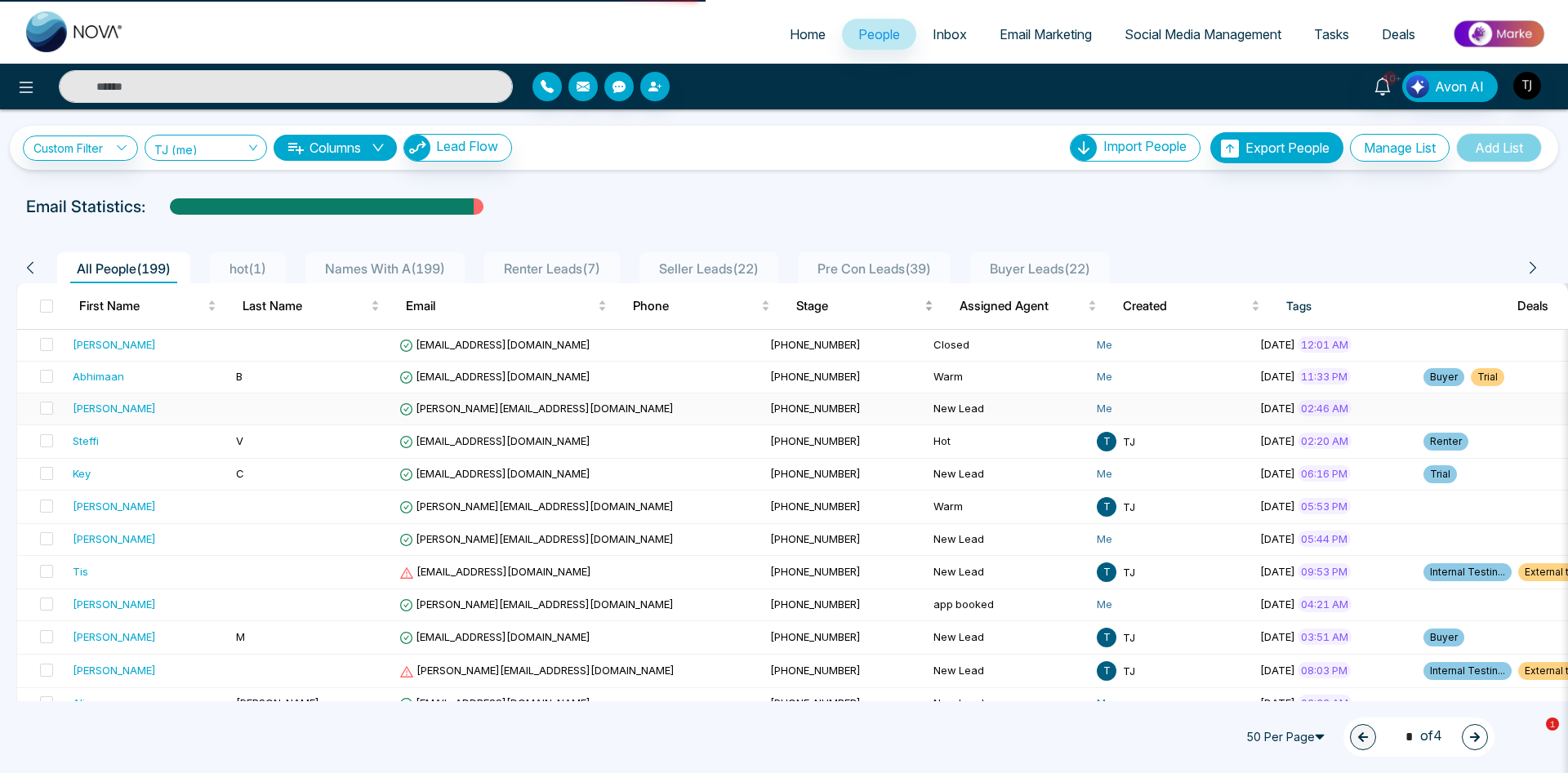 select on "*" 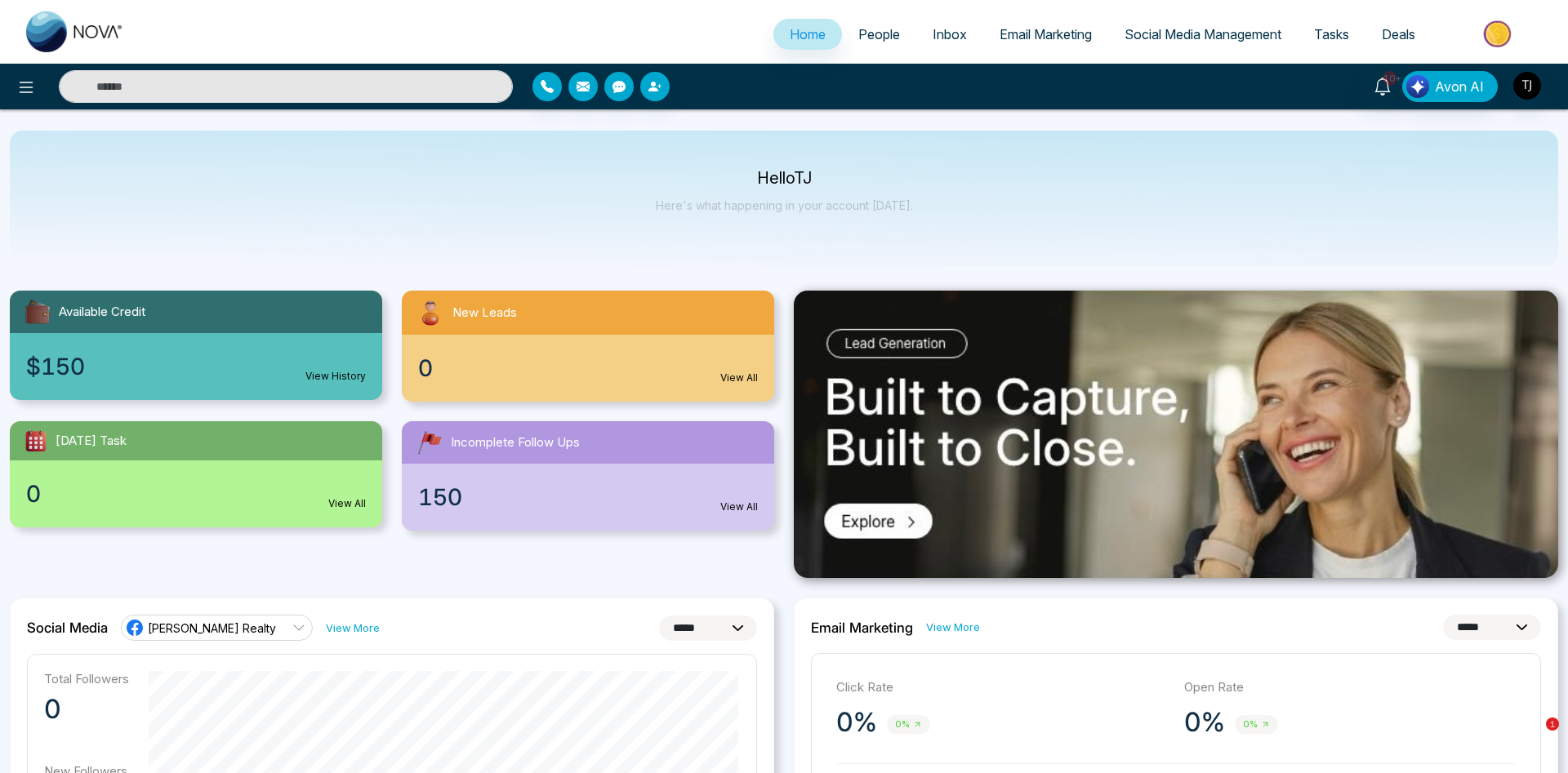 scroll, scrollTop: 167, scrollLeft: 0, axis: vertical 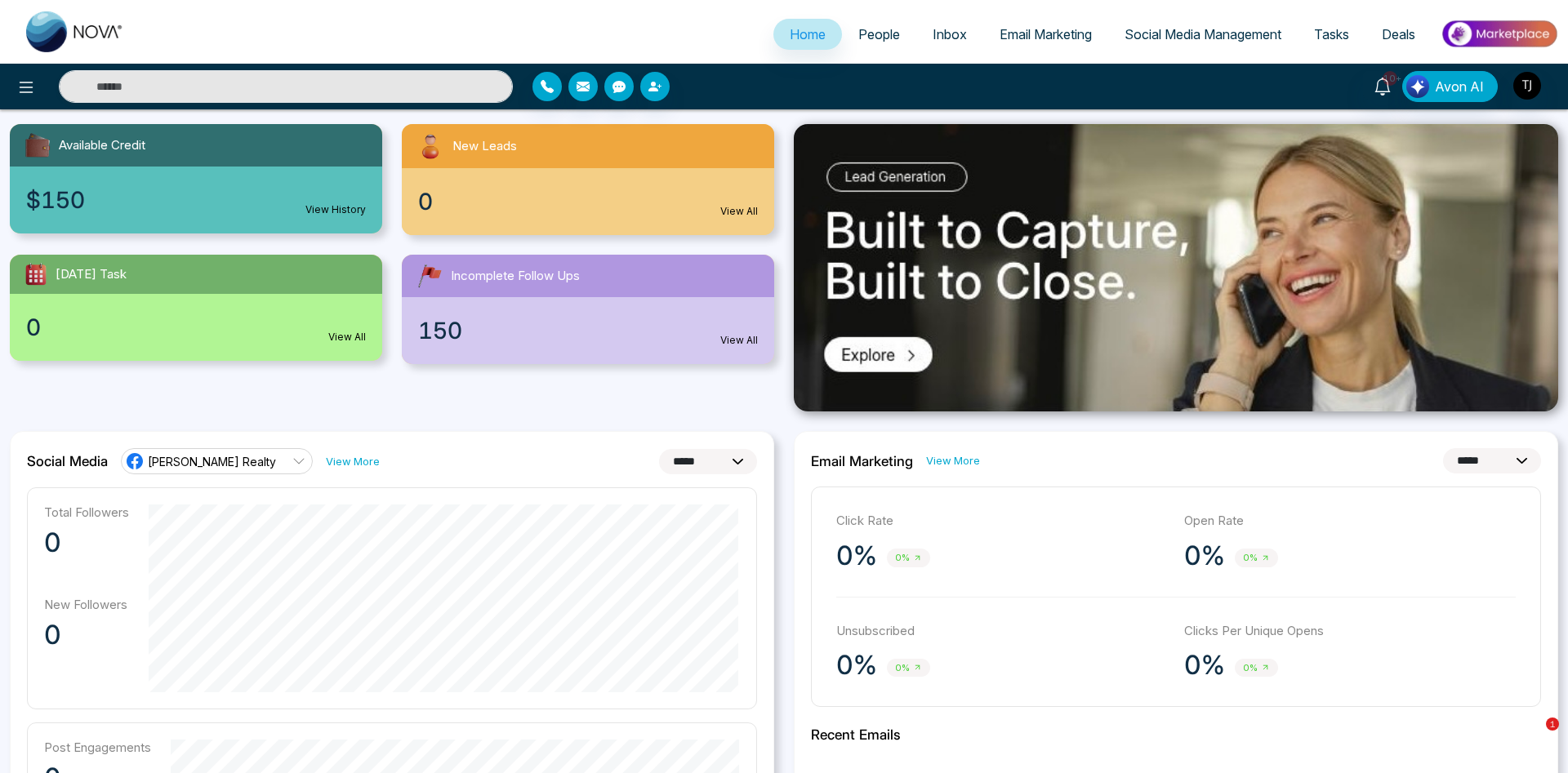 click at bounding box center [1176, 268] 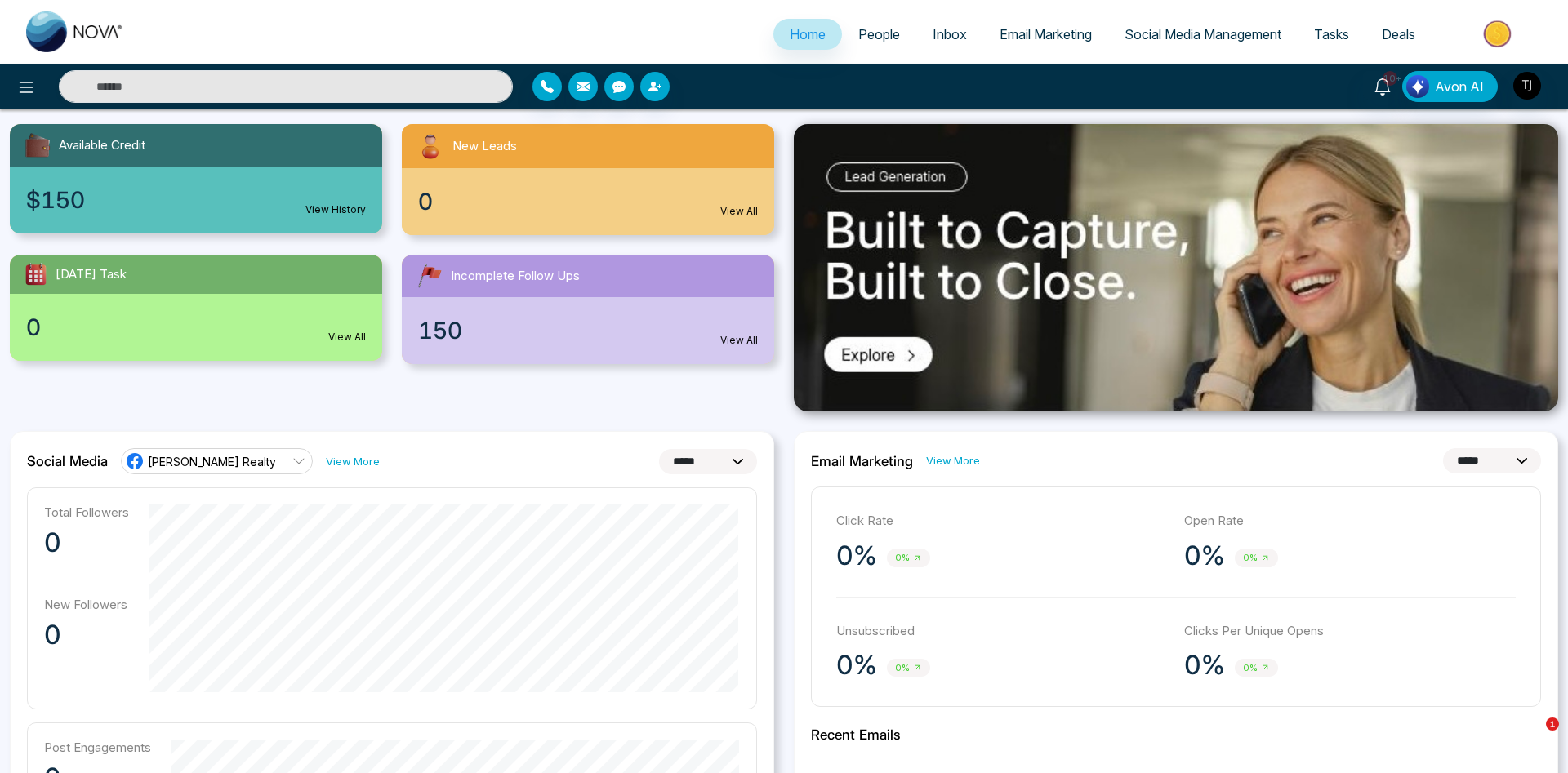 scroll, scrollTop: 0, scrollLeft: 0, axis: both 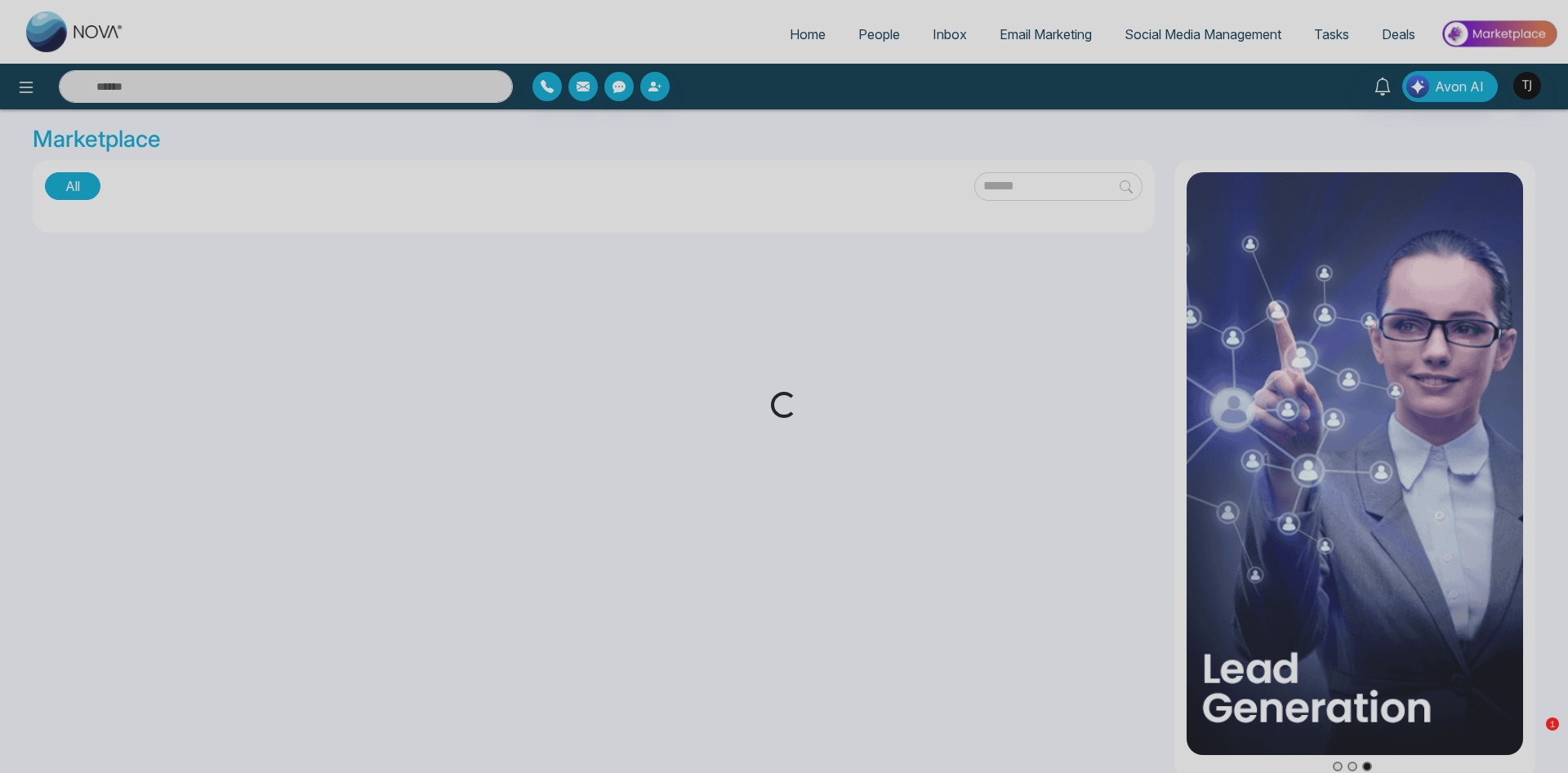 click on "Loading..." at bounding box center [784, 386] 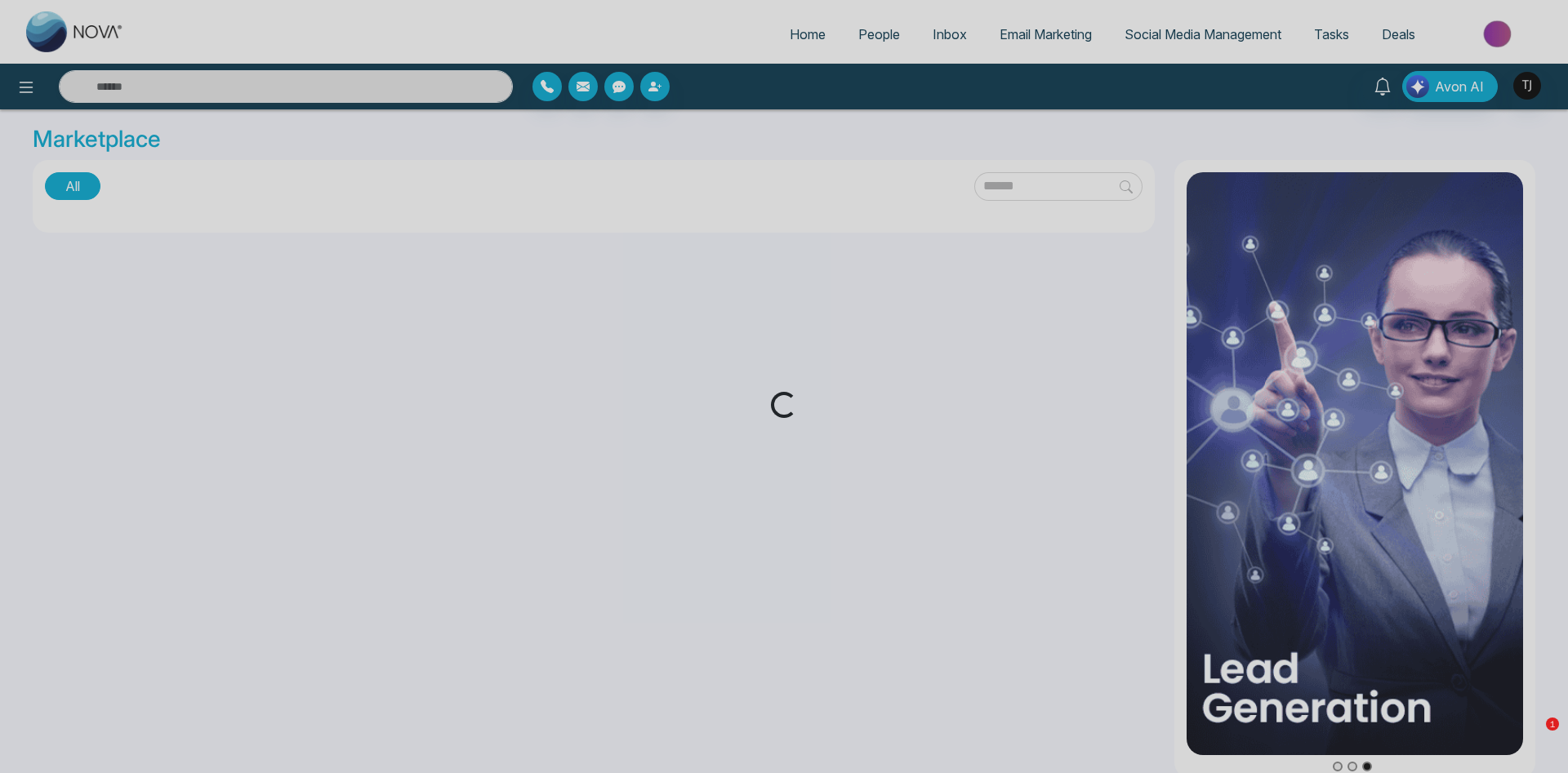 drag, startPoint x: 844, startPoint y: 383, endPoint x: 666, endPoint y: 313, distance: 191.26944 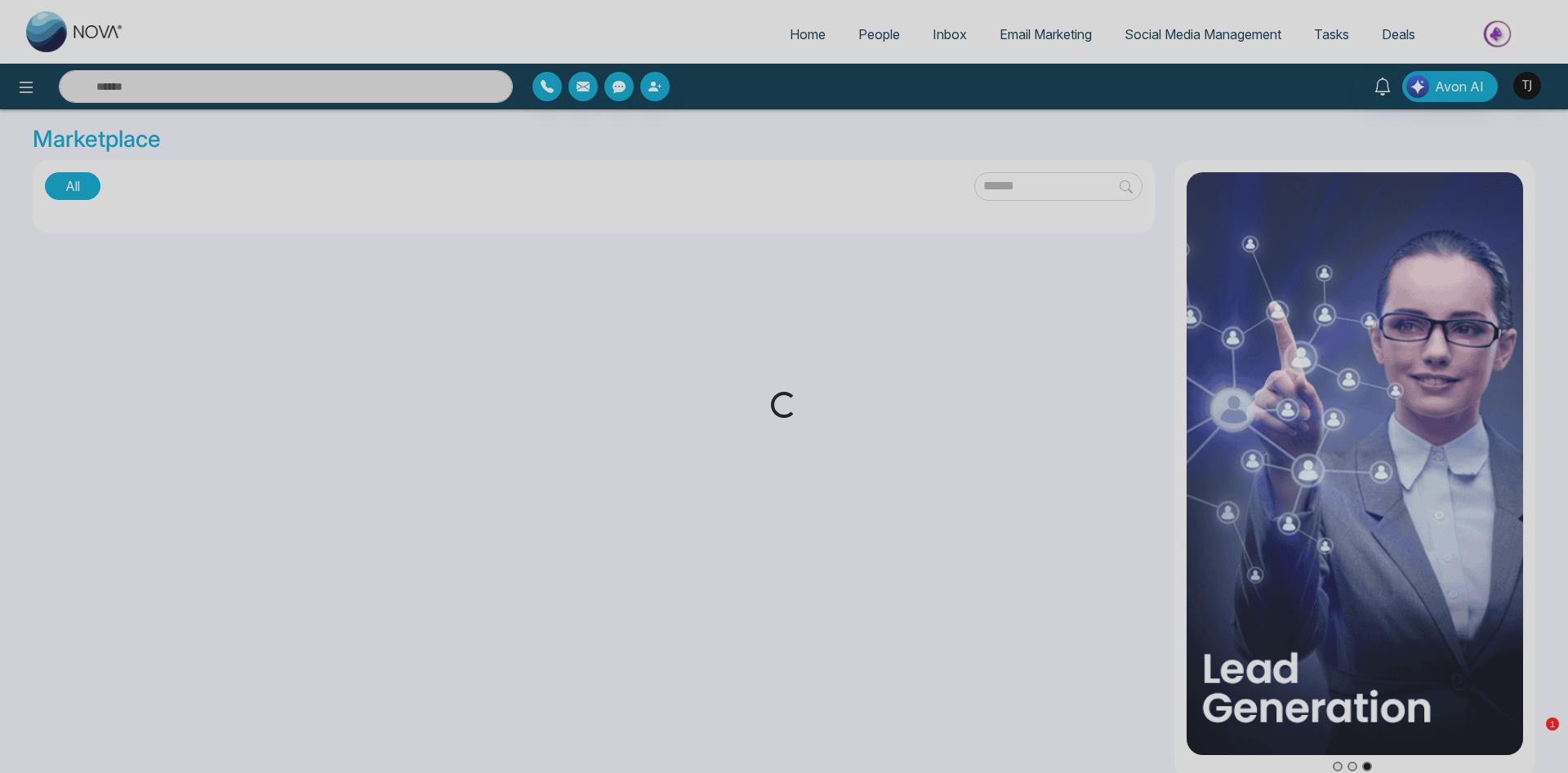click on "Loading..." at bounding box center (784, 386) 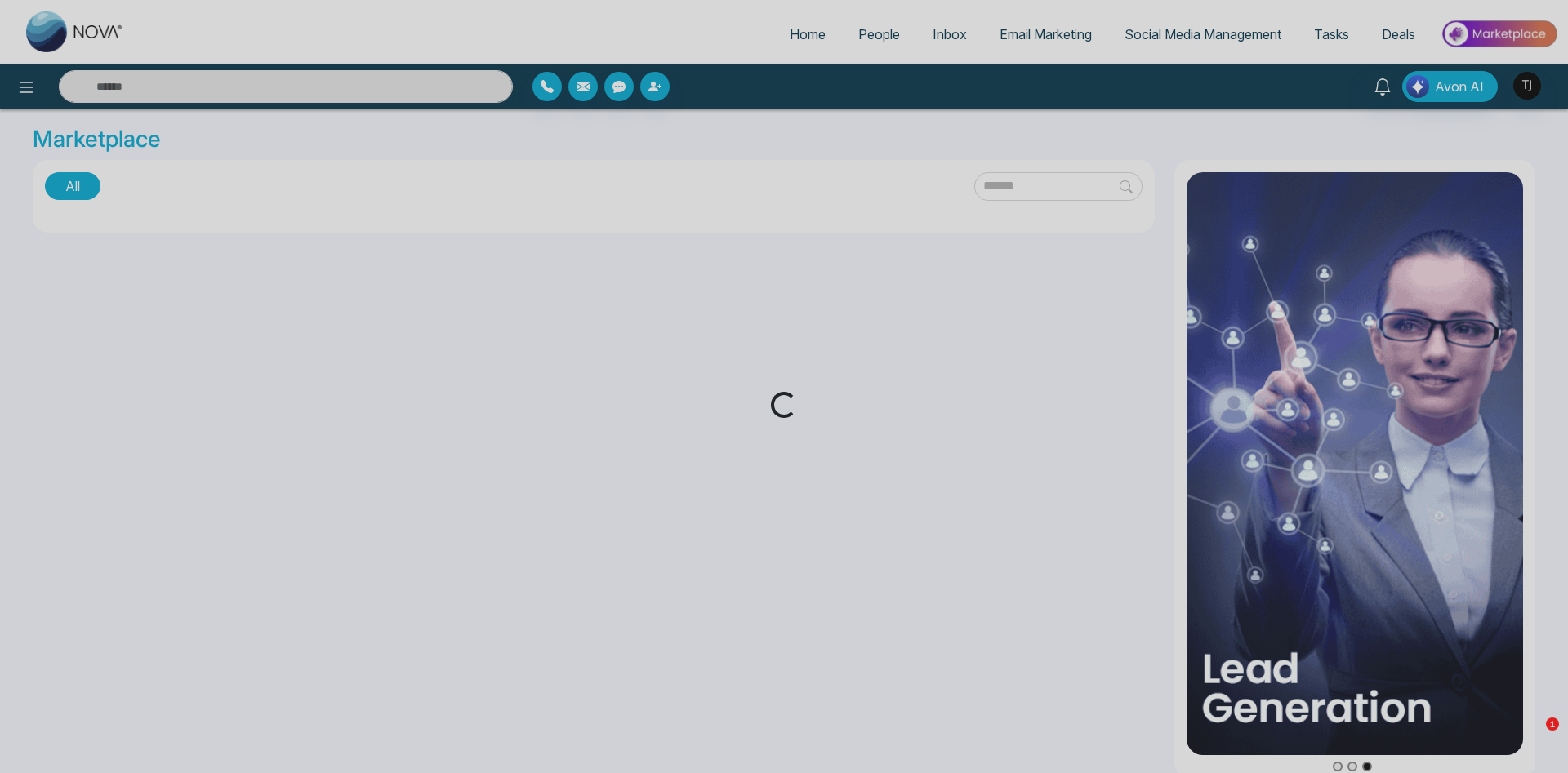 drag, startPoint x: 666, startPoint y: 313, endPoint x: 653, endPoint y: 300, distance: 18.384776 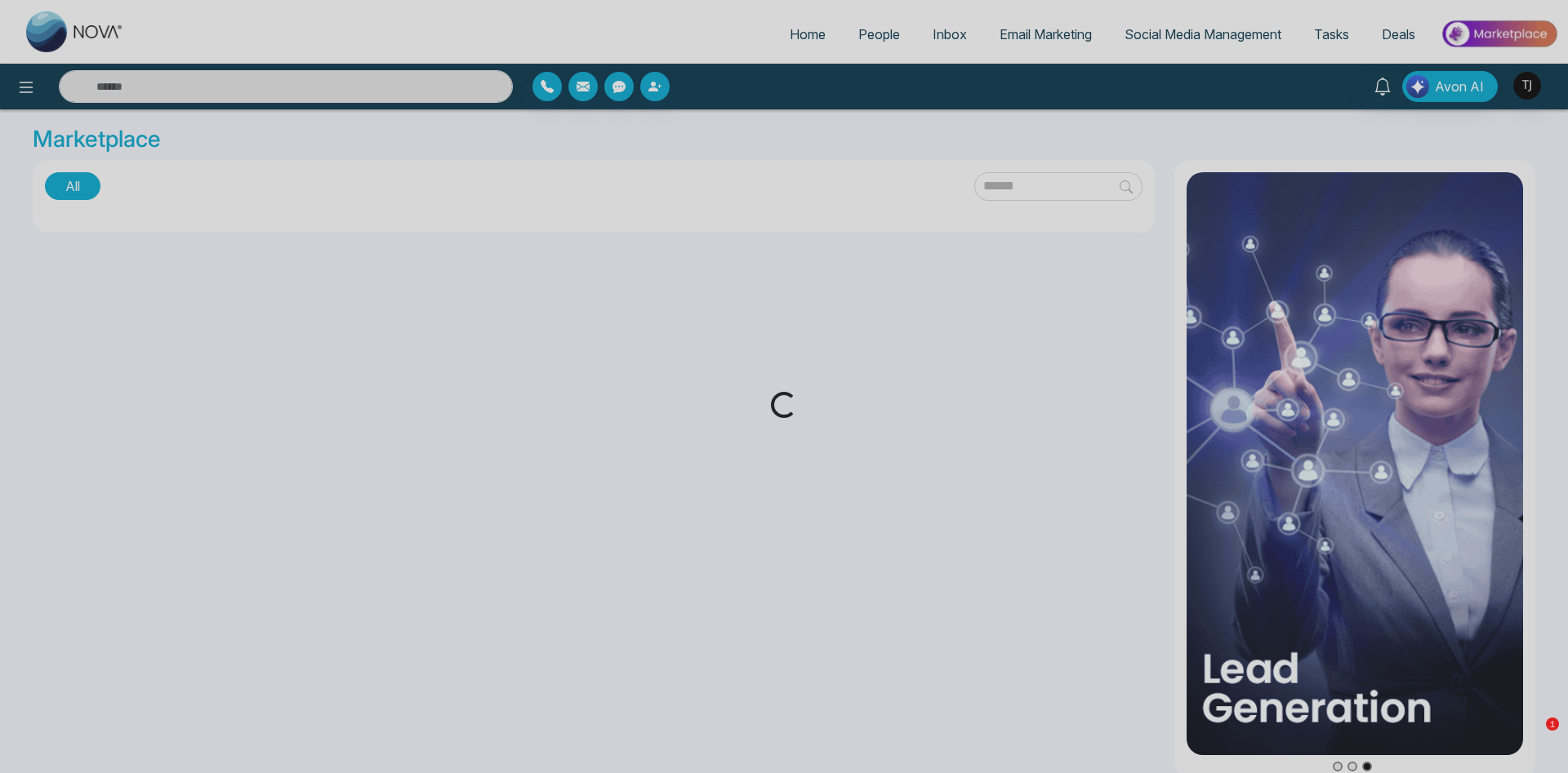 click on "Loading..." at bounding box center (784, 386) 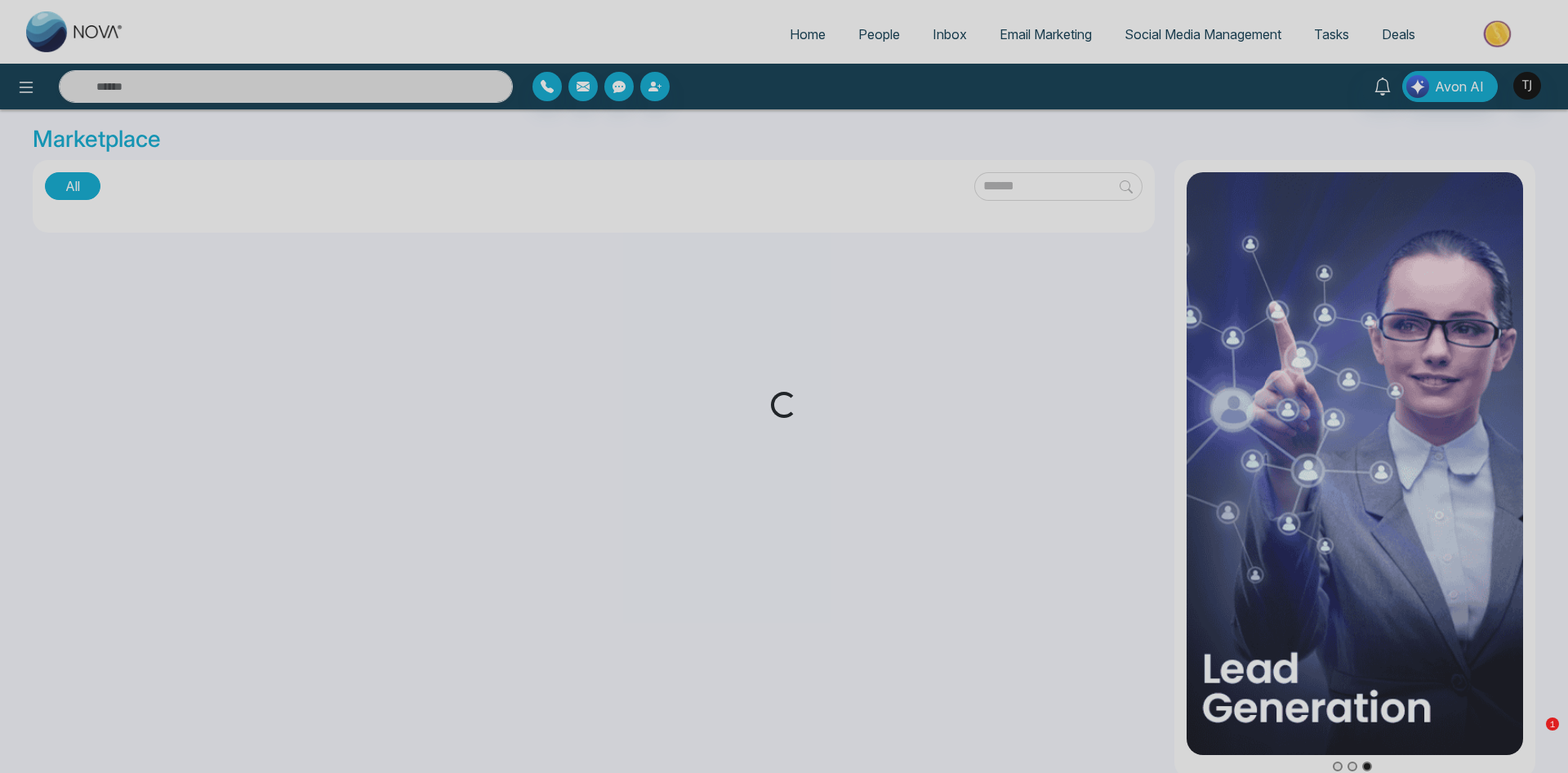 click on "Loading..." at bounding box center (784, 386) 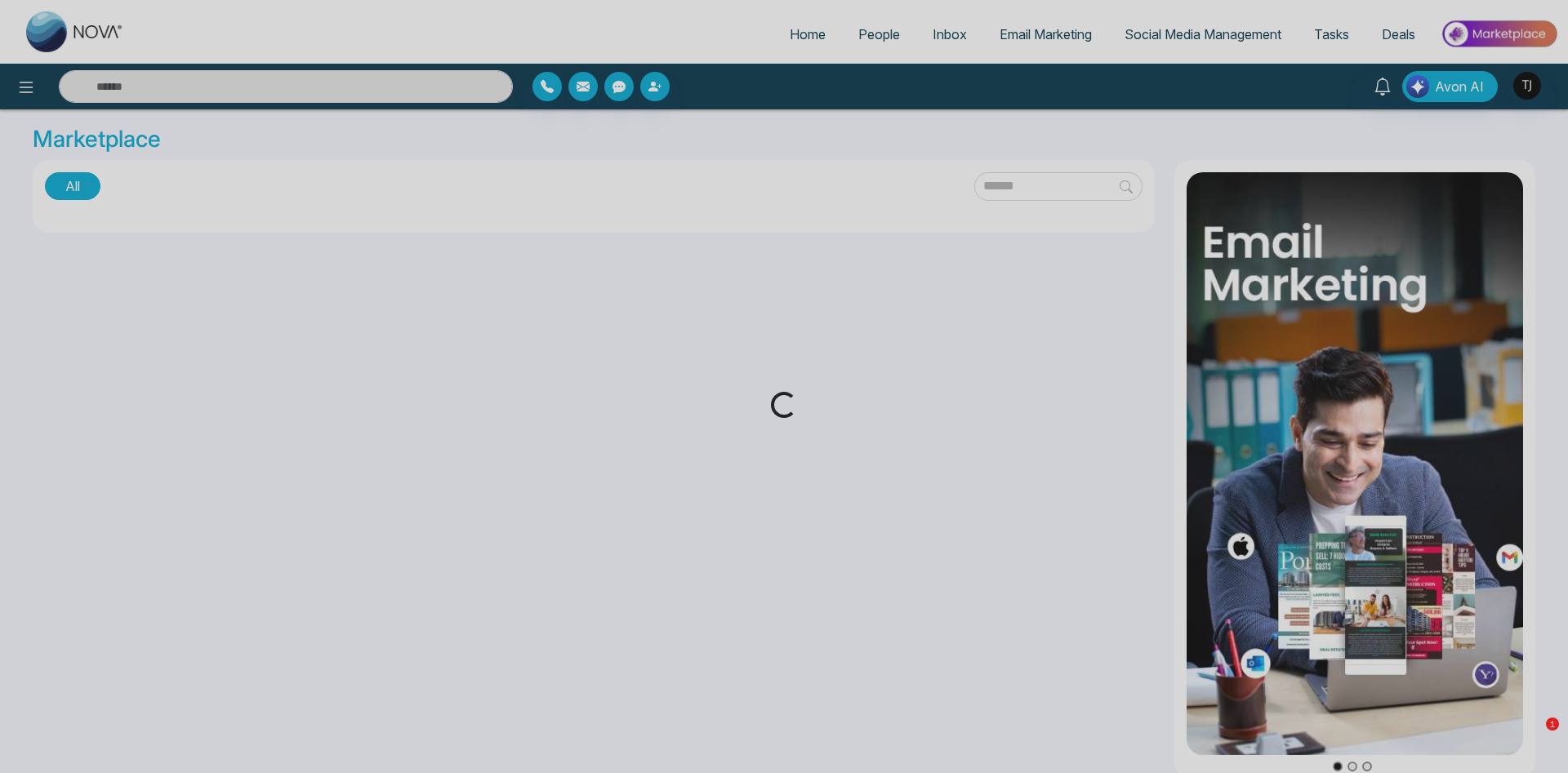 click on "Loading..." at bounding box center [784, 386] 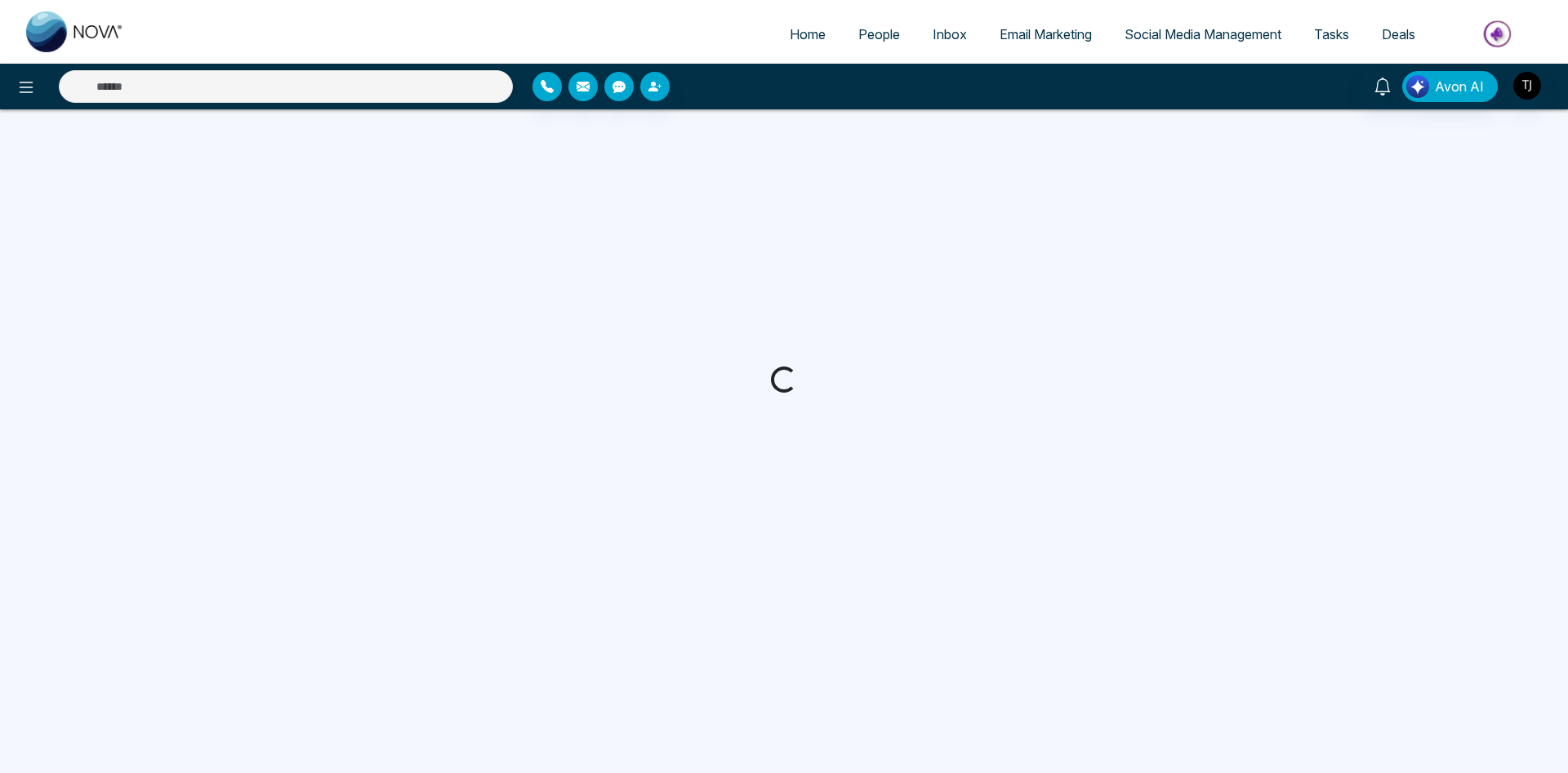 scroll, scrollTop: 0, scrollLeft: 0, axis: both 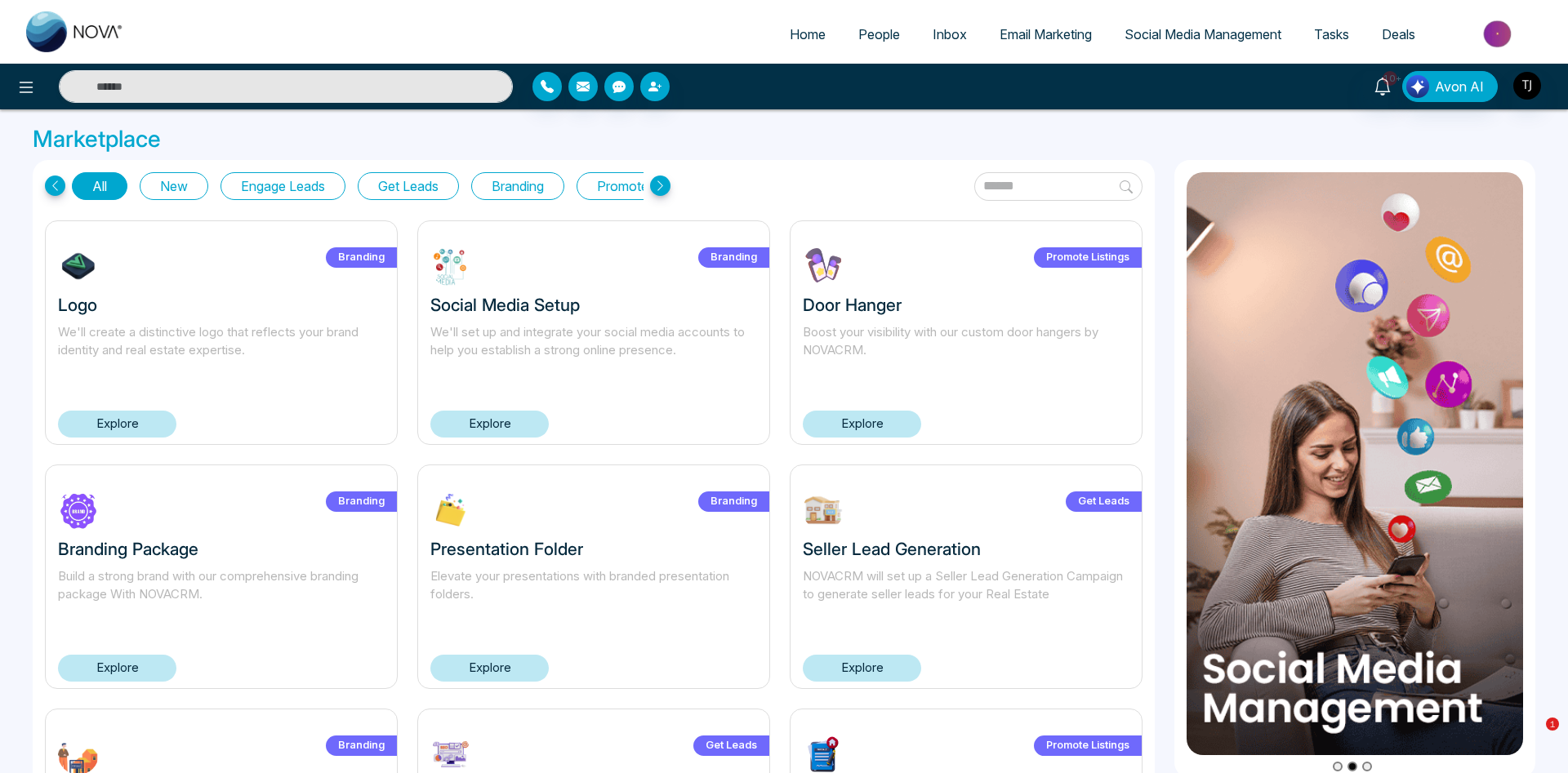 click on "Explore" at bounding box center (117, 424) 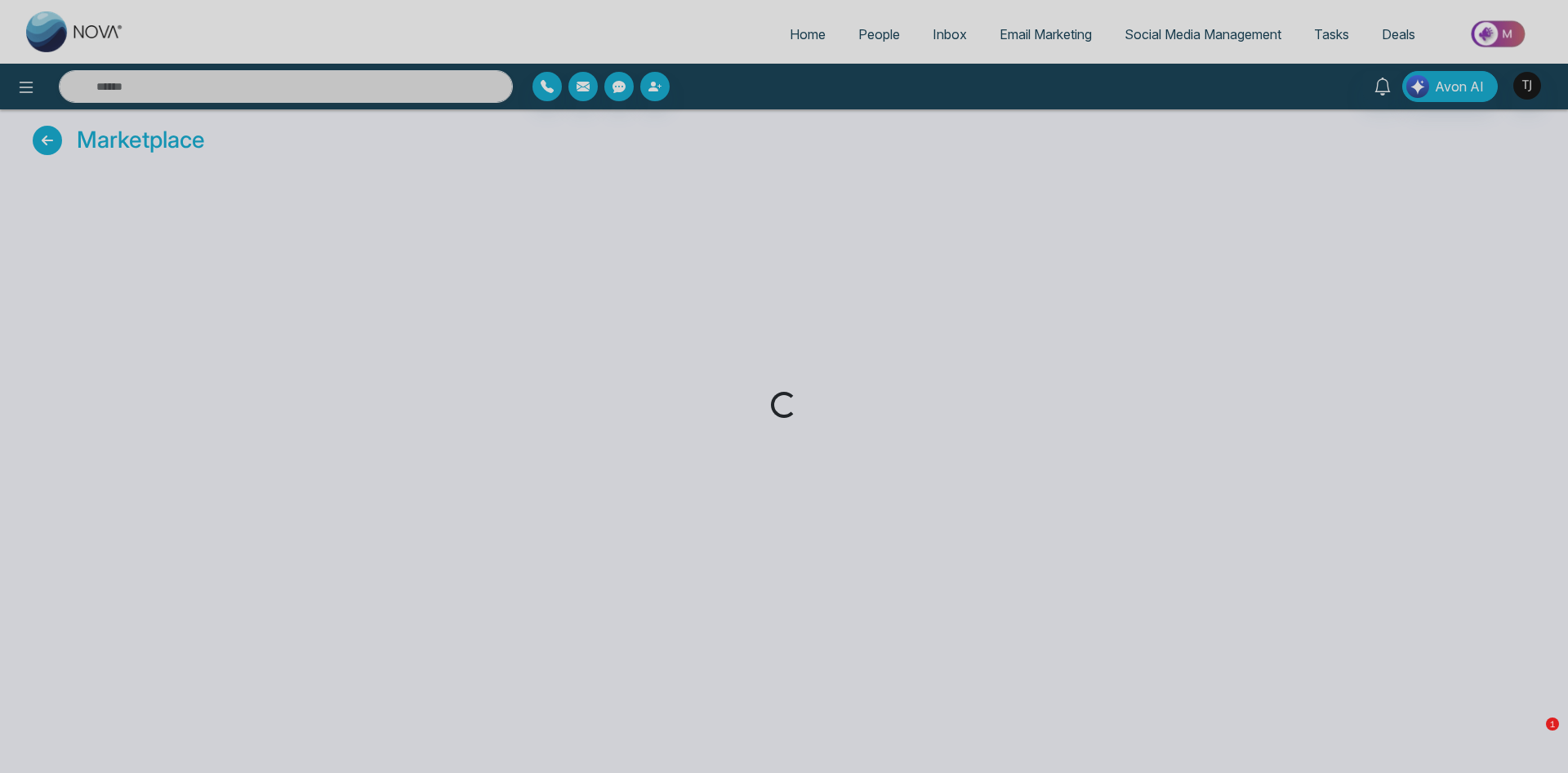 click on "Loading..." at bounding box center (784, 386) 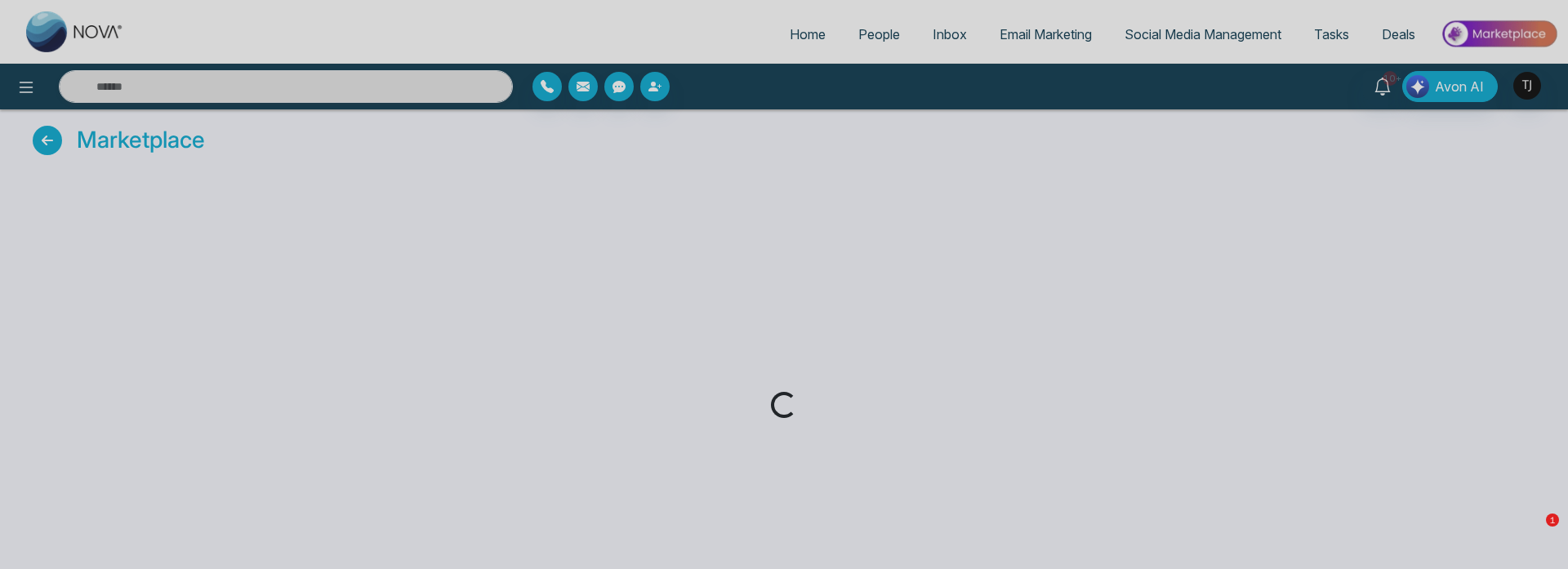 click on "Loading..." at bounding box center (784, 284) 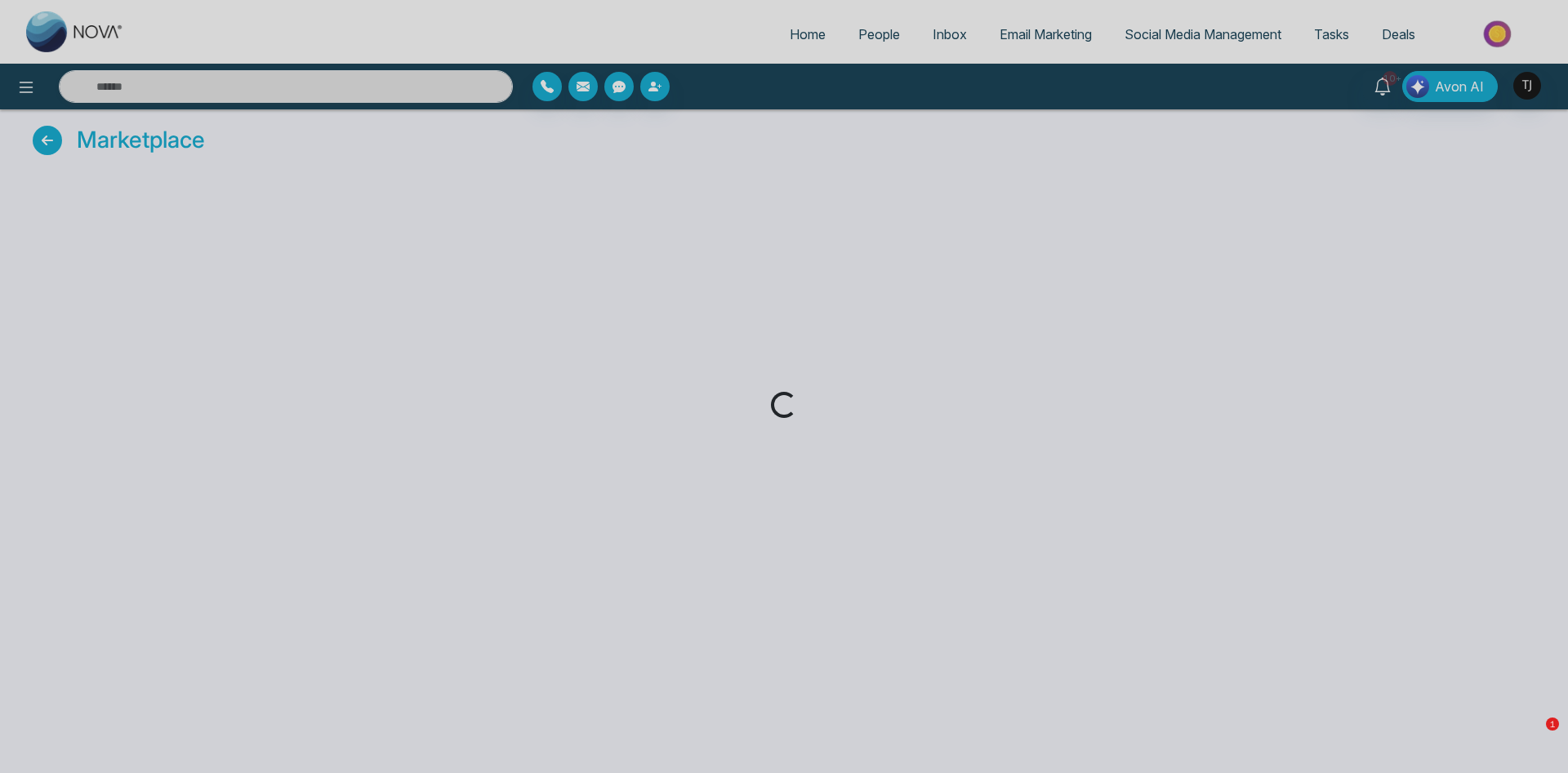 click on "Loading..." at bounding box center (784, 386) 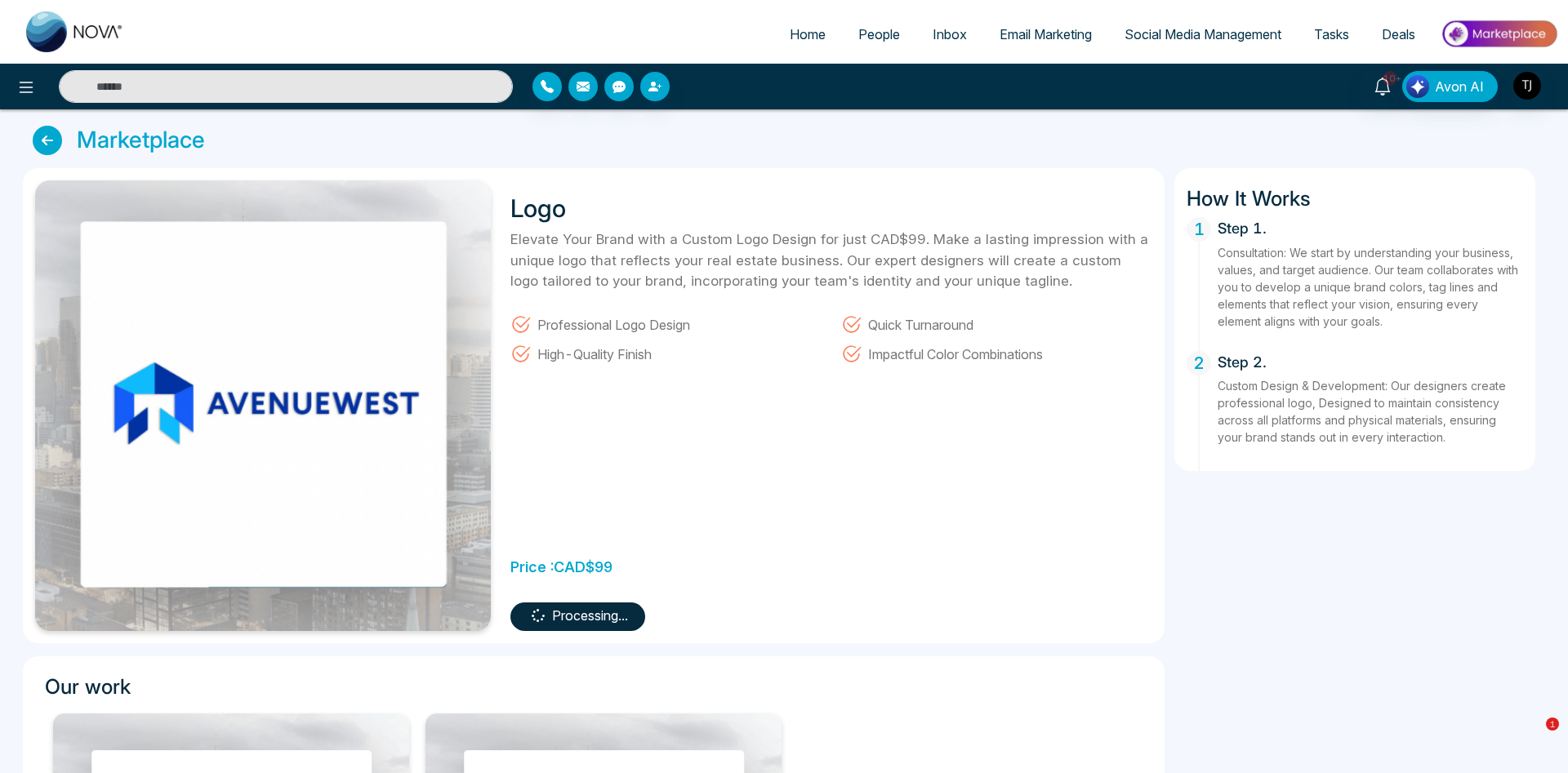 click at bounding box center (47, 140) 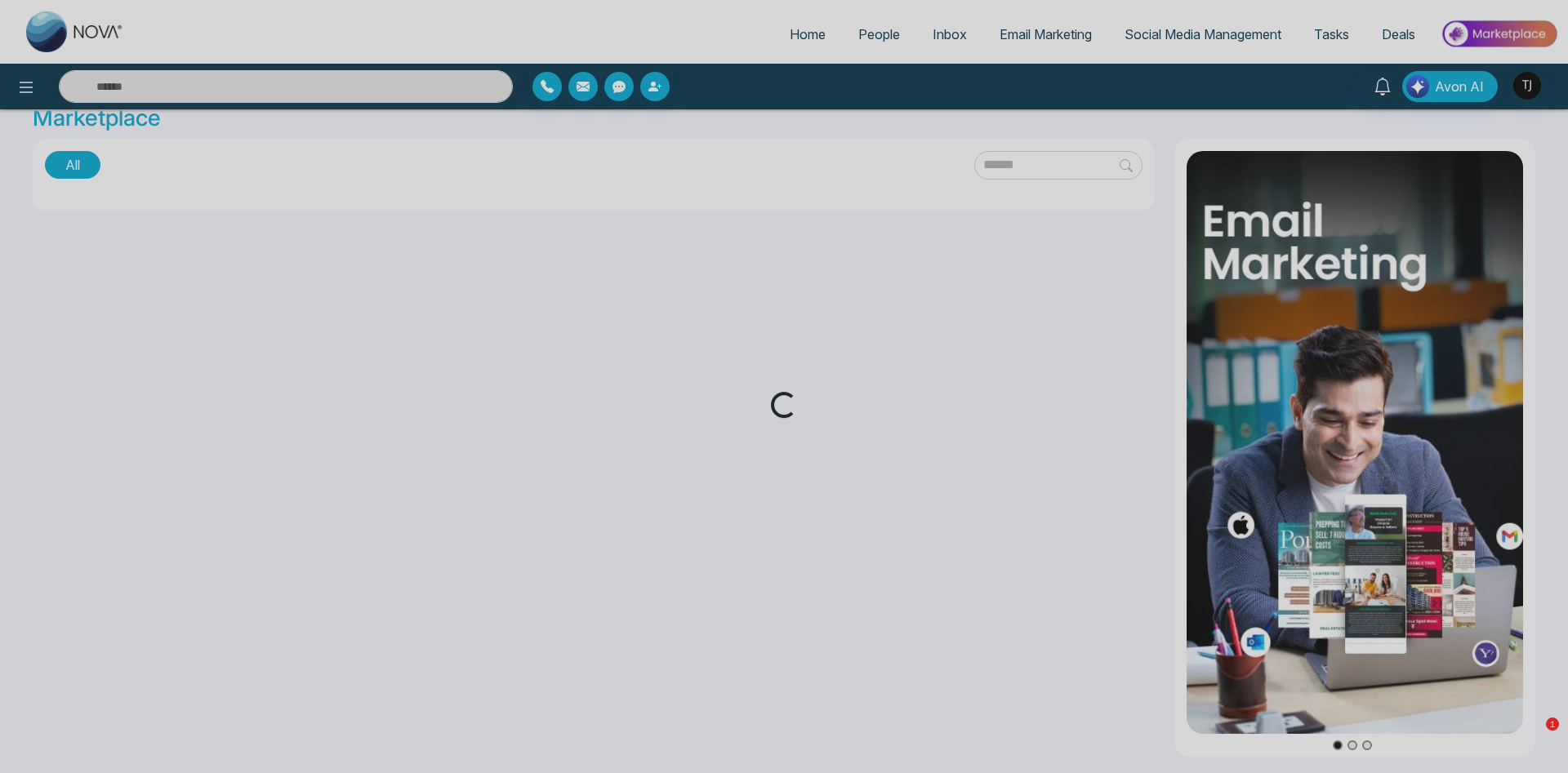 scroll, scrollTop: 0, scrollLeft: 0, axis: both 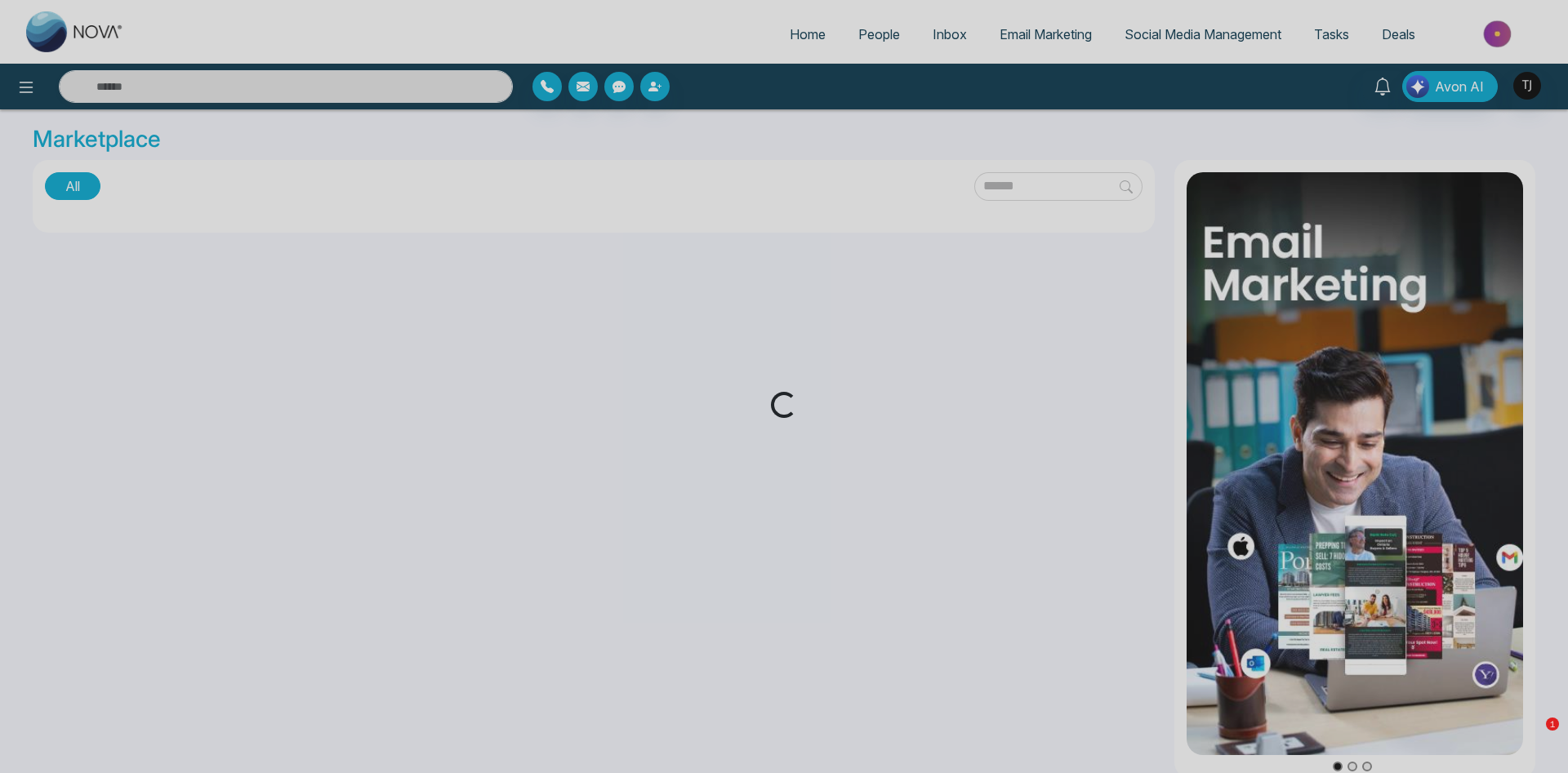 click on "Loading..." at bounding box center [784, 386] 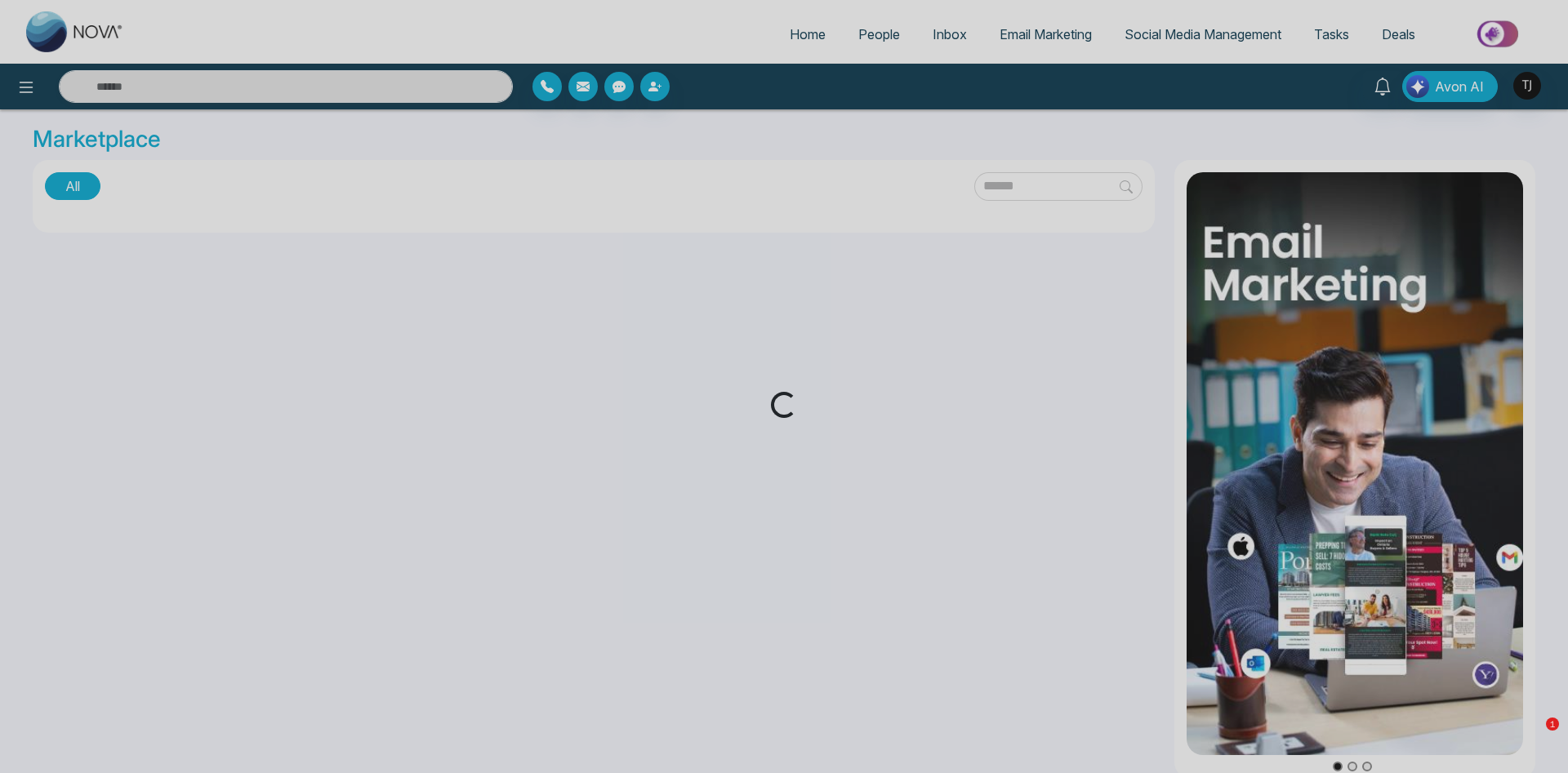 click on "Loading..." at bounding box center (784, 386) 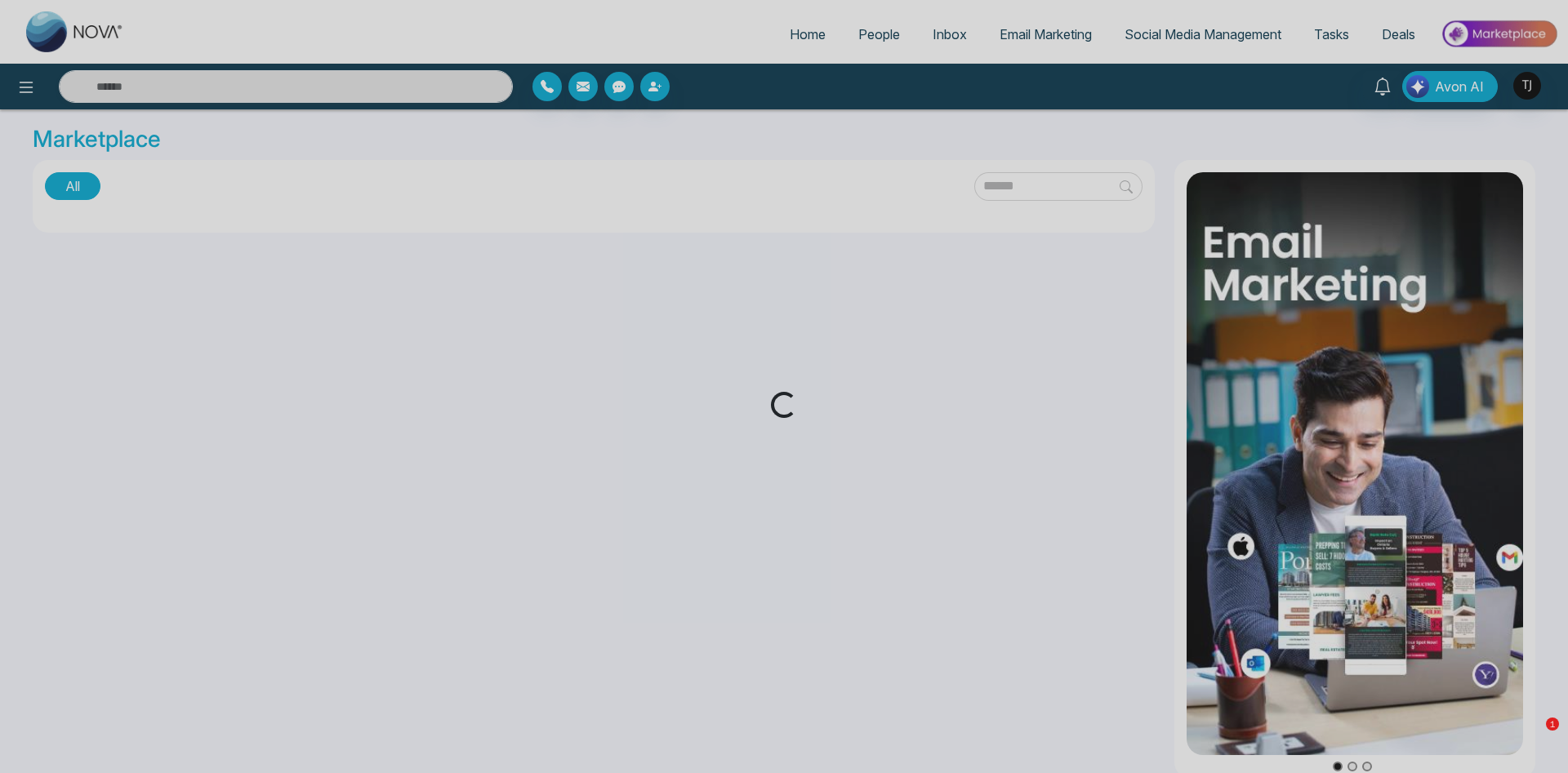 click on "Loading..." at bounding box center (784, 386) 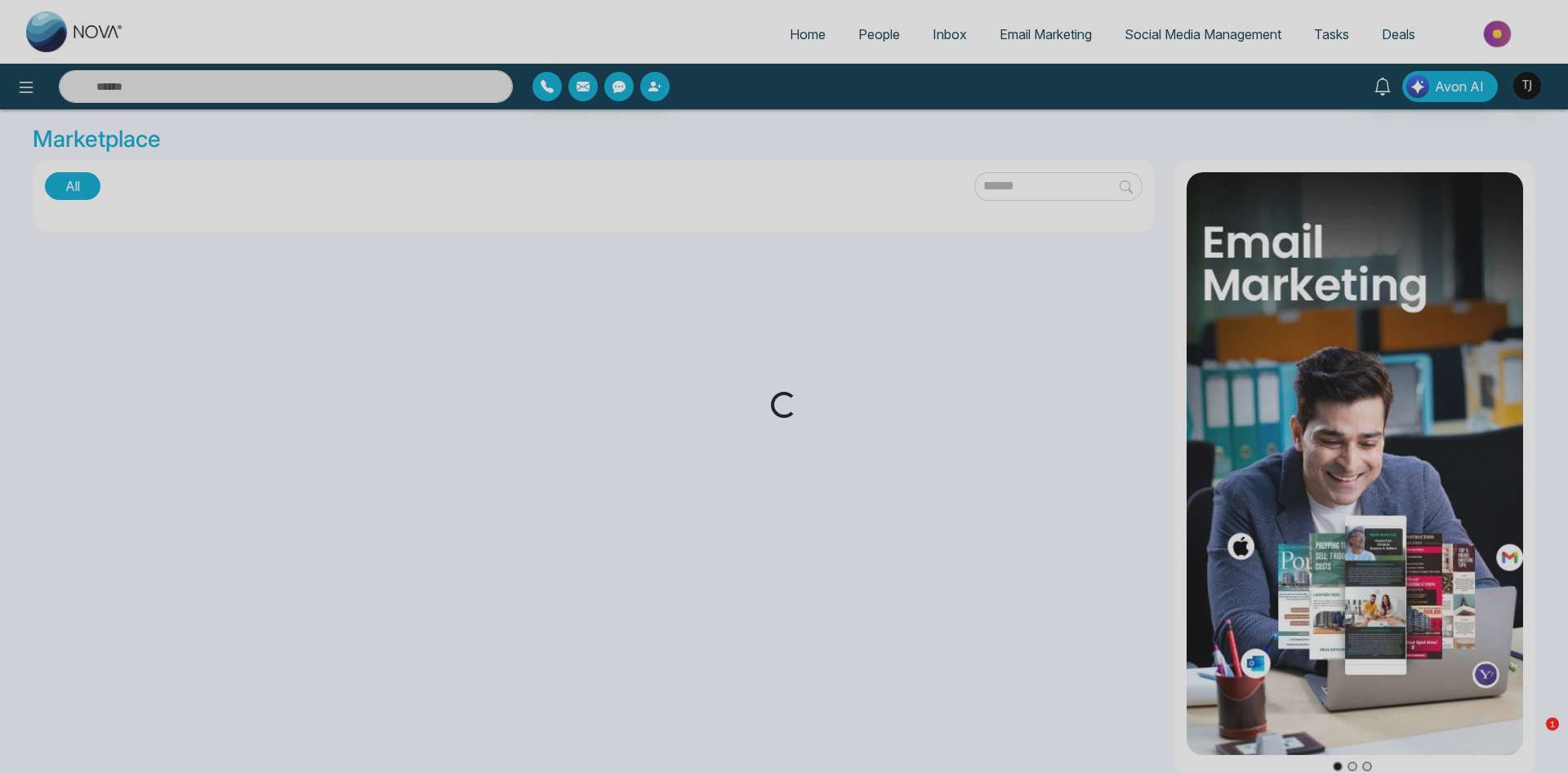 click on "Loading..." at bounding box center (784, 386) 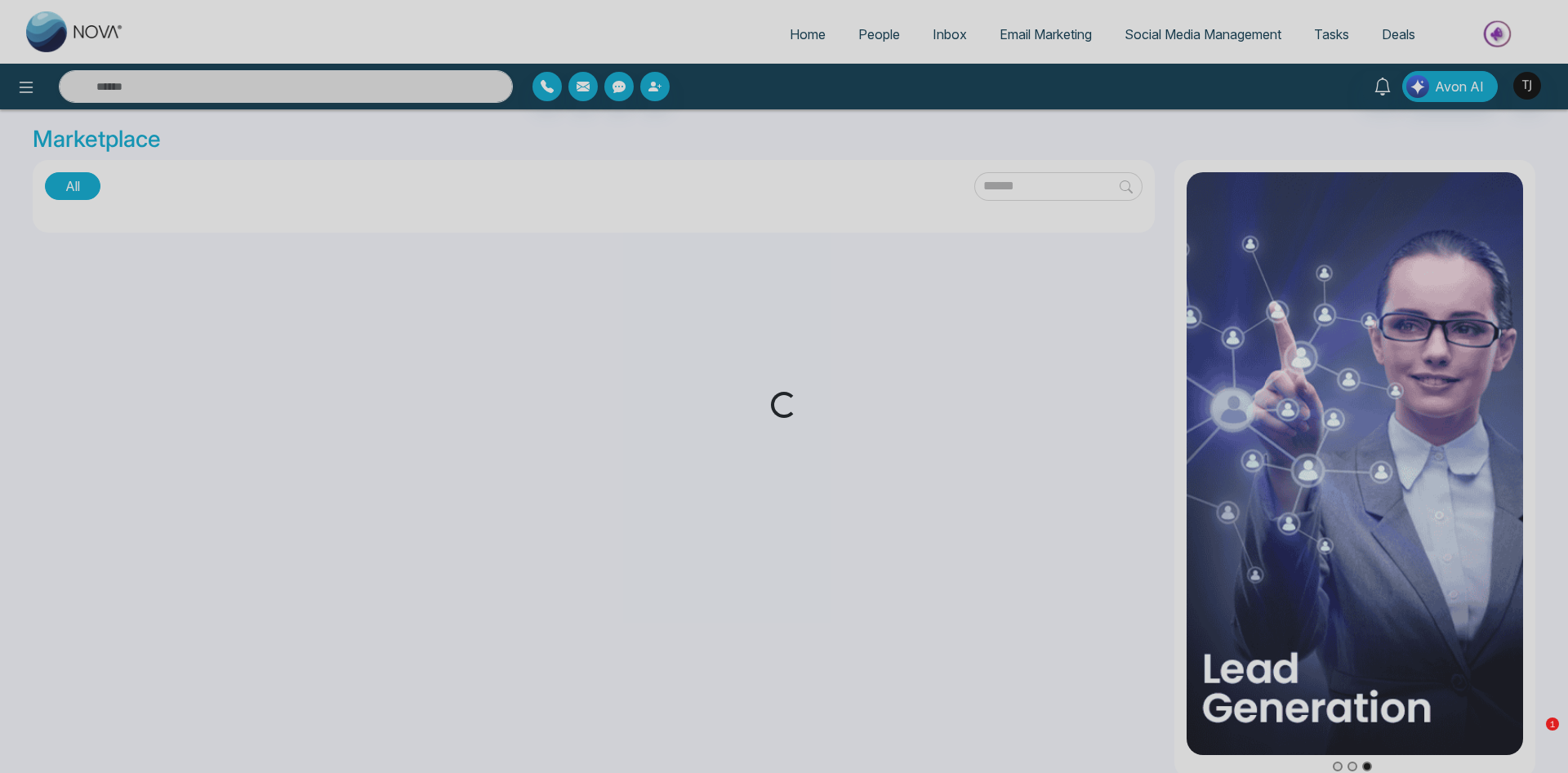click on "Loading..." at bounding box center (784, 386) 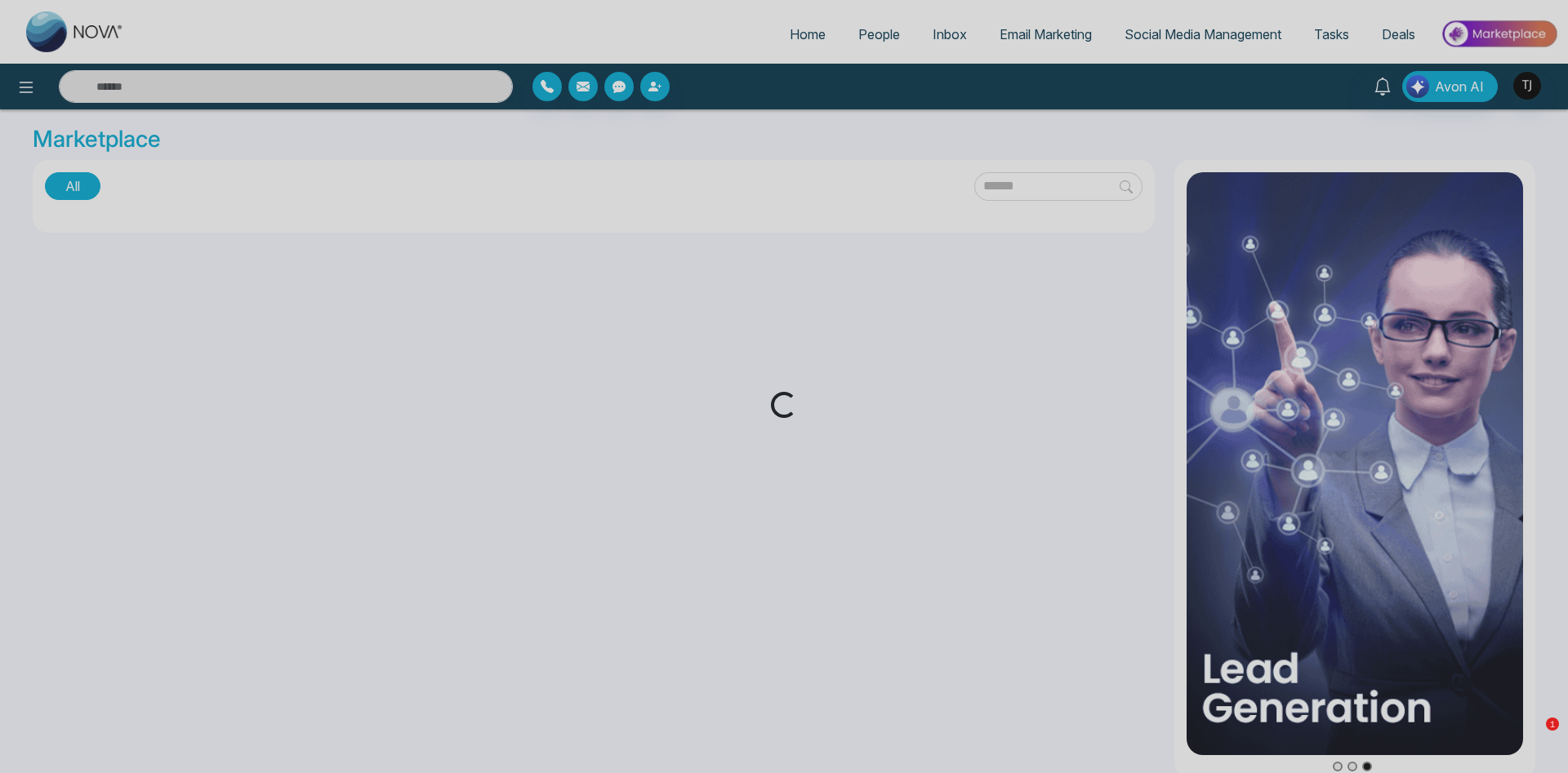 click on "Loading..." at bounding box center [784, 386] 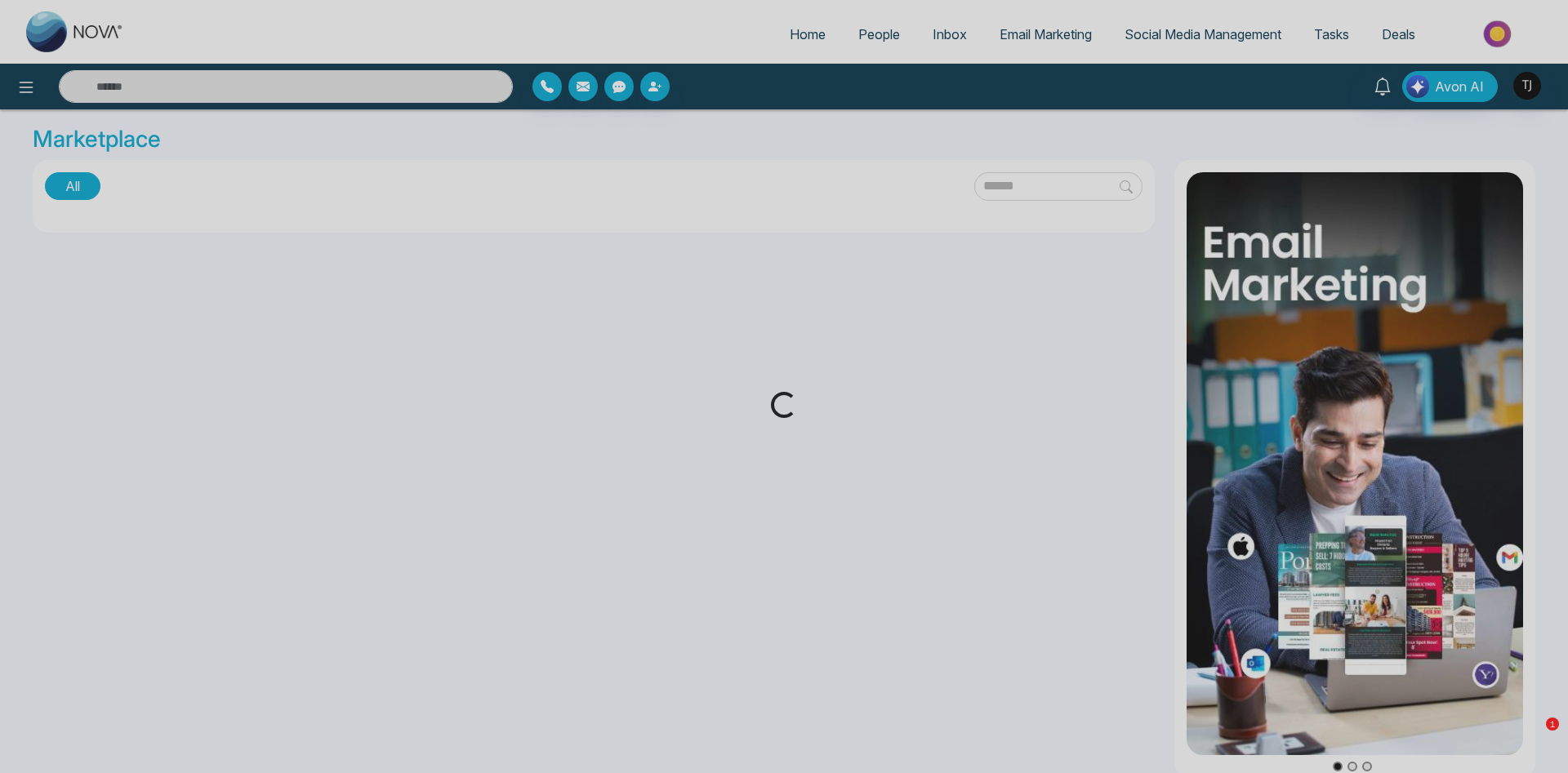 click on "Loading..." at bounding box center (784, 386) 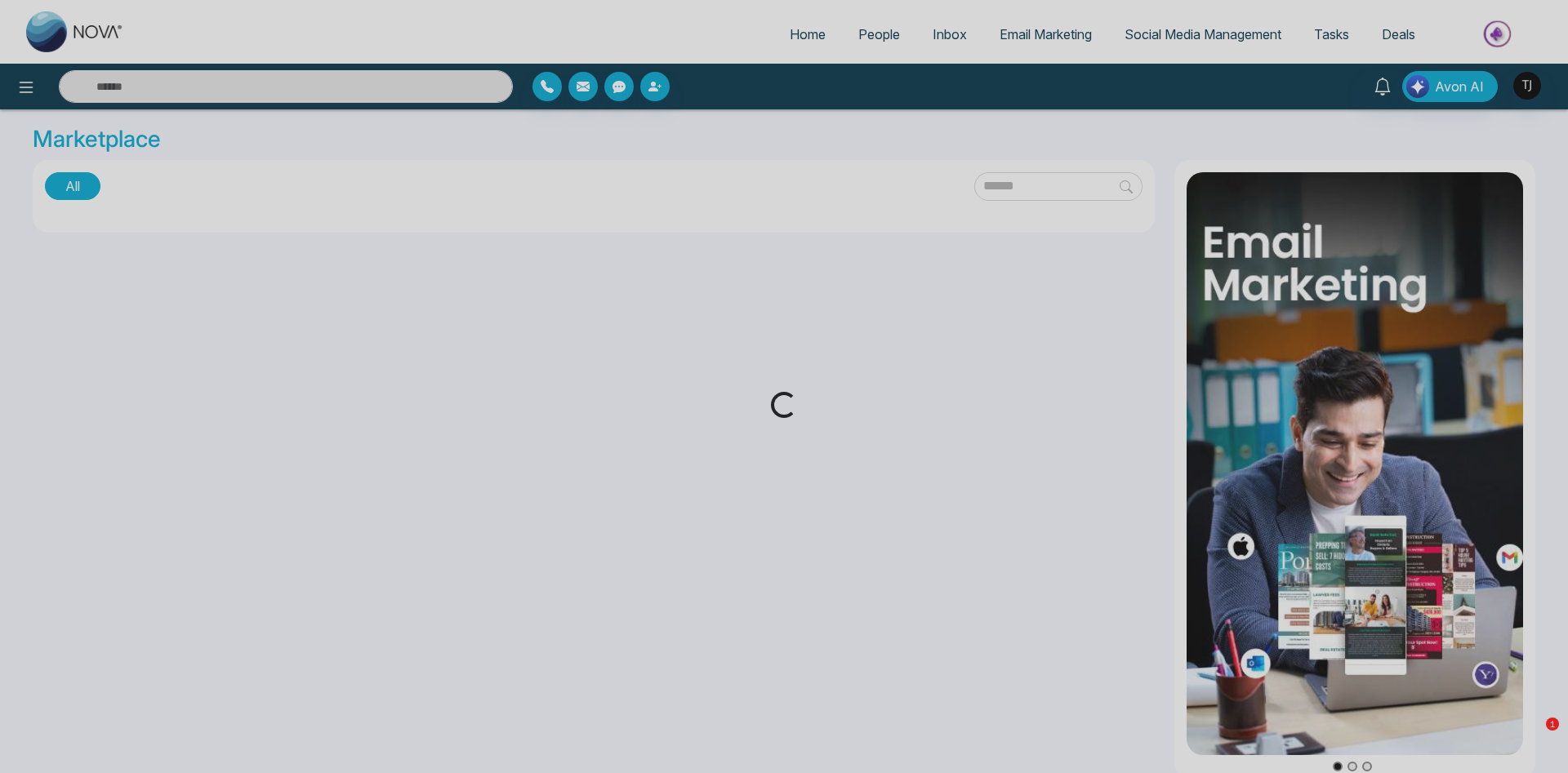 click on "Loading..." at bounding box center [784, 386] 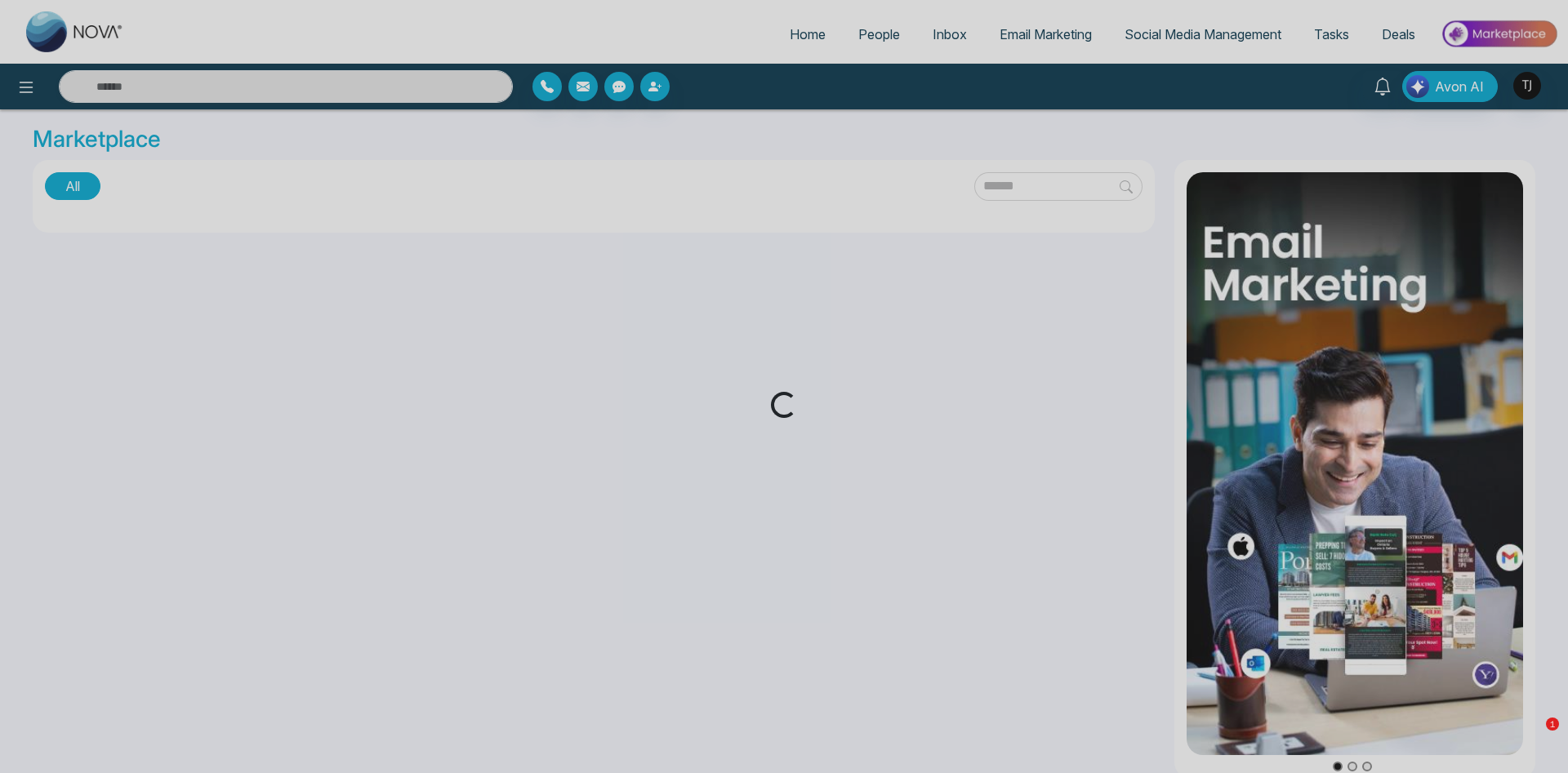 click on "Loading..." at bounding box center (784, 386) 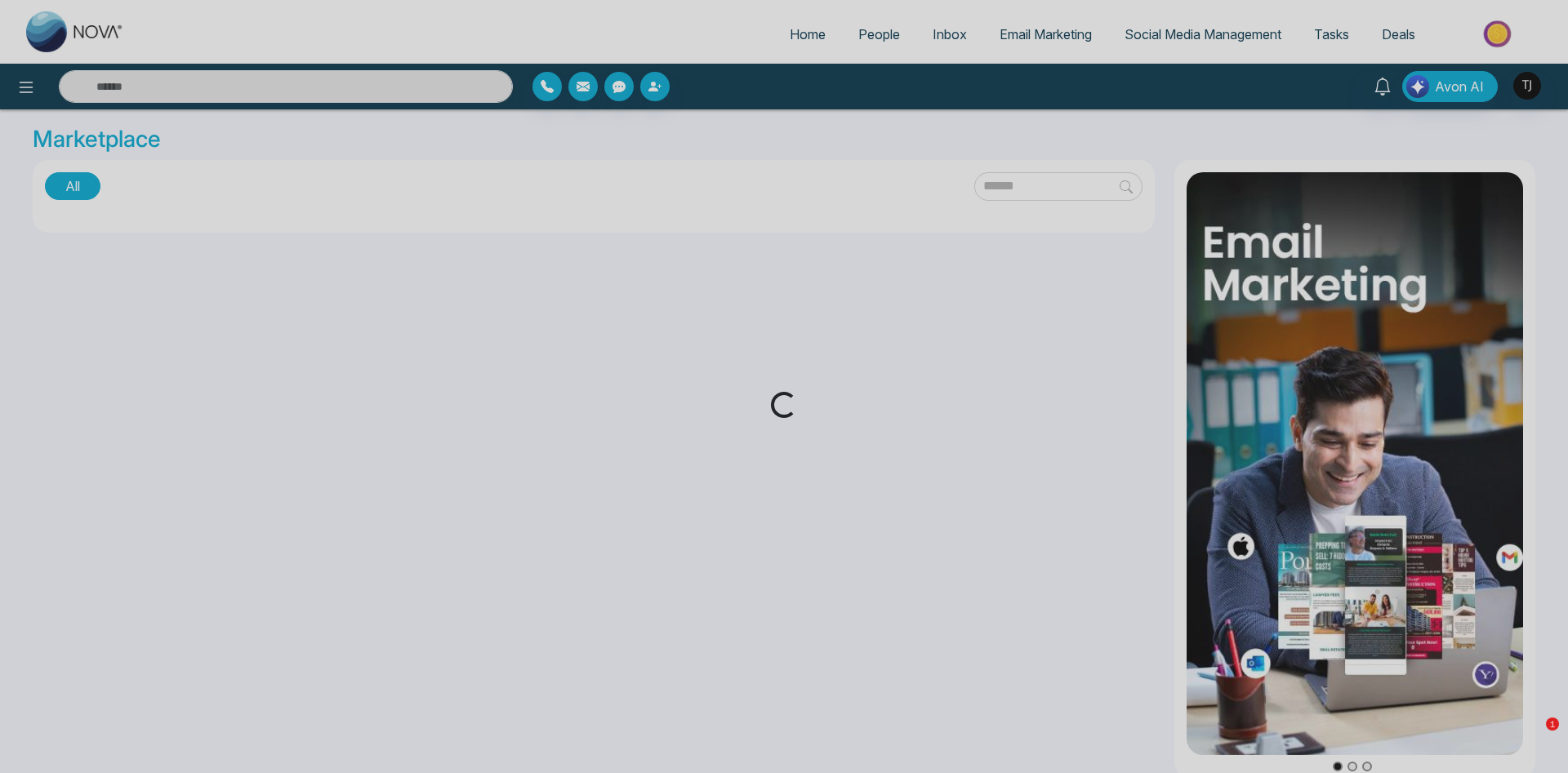 click on "Loading..." at bounding box center (784, 386) 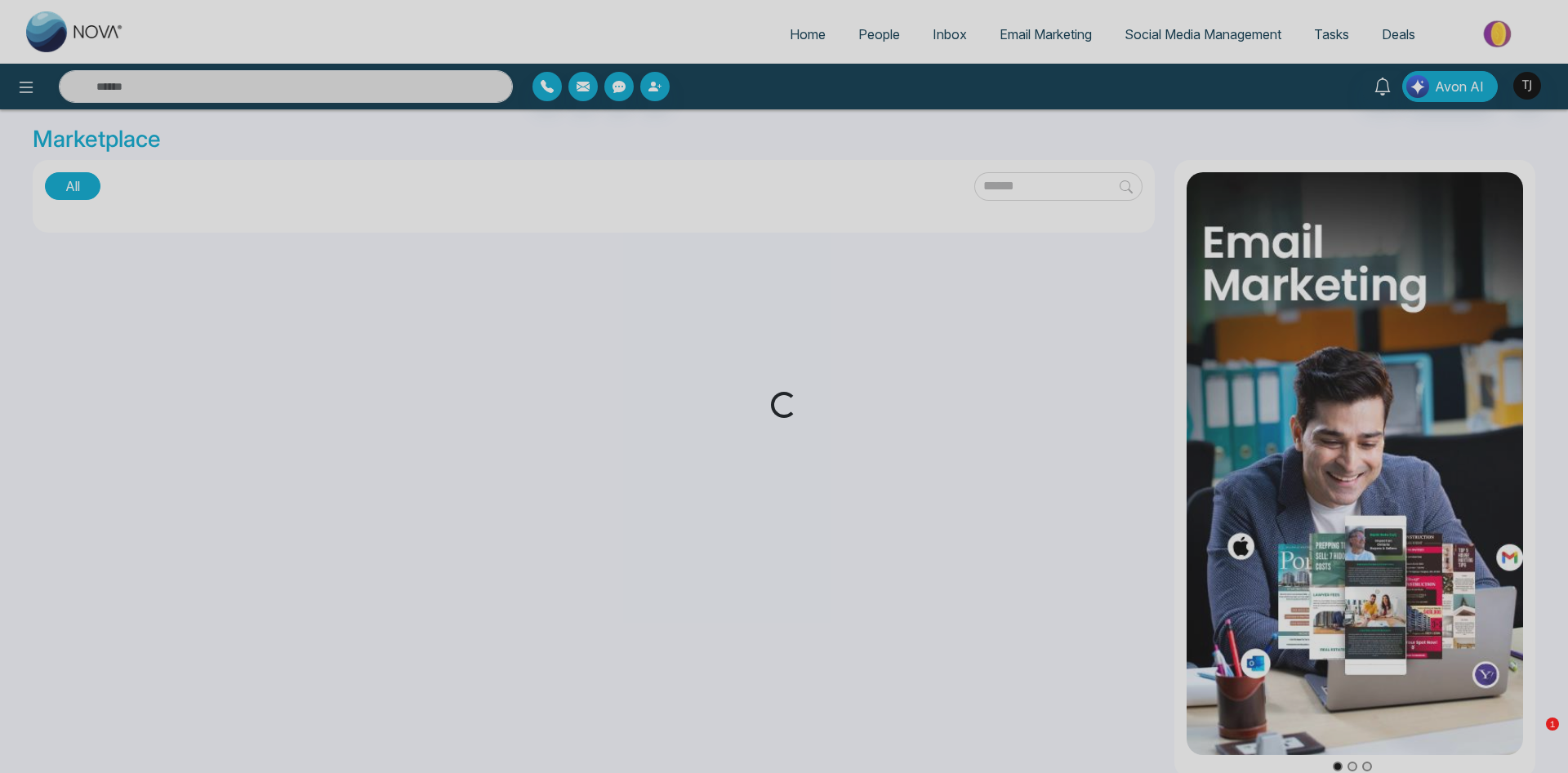 click on "Loading..." at bounding box center (784, 386) 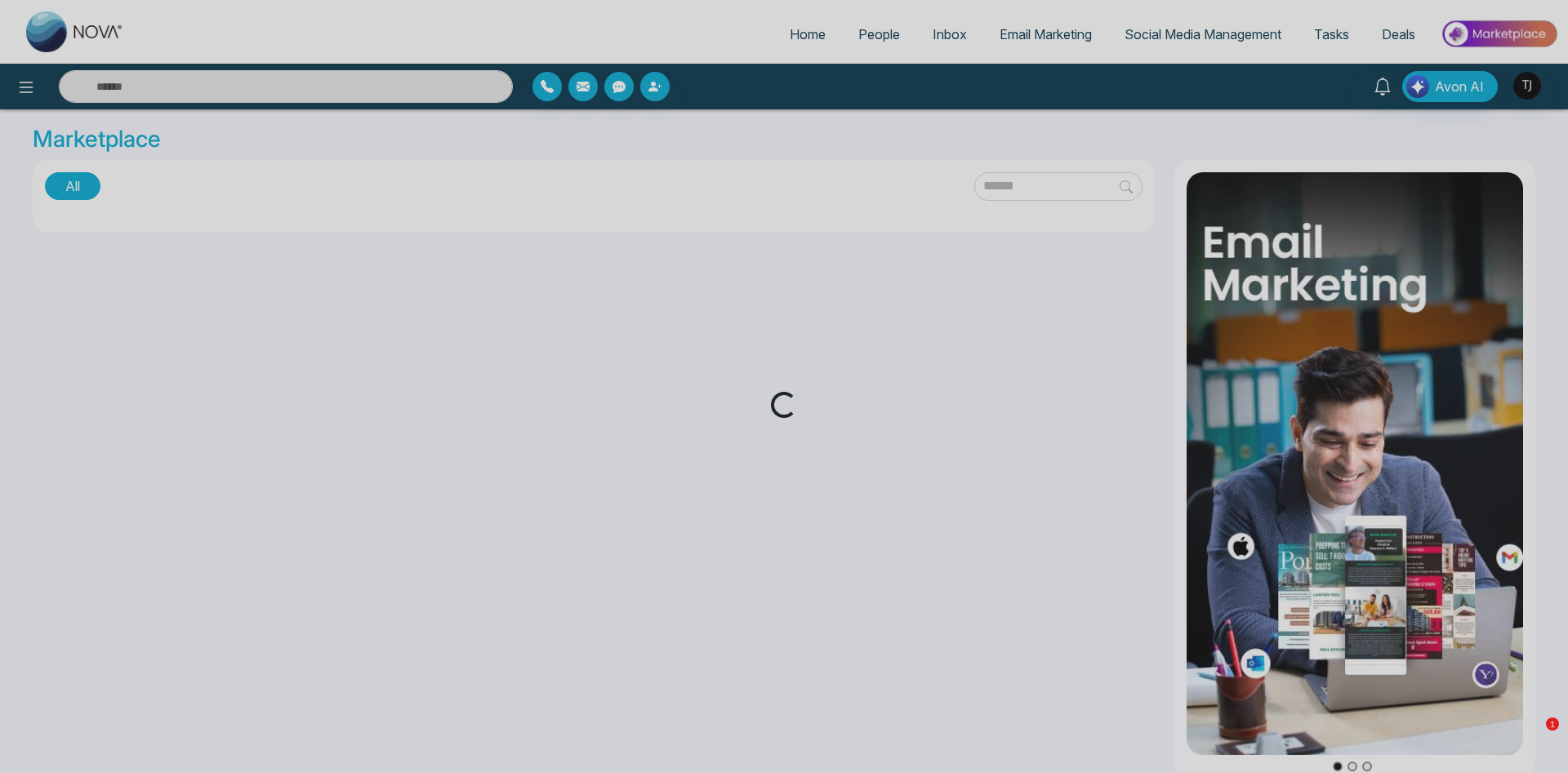 click on "Loading..." at bounding box center [784, 386] 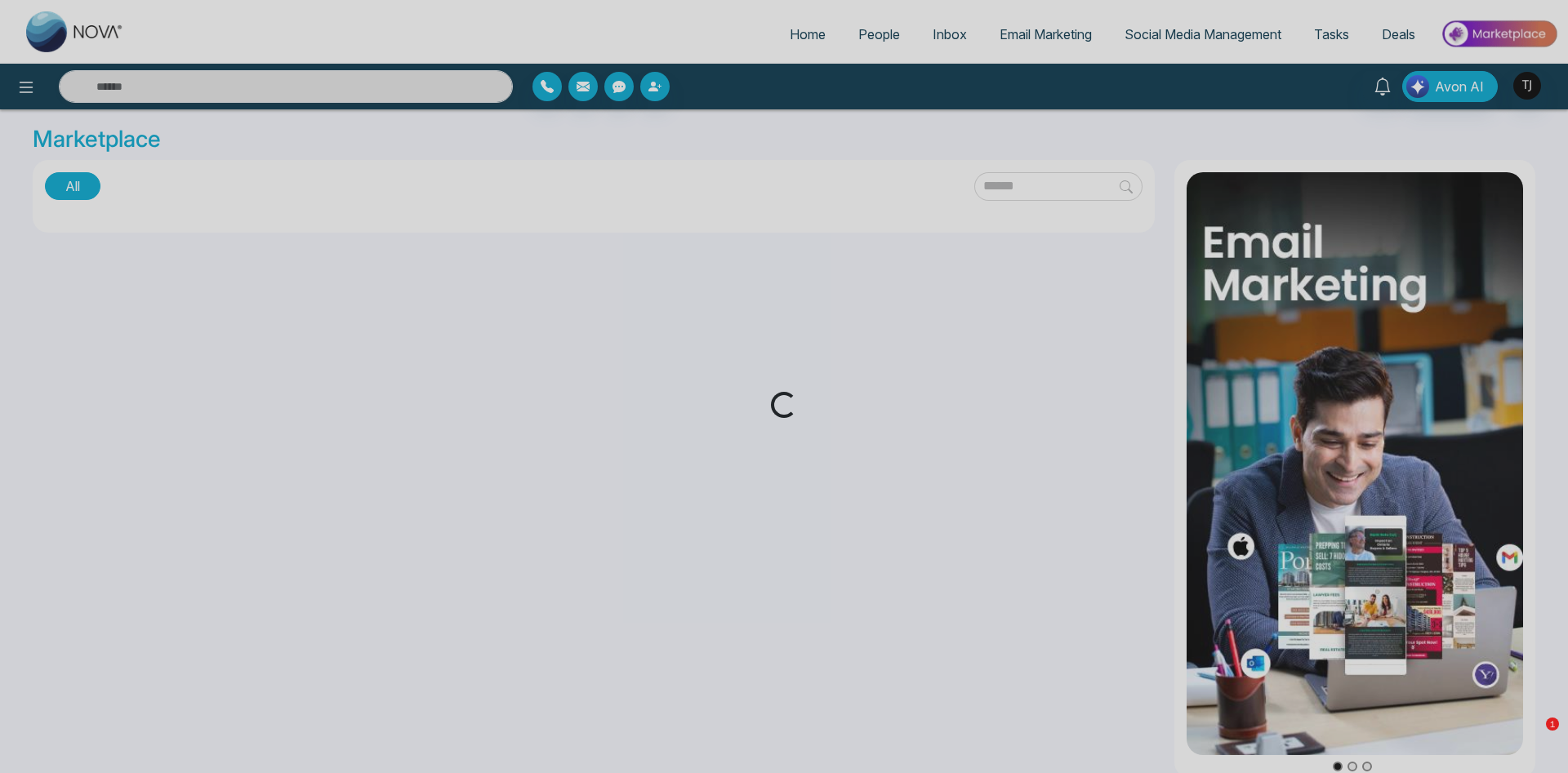 click on "Loading..." at bounding box center (784, 386) 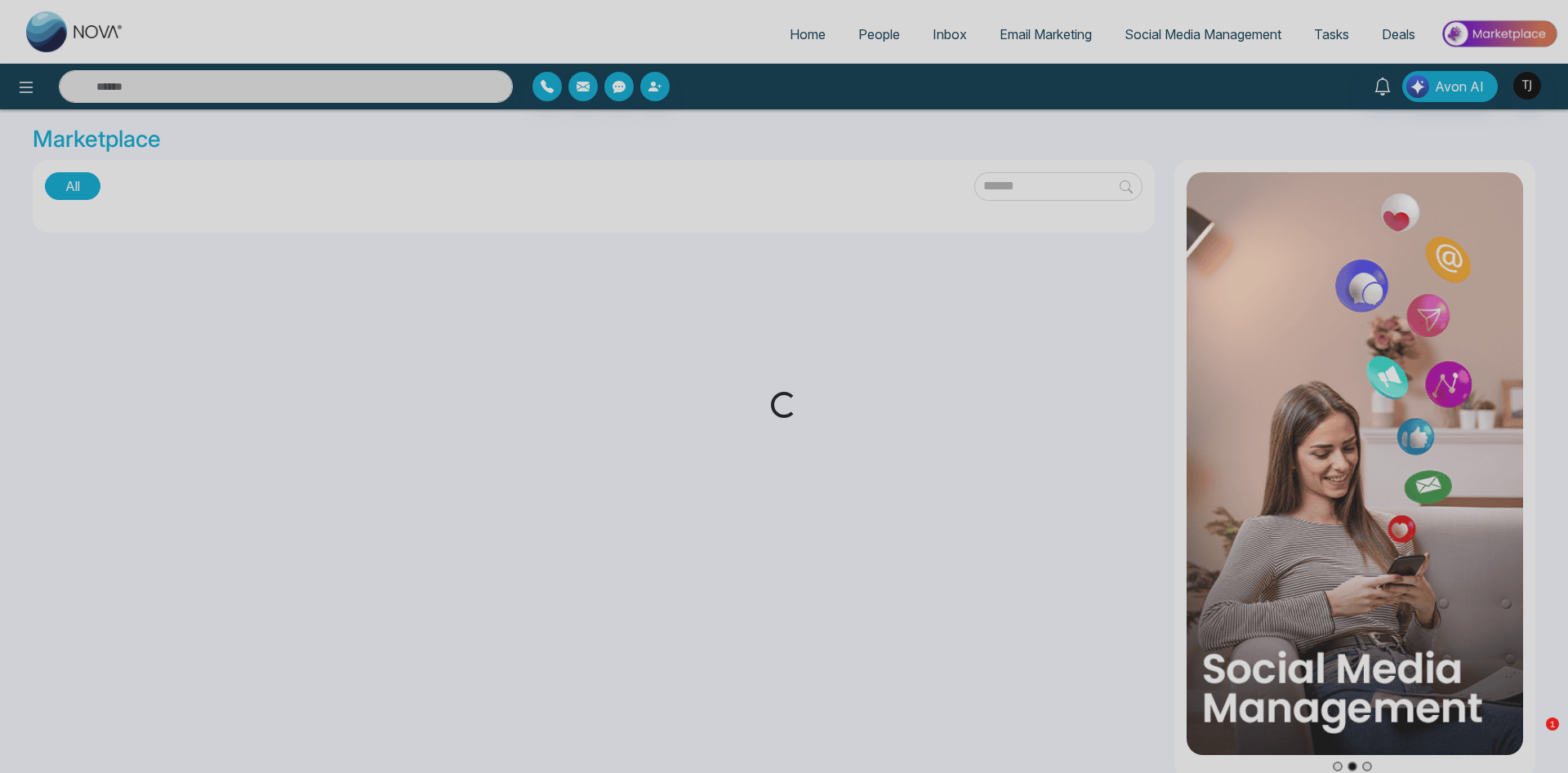 click on "Loading..." at bounding box center [784, 386] 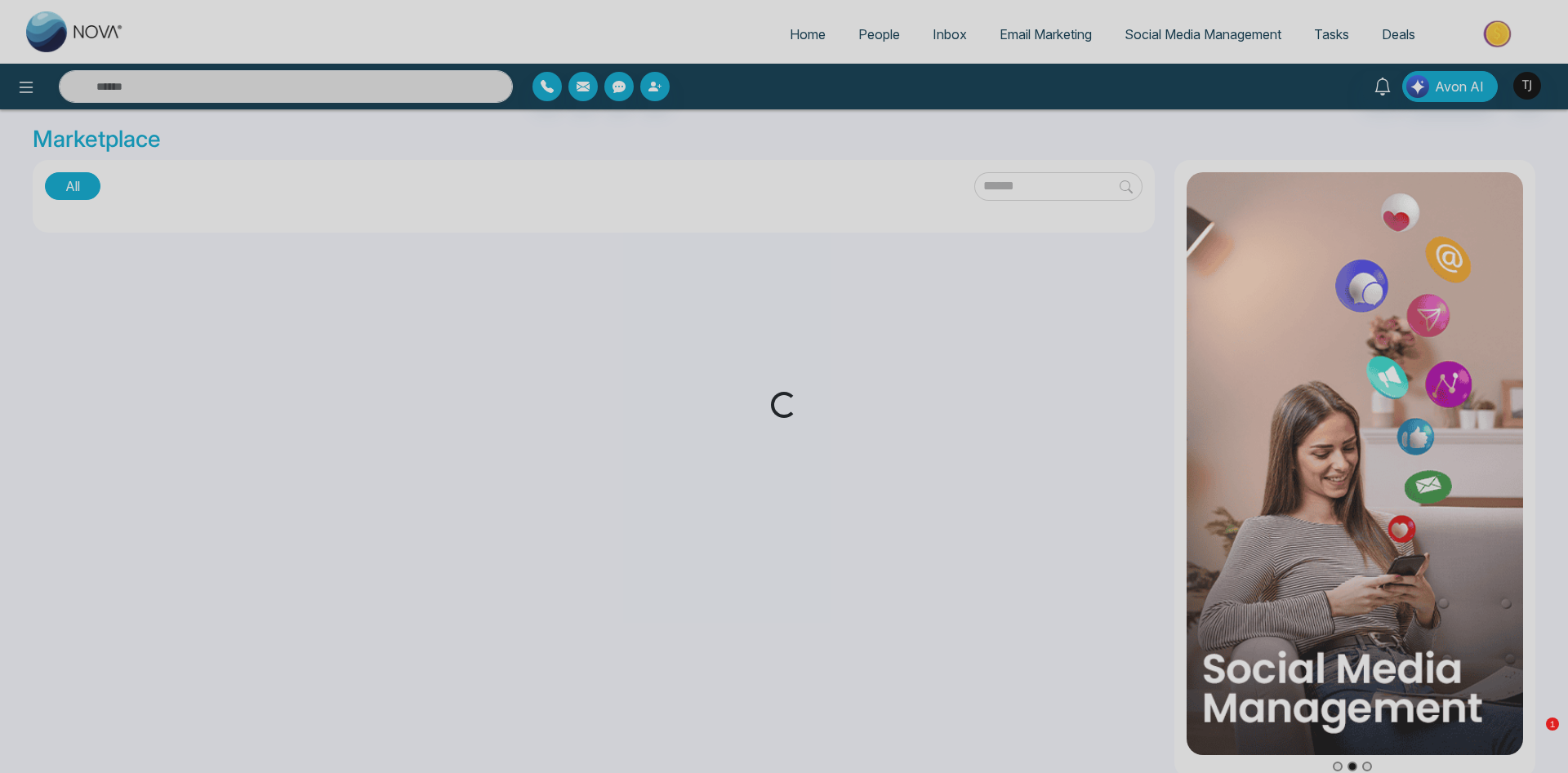 click on "Loading..." at bounding box center (784, 386) 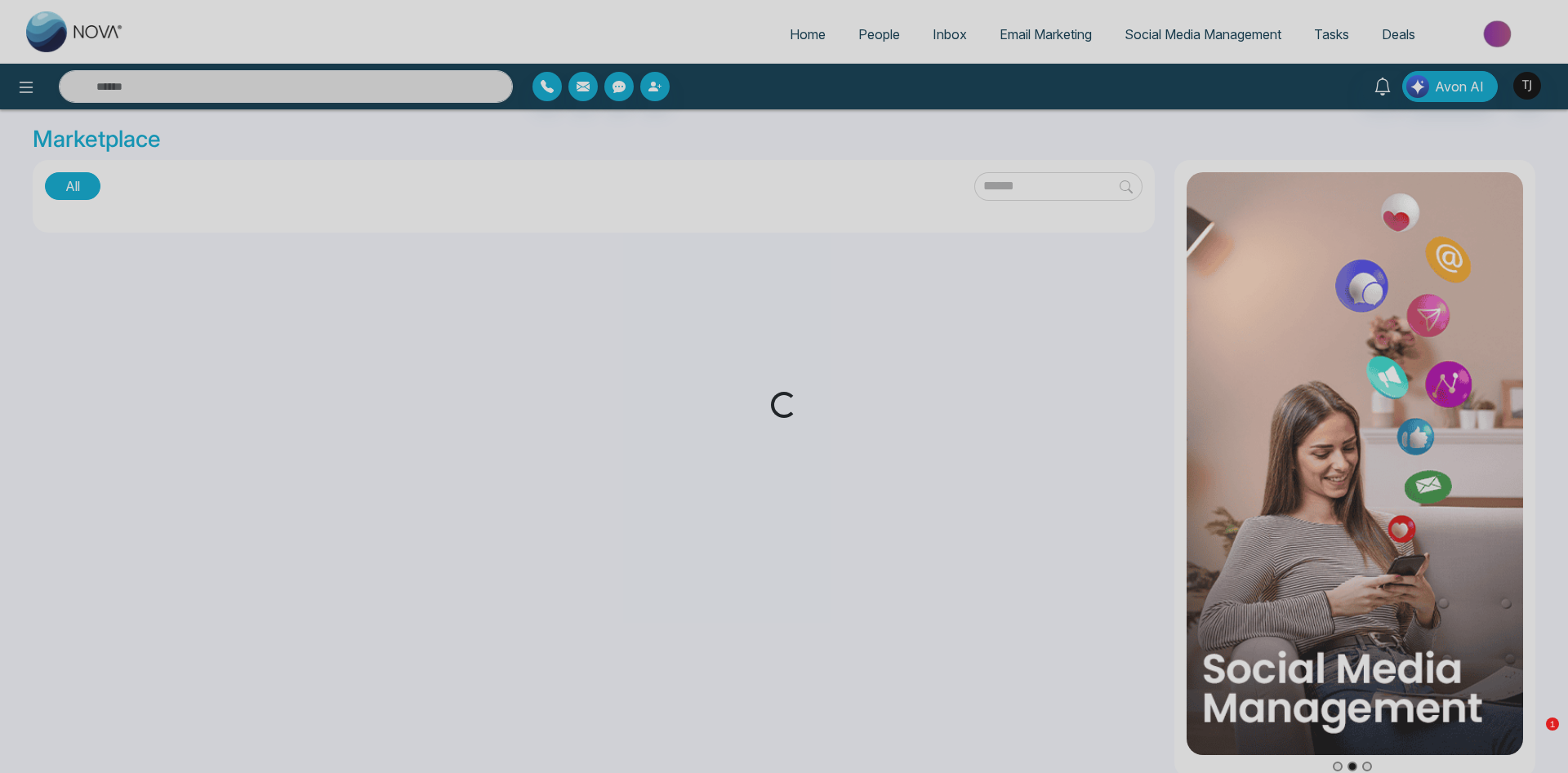 click on "Loading..." at bounding box center [784, 386] 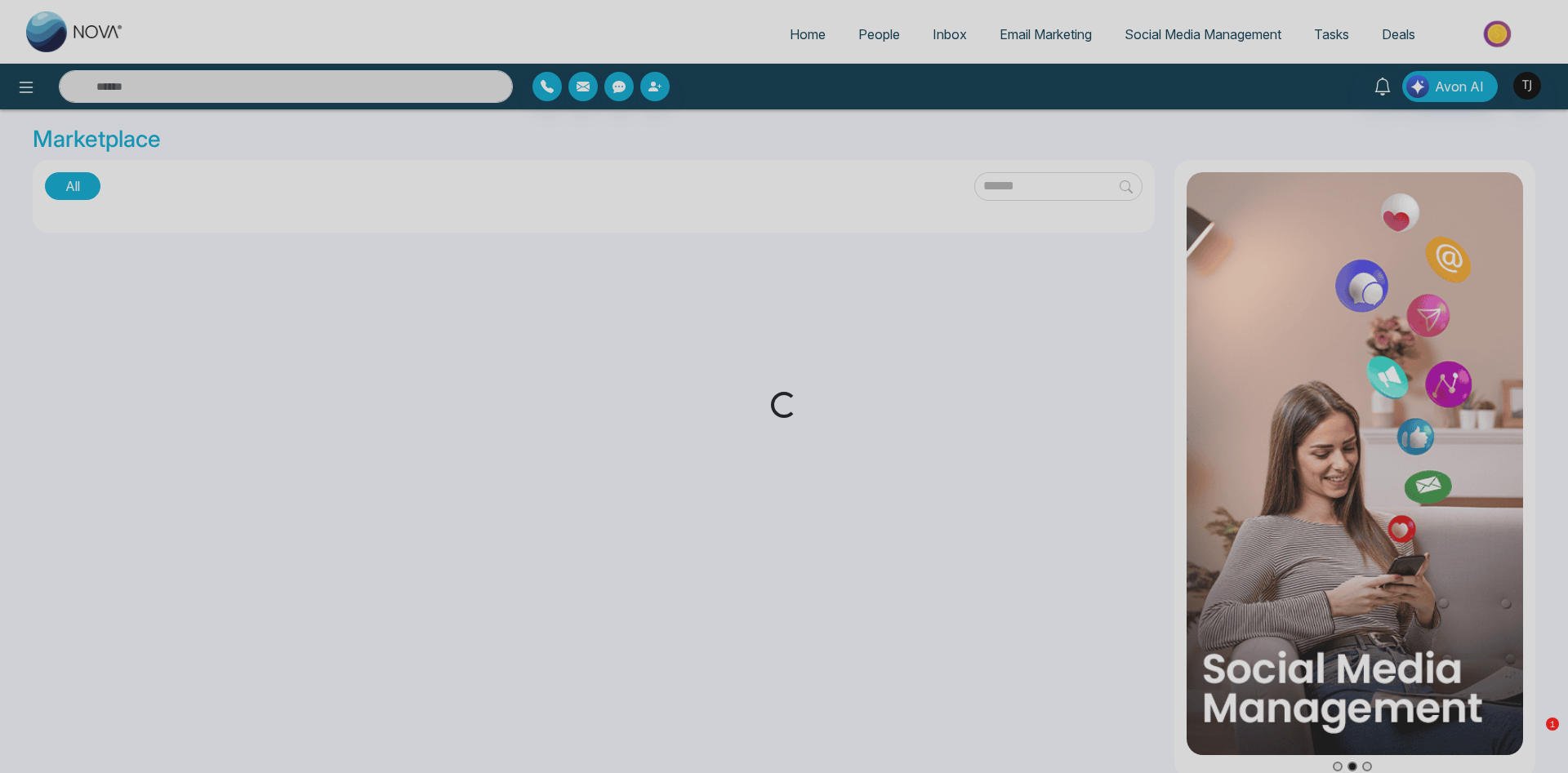 click on "Loading..." at bounding box center (784, 386) 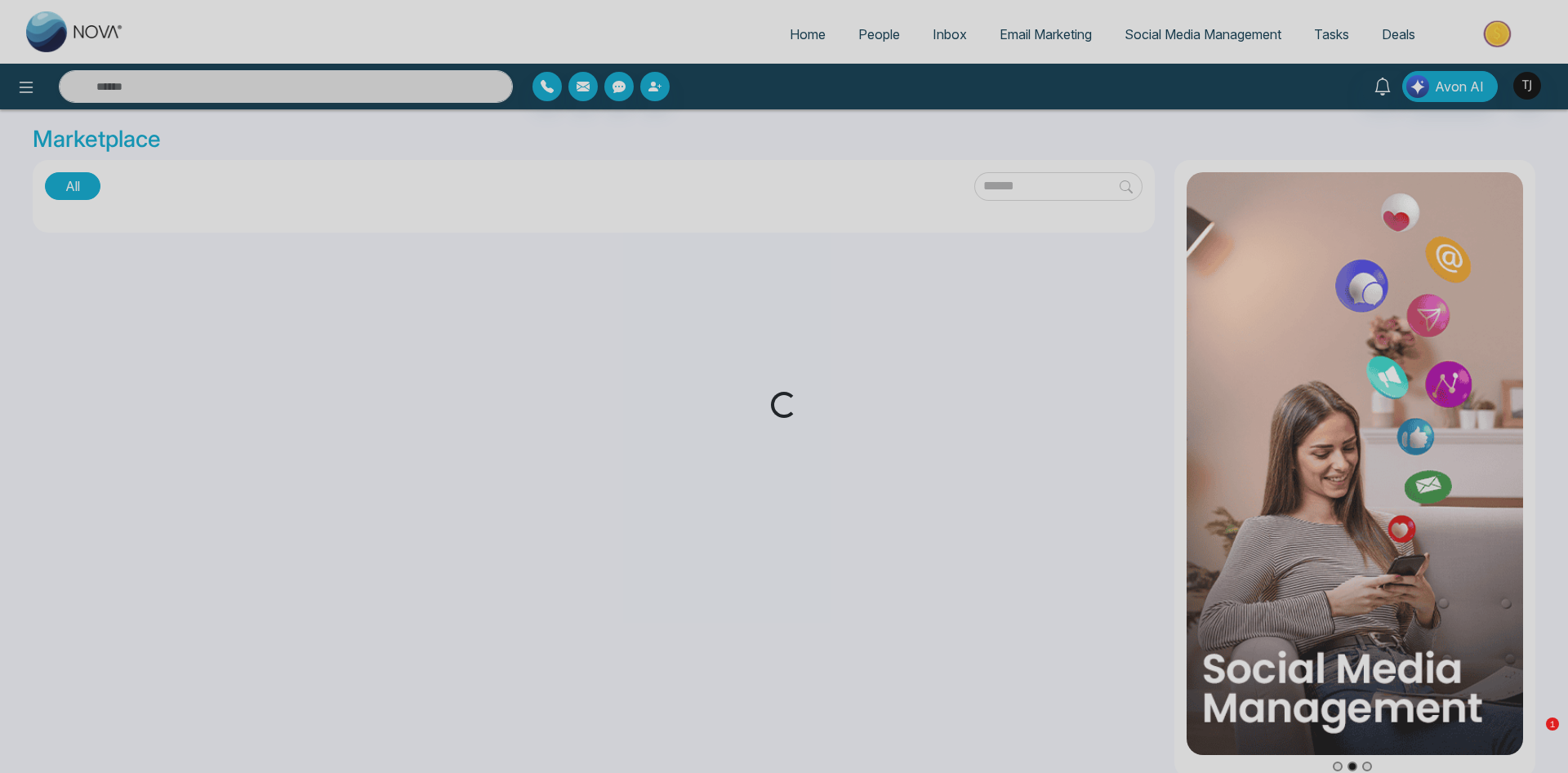 click on "Loading..." at bounding box center (784, 386) 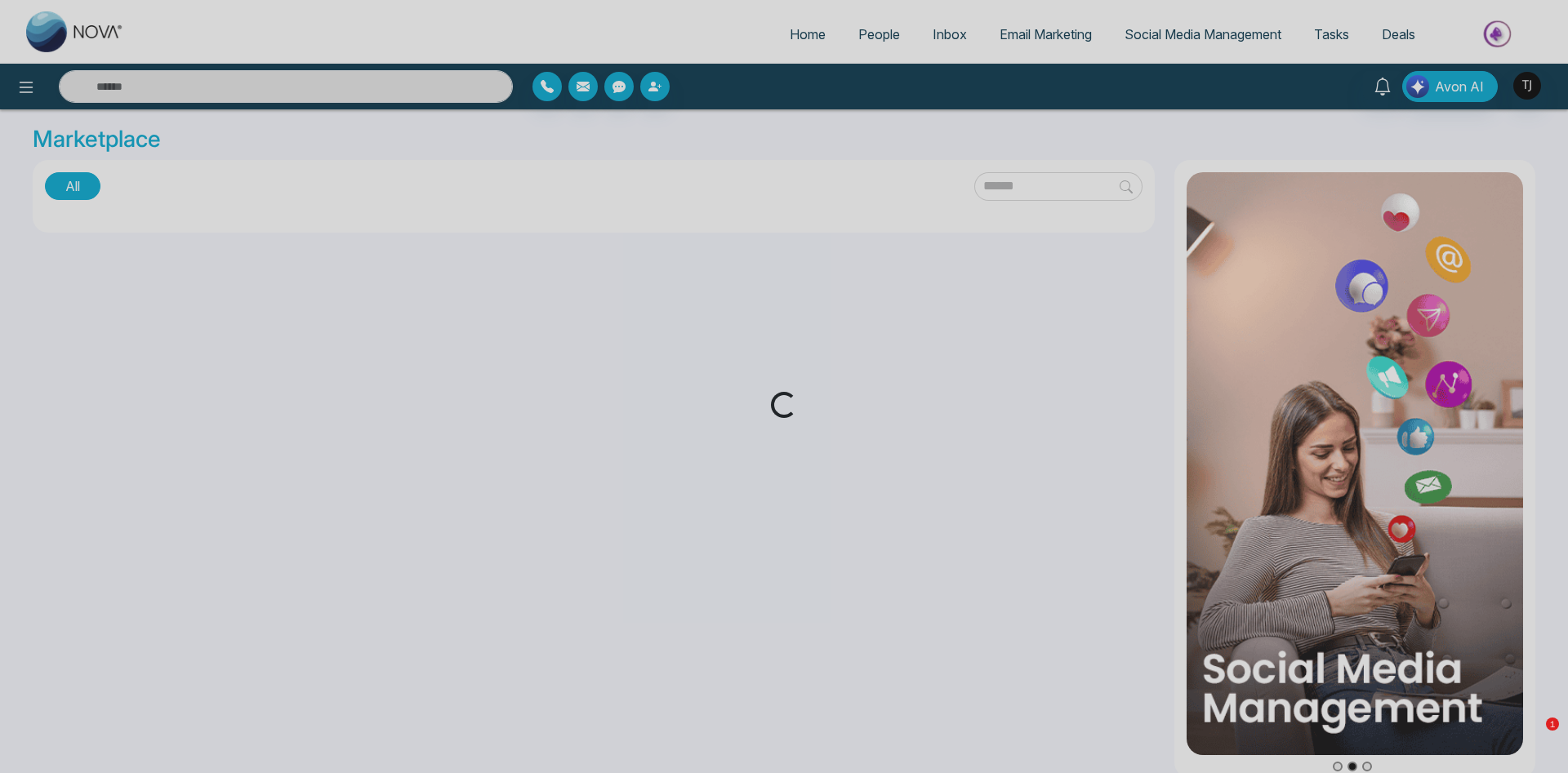 click on "Loading..." at bounding box center [784, 386] 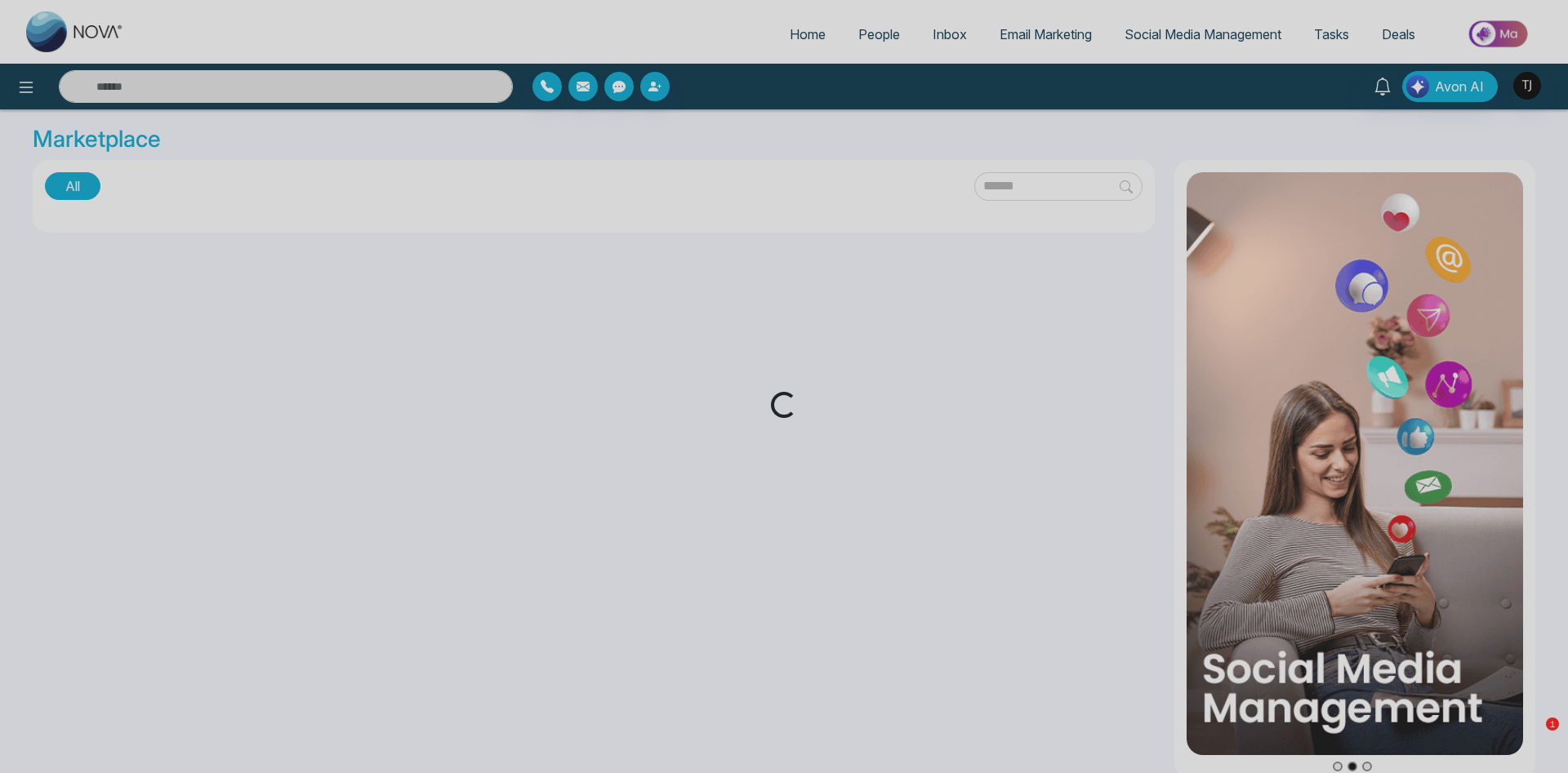 click on "Loading..." at bounding box center (784, 386) 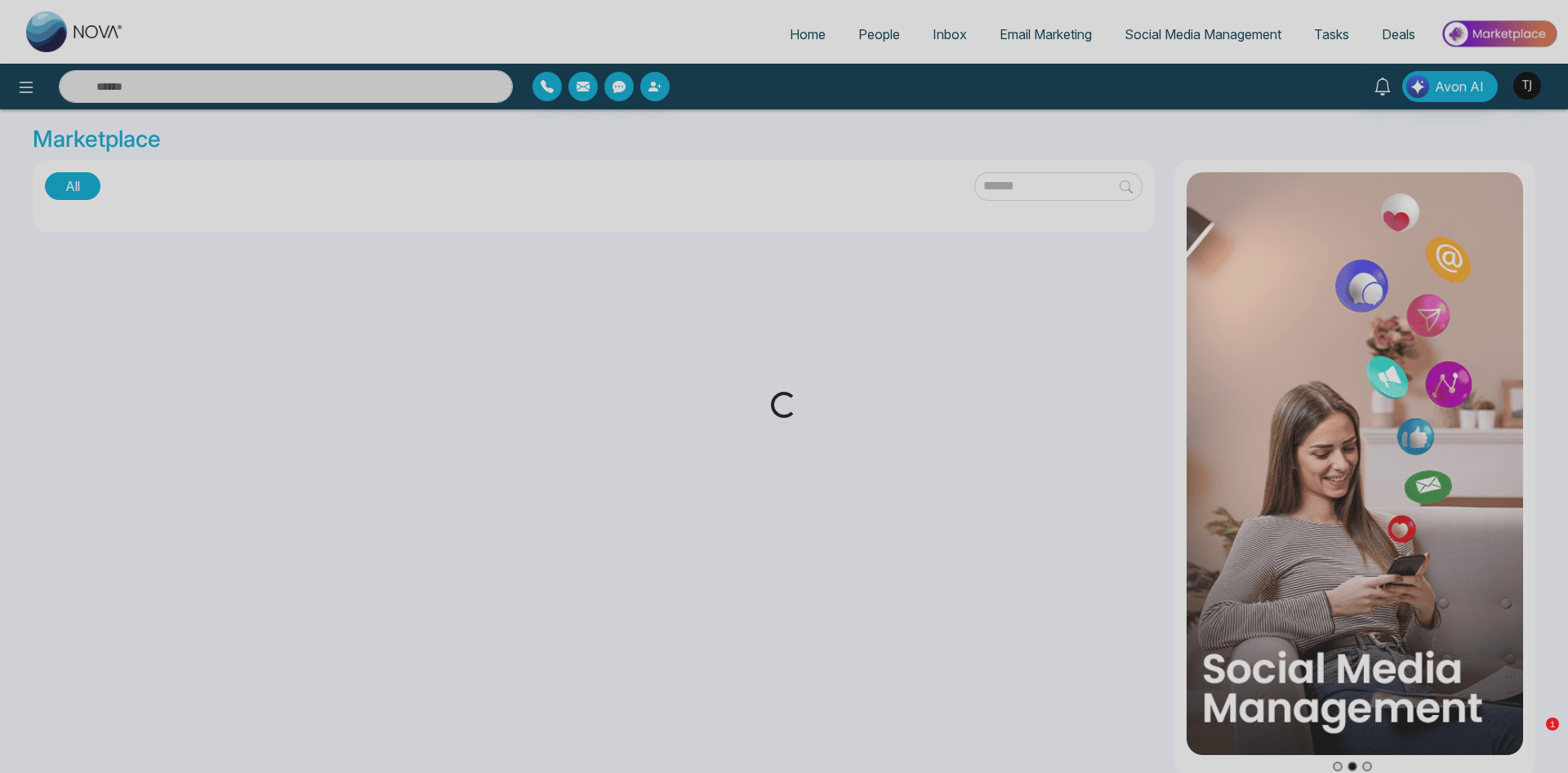 click on "Loading..." at bounding box center [784, 386] 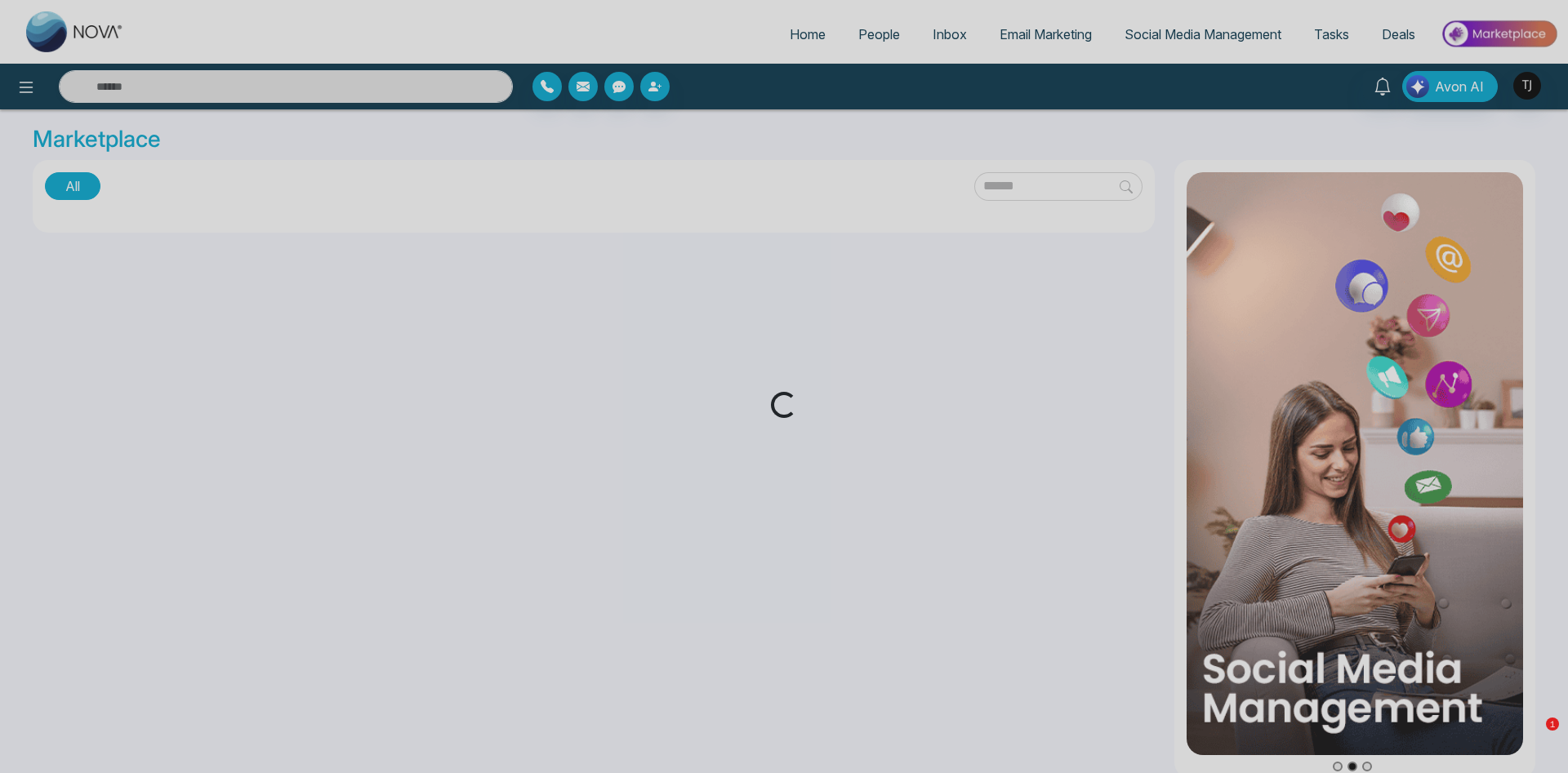 click on "Loading..." at bounding box center [784, 386] 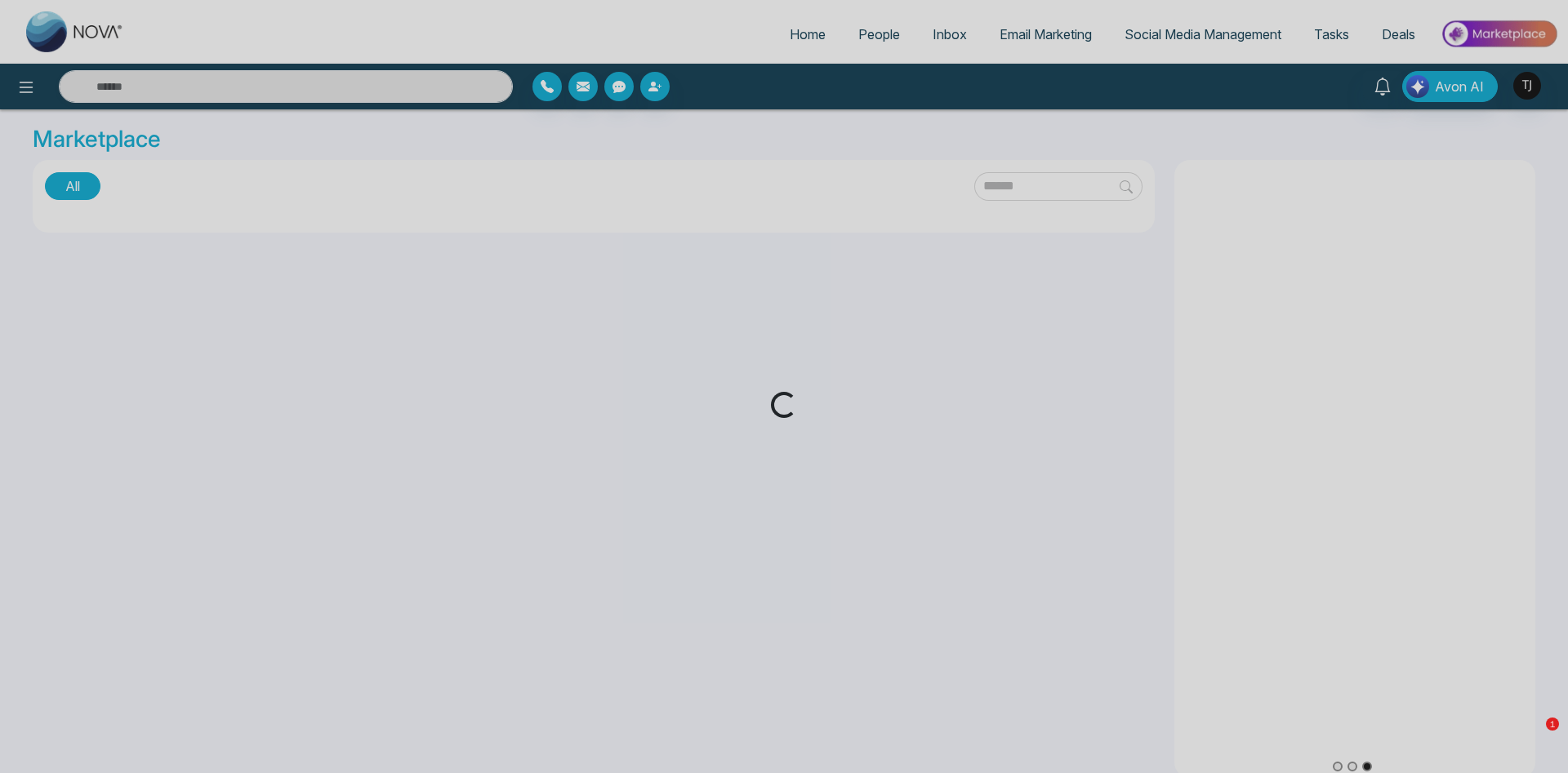 click on "Loading..." at bounding box center [784, 386] 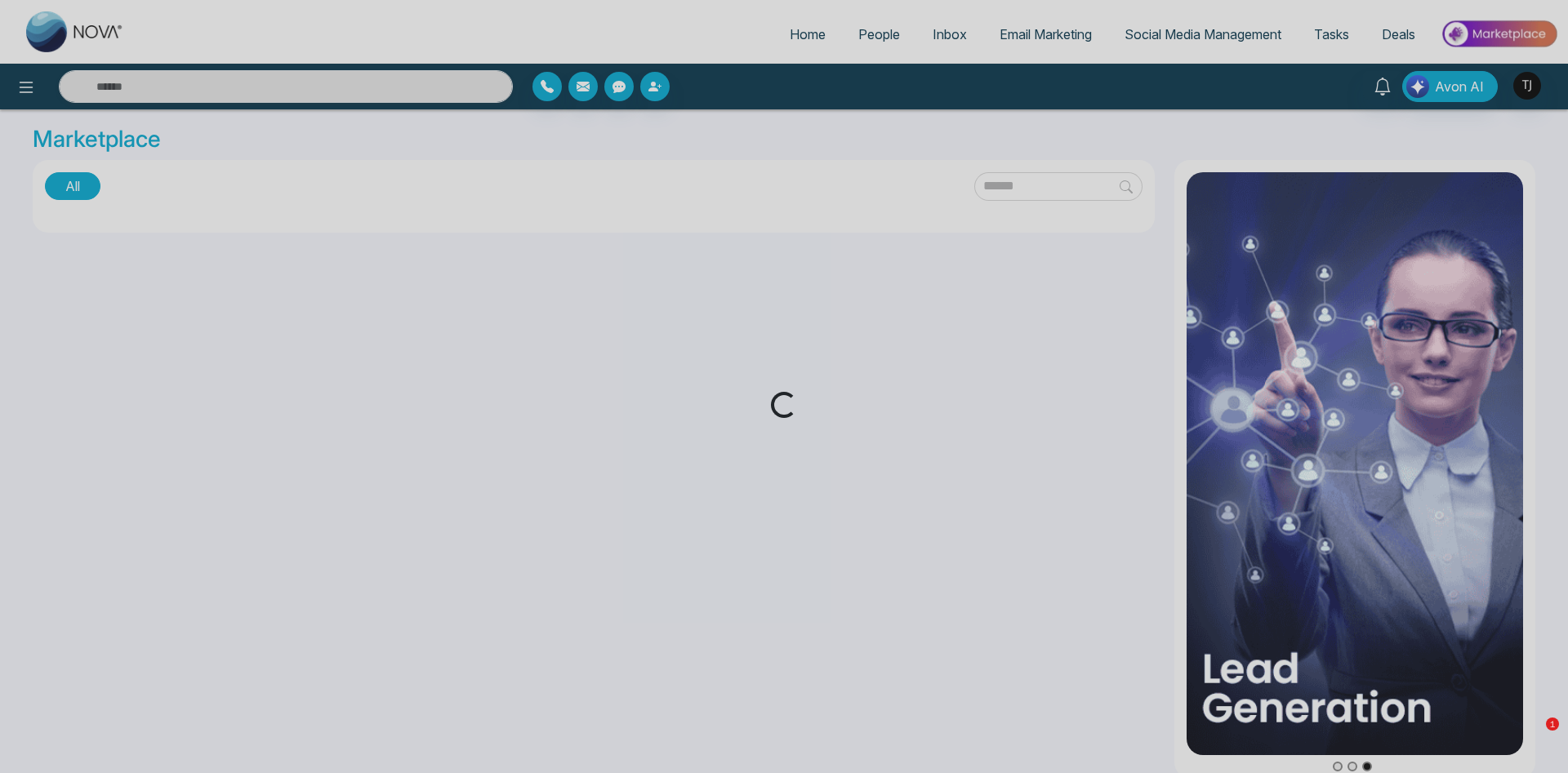 click on "Loading..." at bounding box center (784, 386) 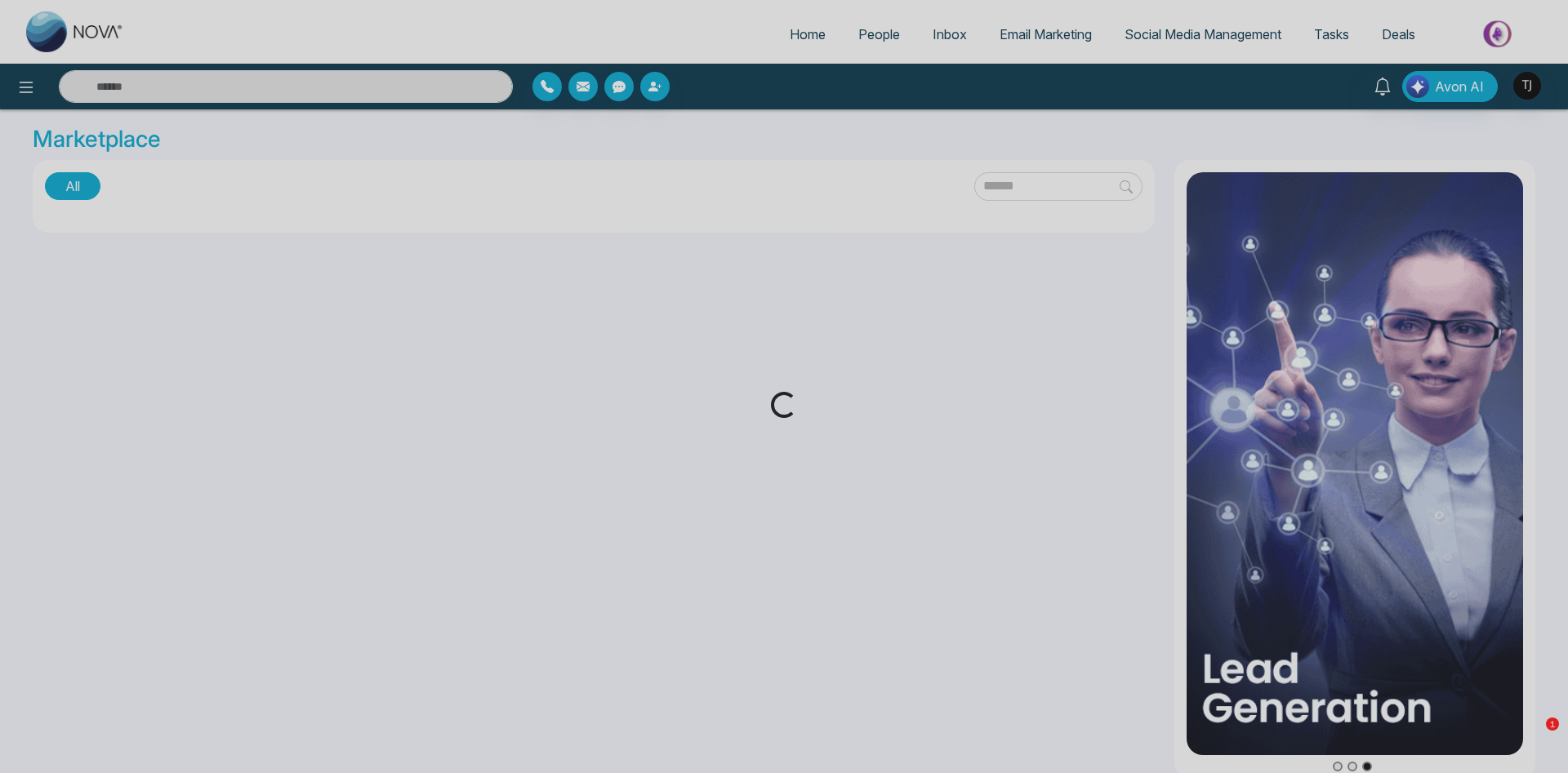 click on "Loading..." at bounding box center (784, 386) 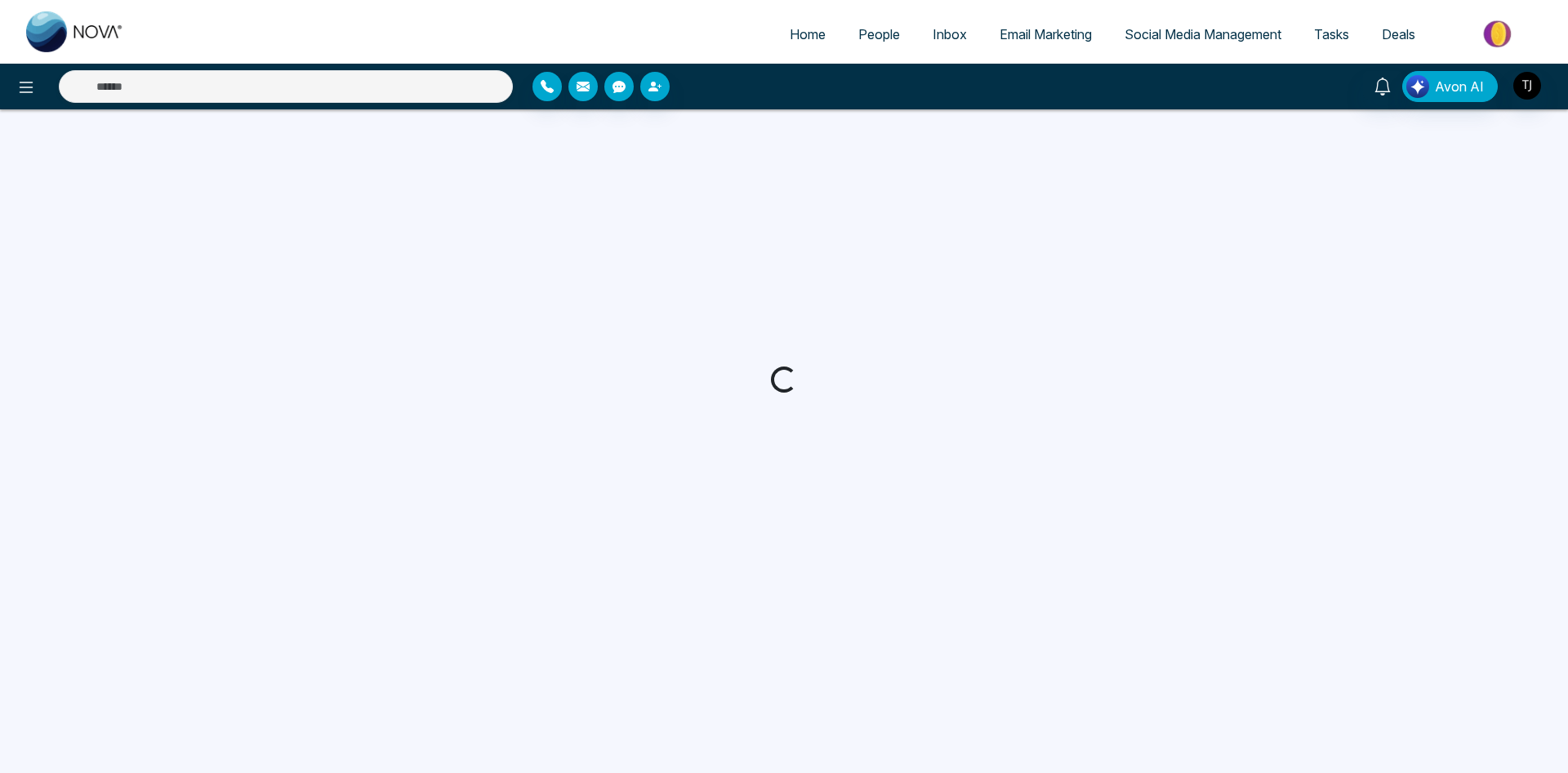 scroll, scrollTop: 0, scrollLeft: 0, axis: both 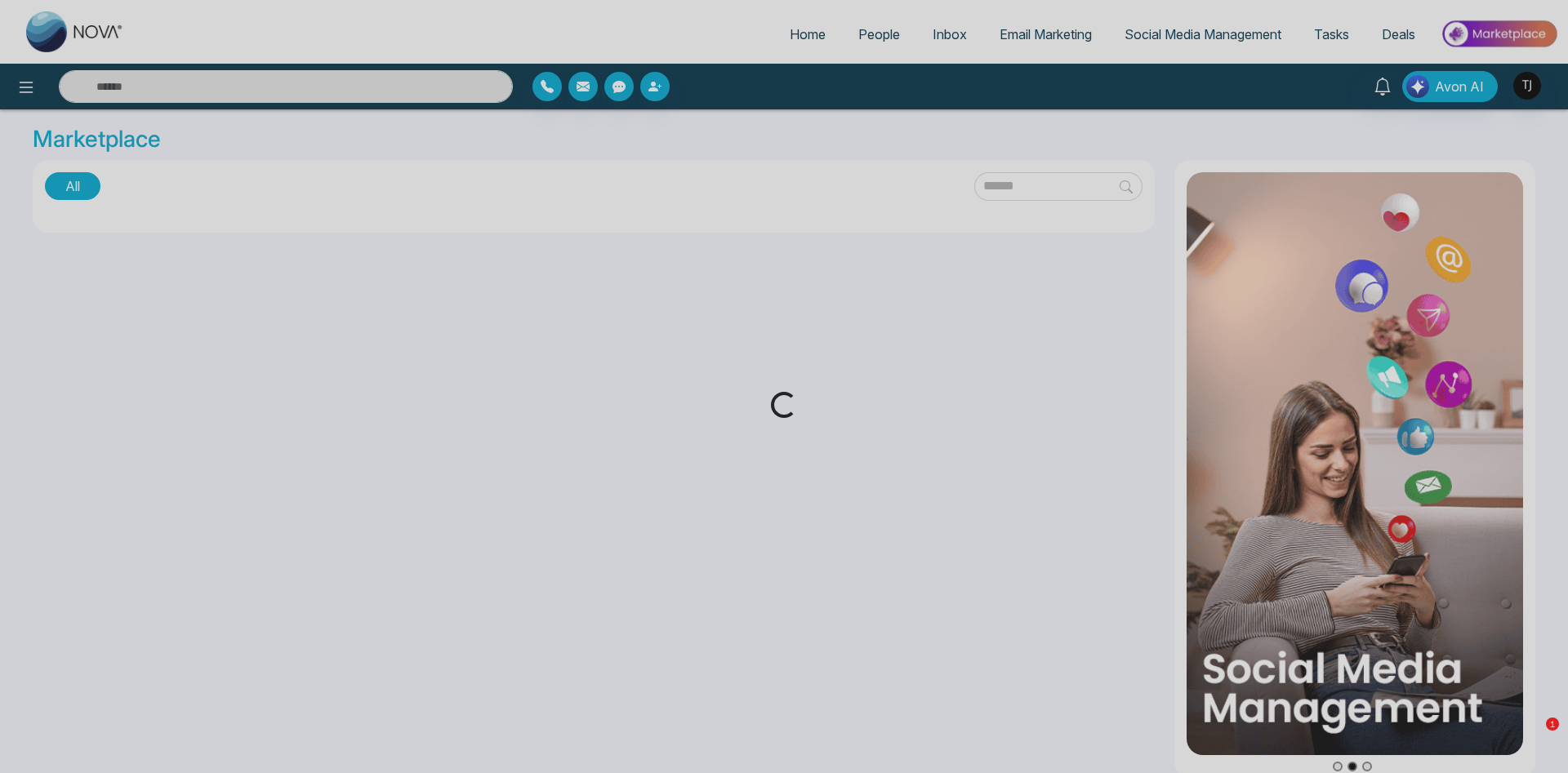 click on "Loading..." at bounding box center [784, 386] 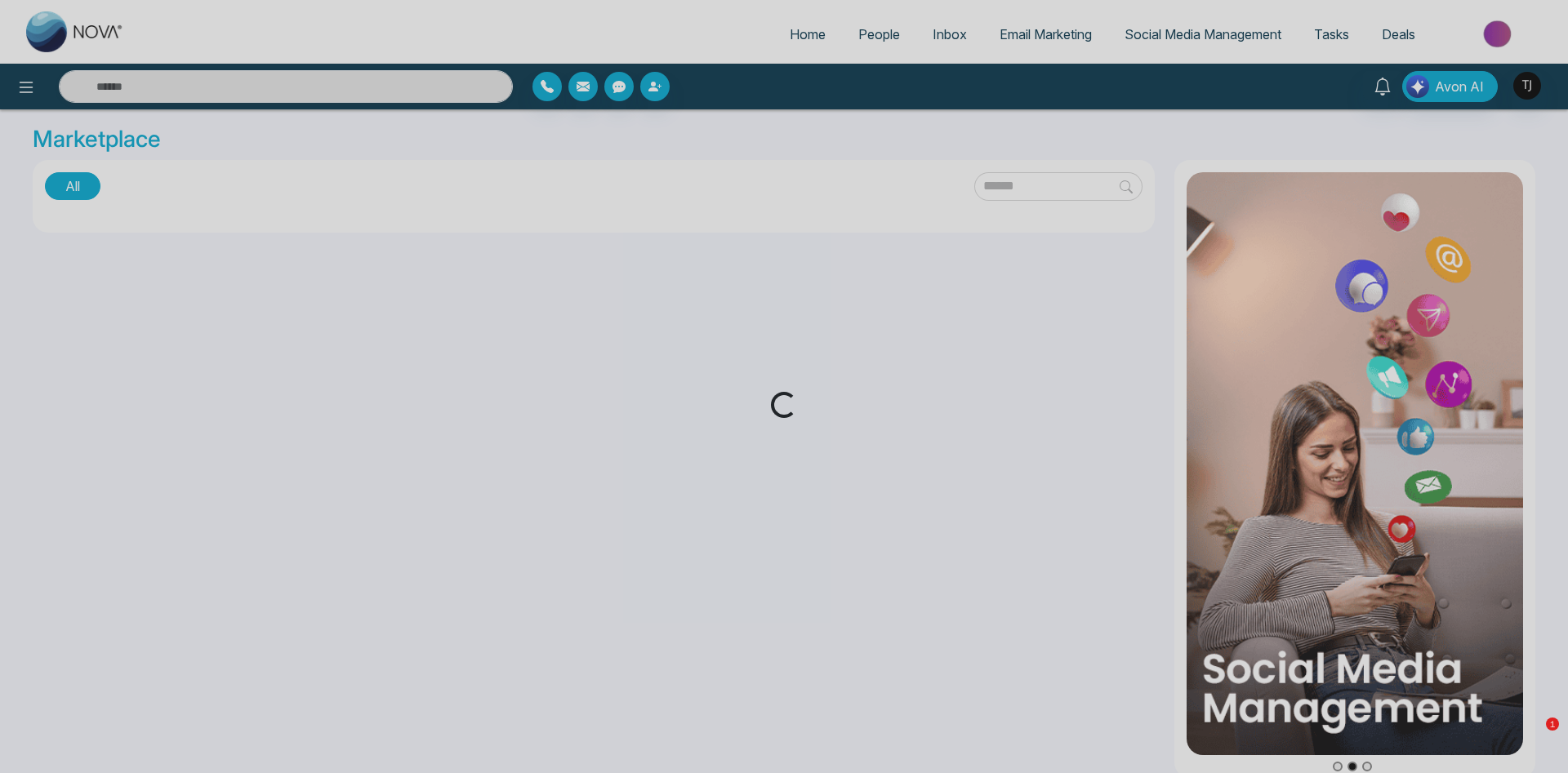 click on "Loading..." at bounding box center [784, 386] 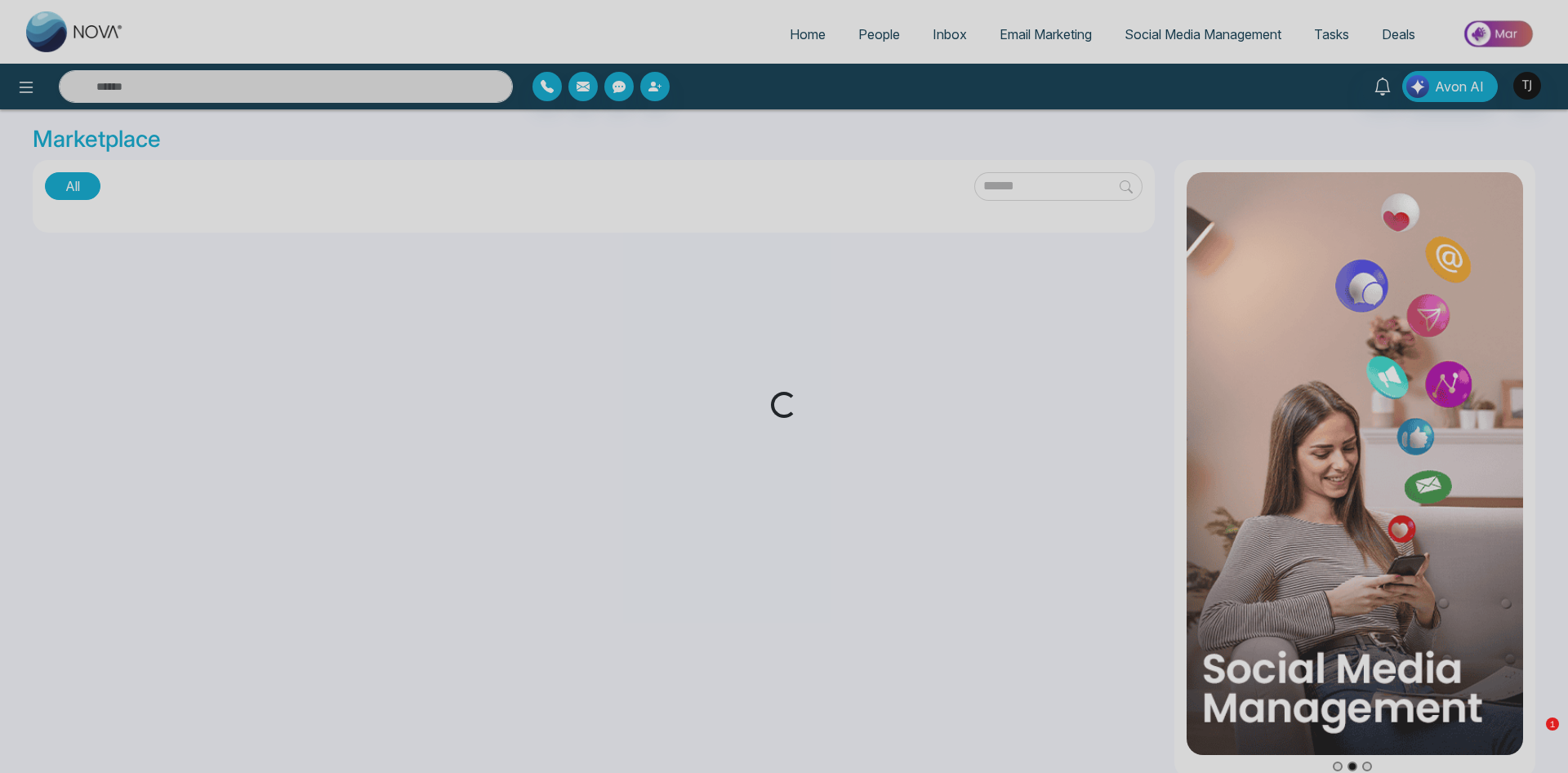 click on "Loading..." at bounding box center (784, 386) 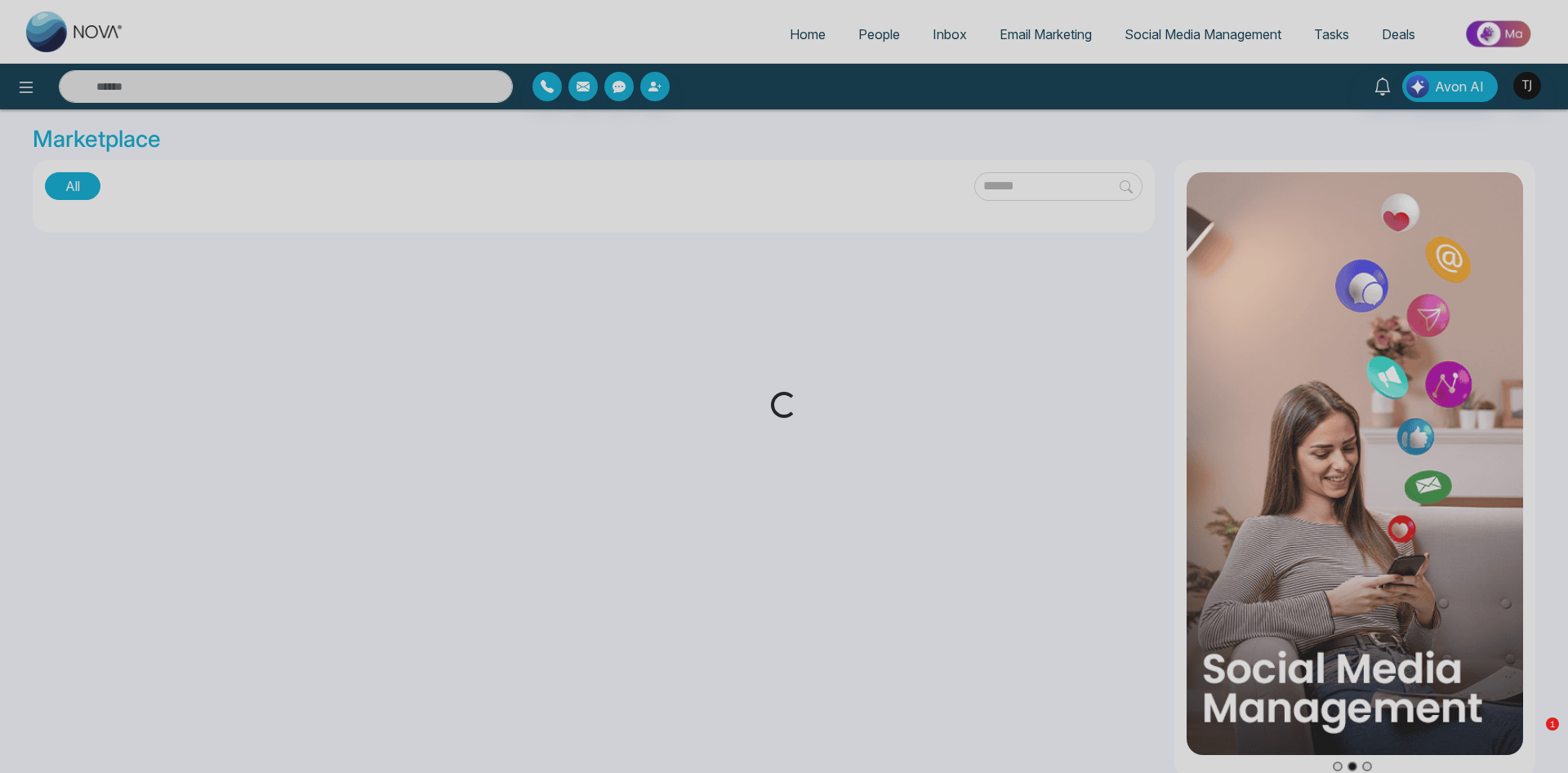 click on "Loading..." at bounding box center (784, 386) 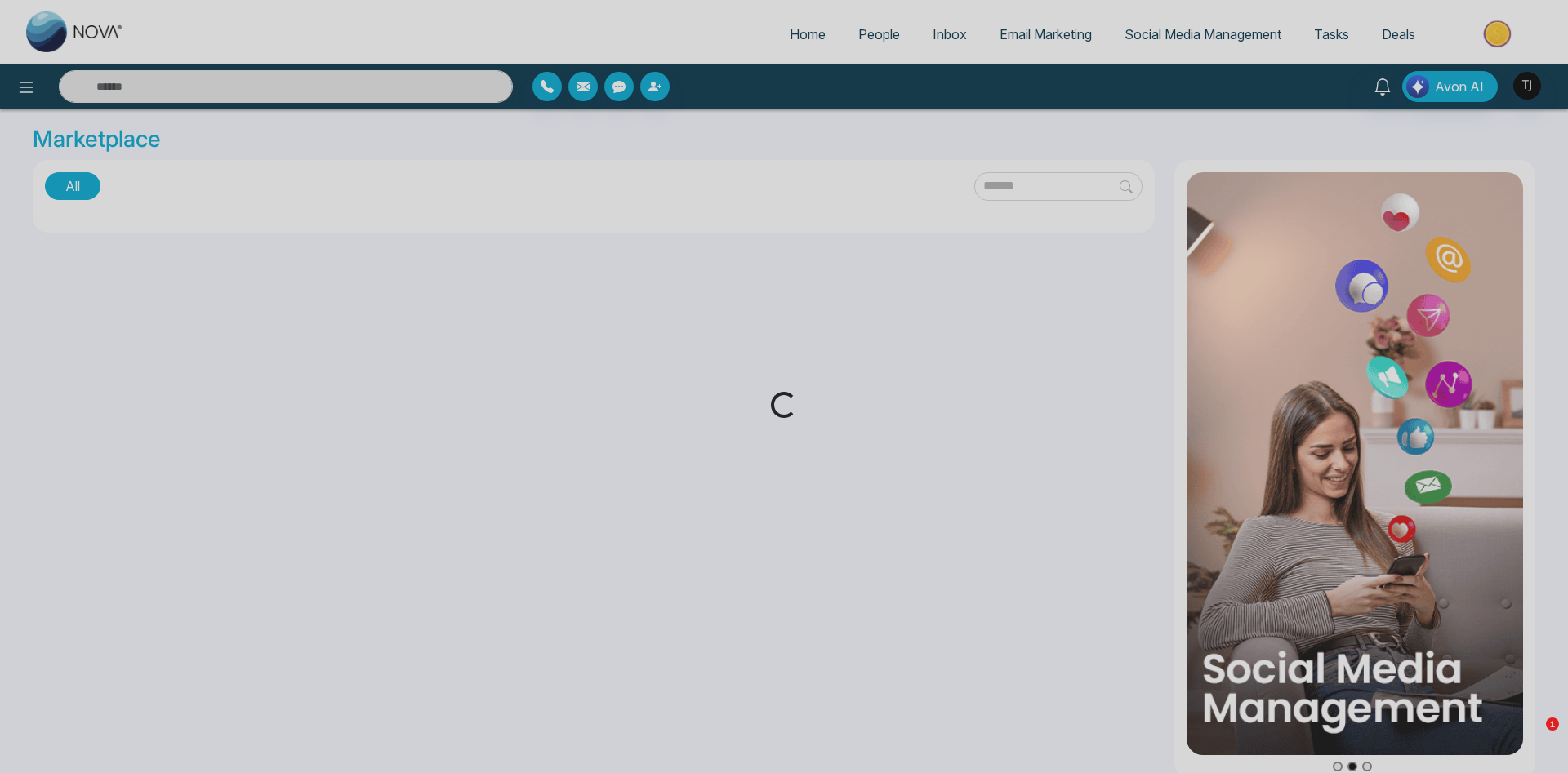 click on "Loading..." at bounding box center (784, 386) 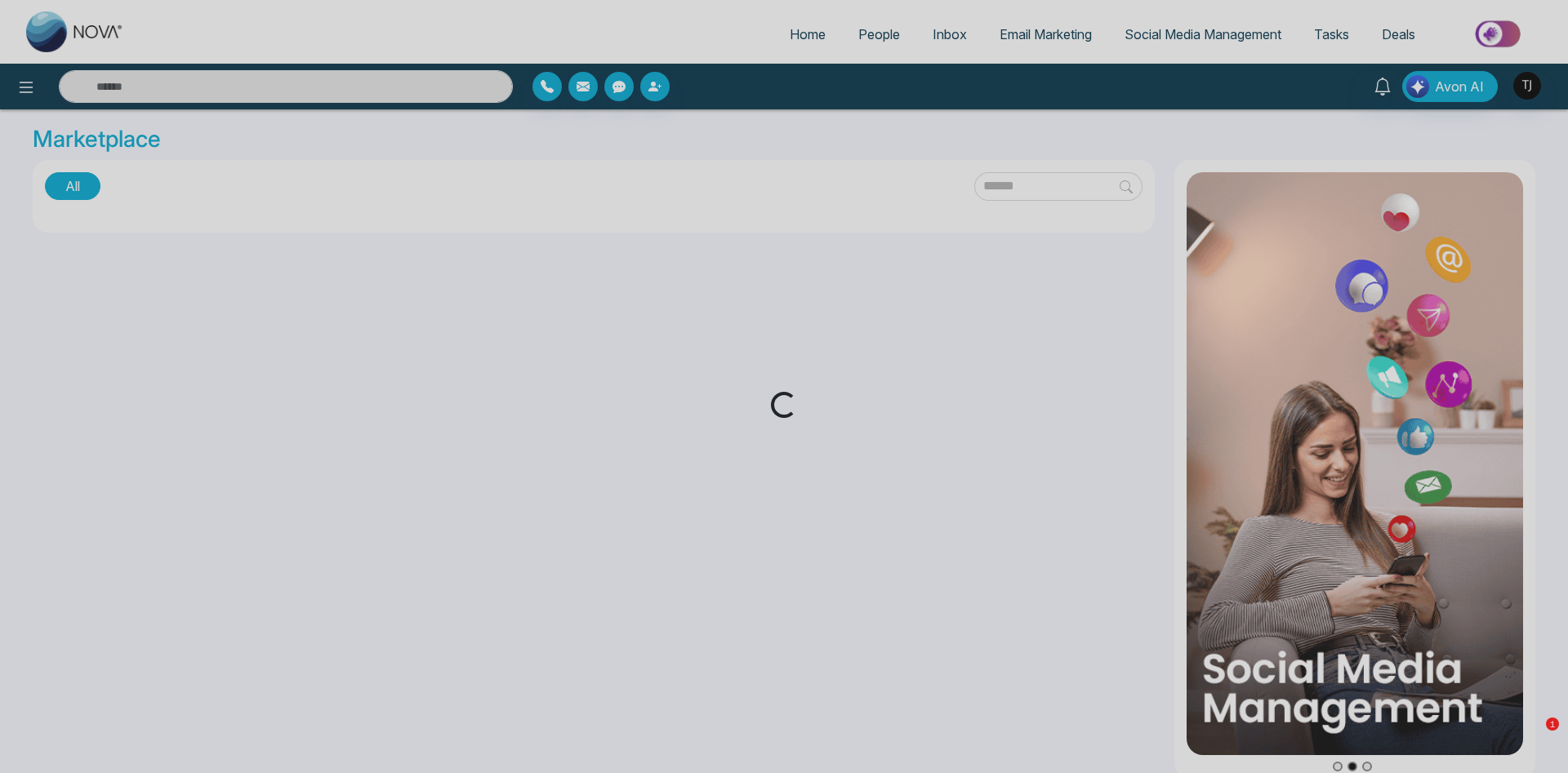 click on "Loading..." at bounding box center (784, 386) 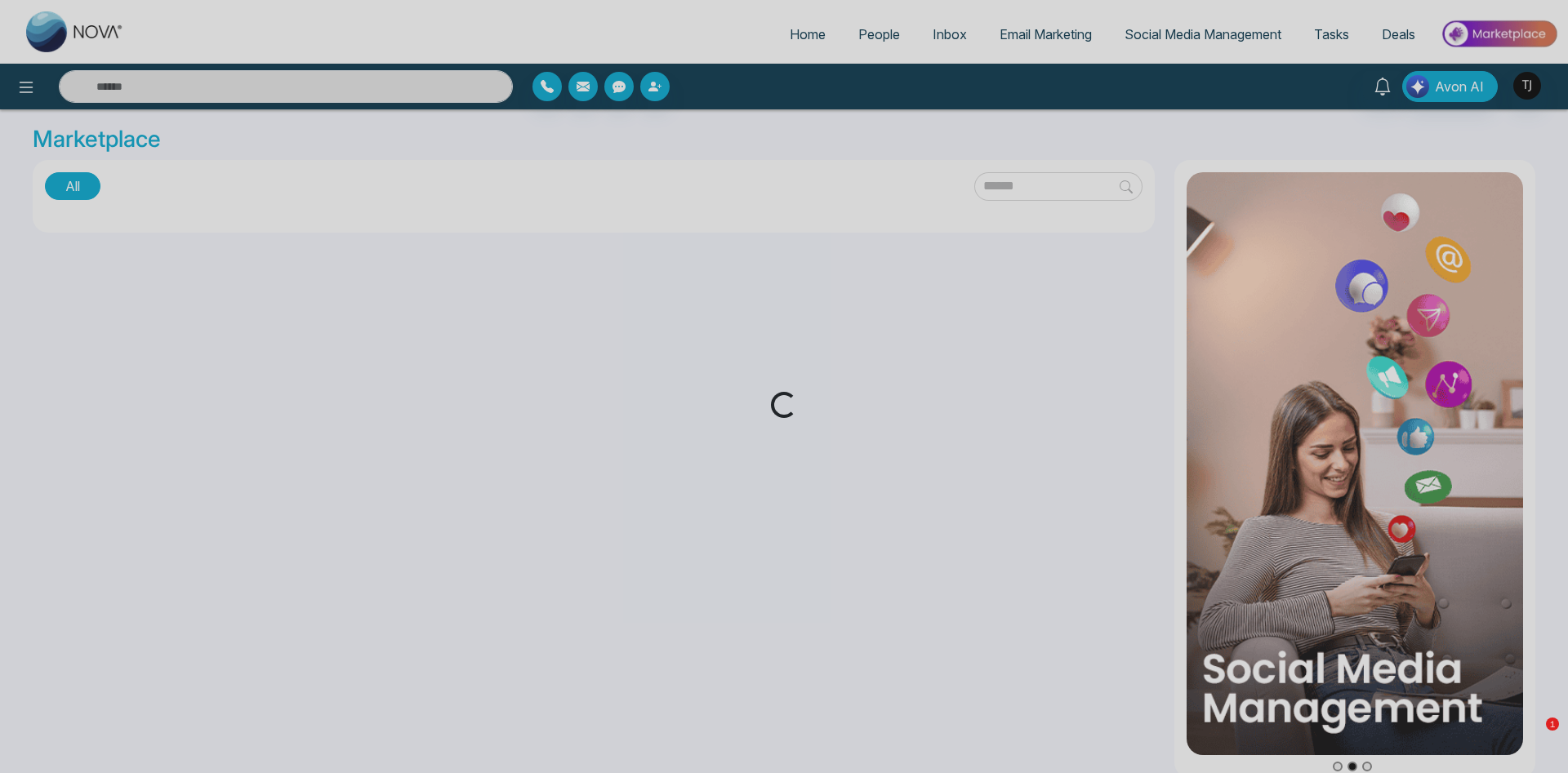 click on "Loading..." at bounding box center (784, 386) 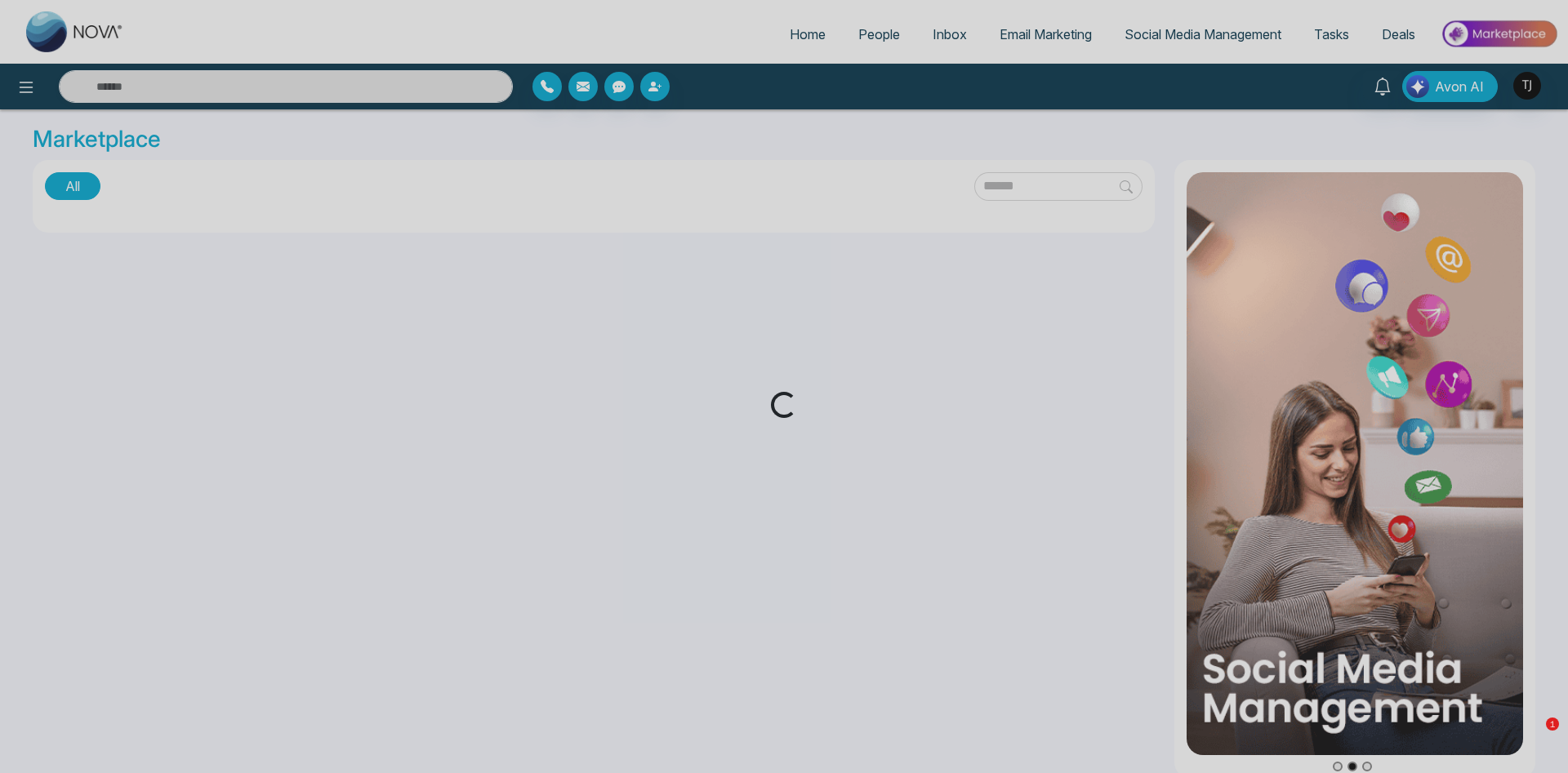 click on "Loading..." at bounding box center [784, 386] 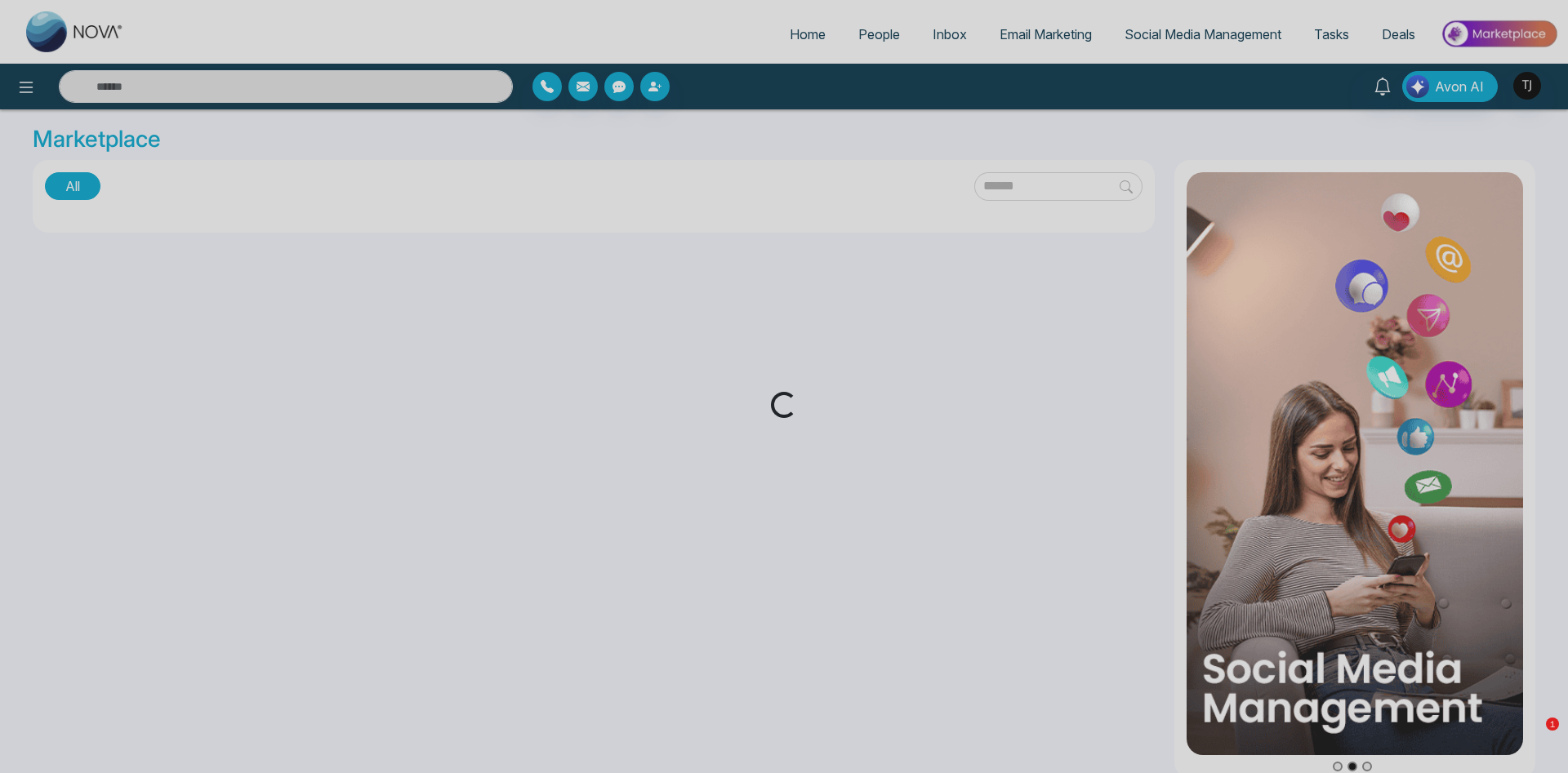 click on "Loading..." at bounding box center [784, 386] 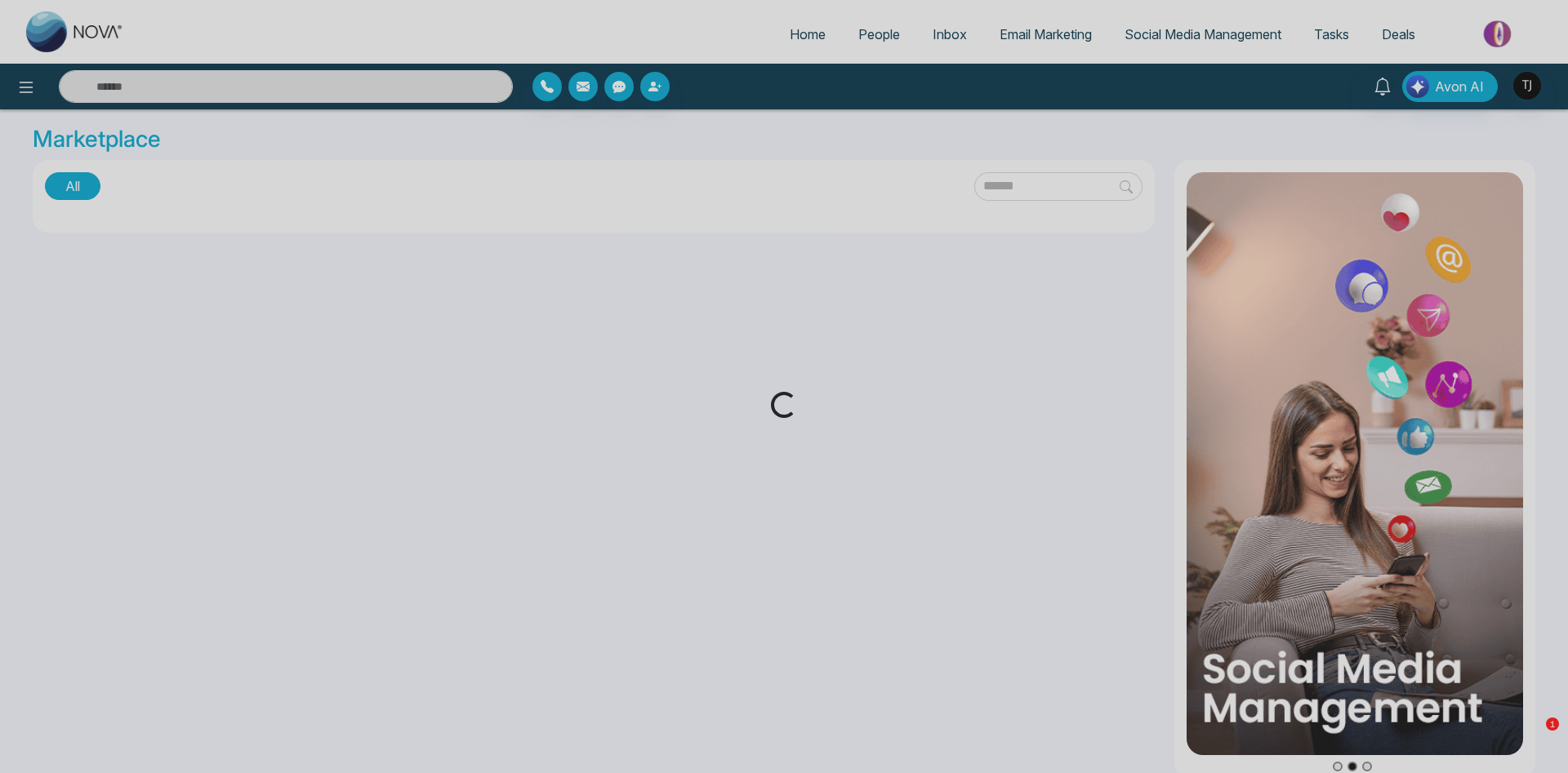 click on "Loading..." at bounding box center (784, 386) 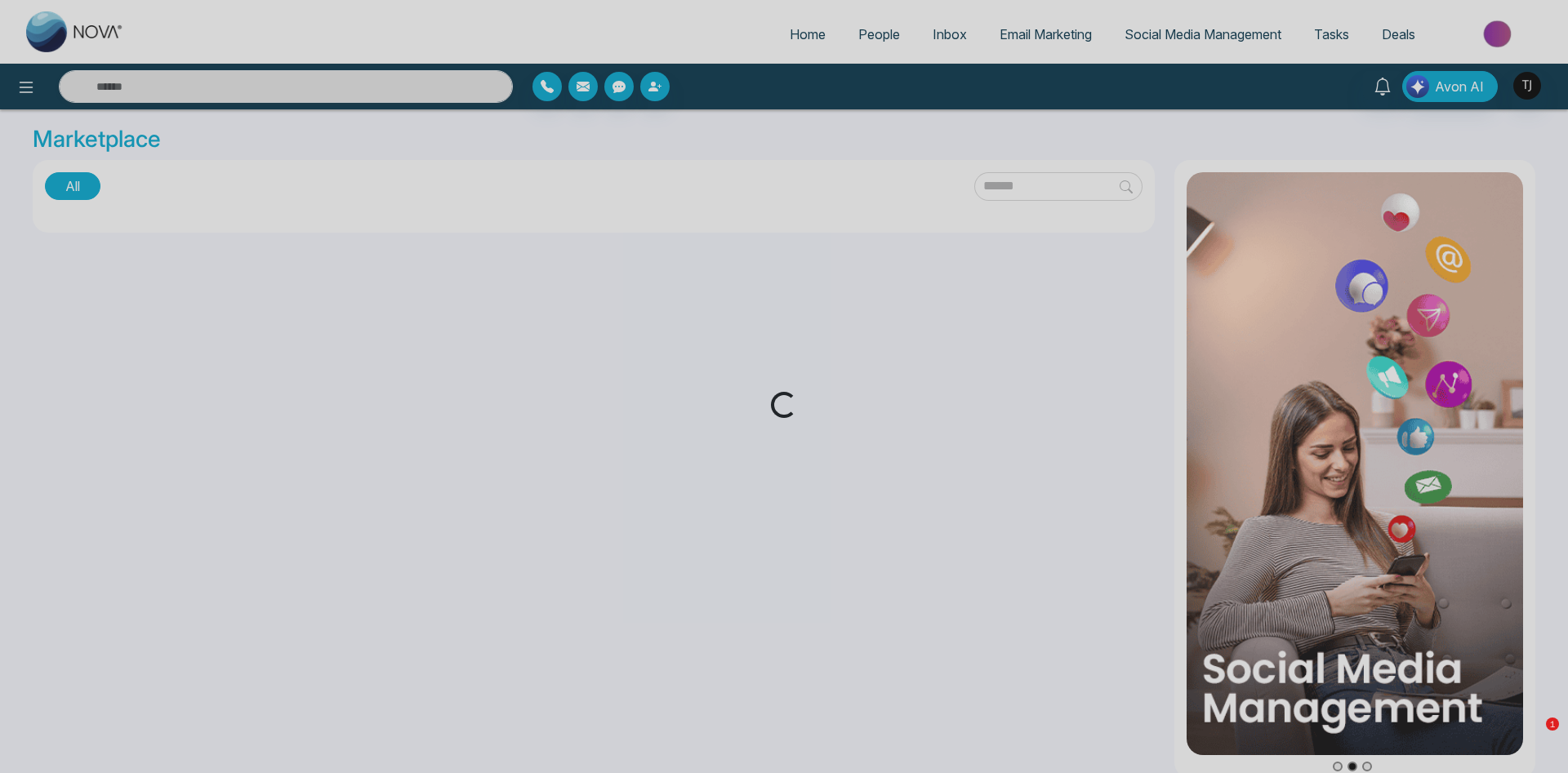 click on "Loading..." at bounding box center [784, 386] 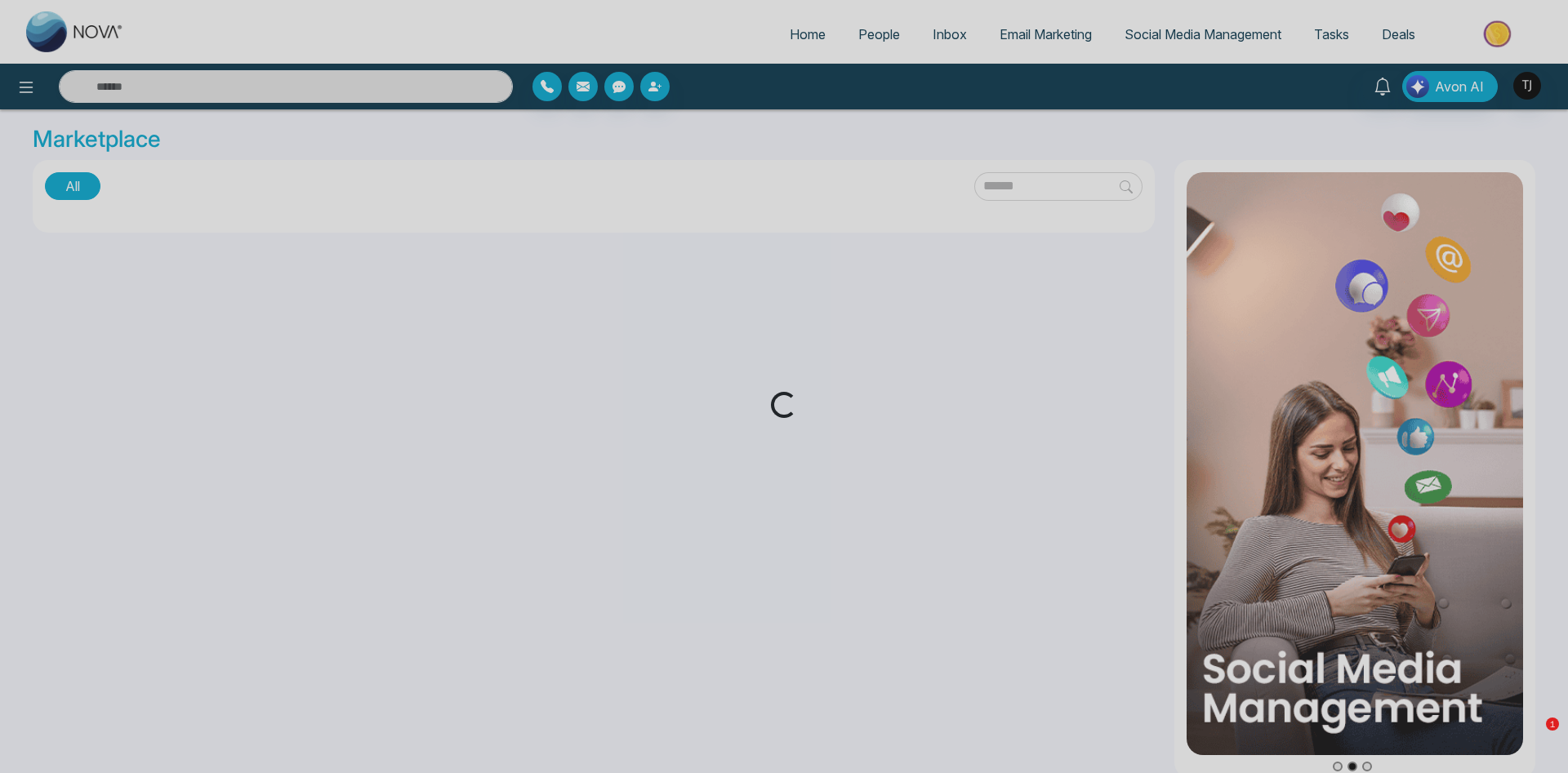 click on "Loading..." at bounding box center (784, 386) 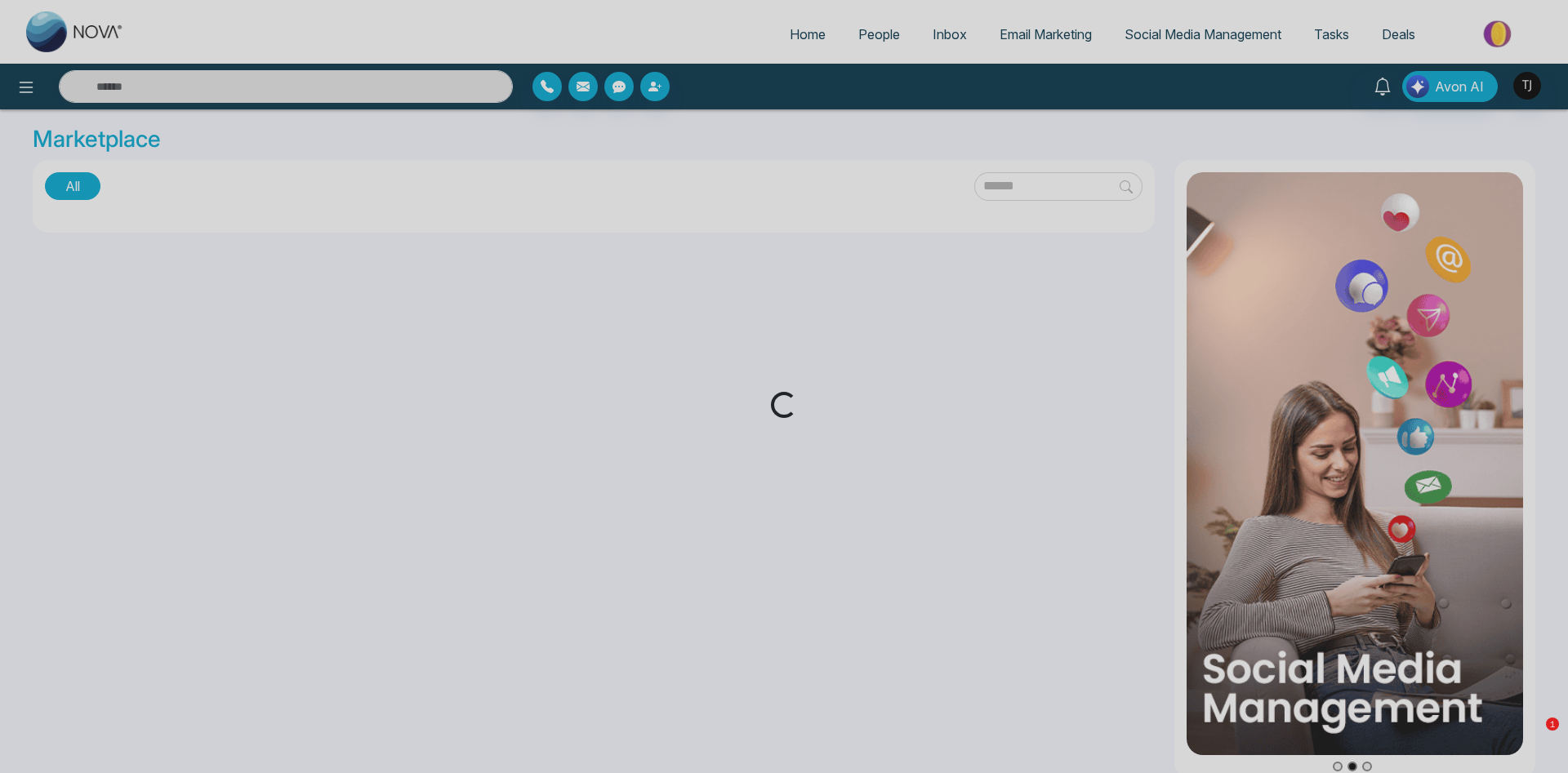 click on "Loading..." at bounding box center [784, 386] 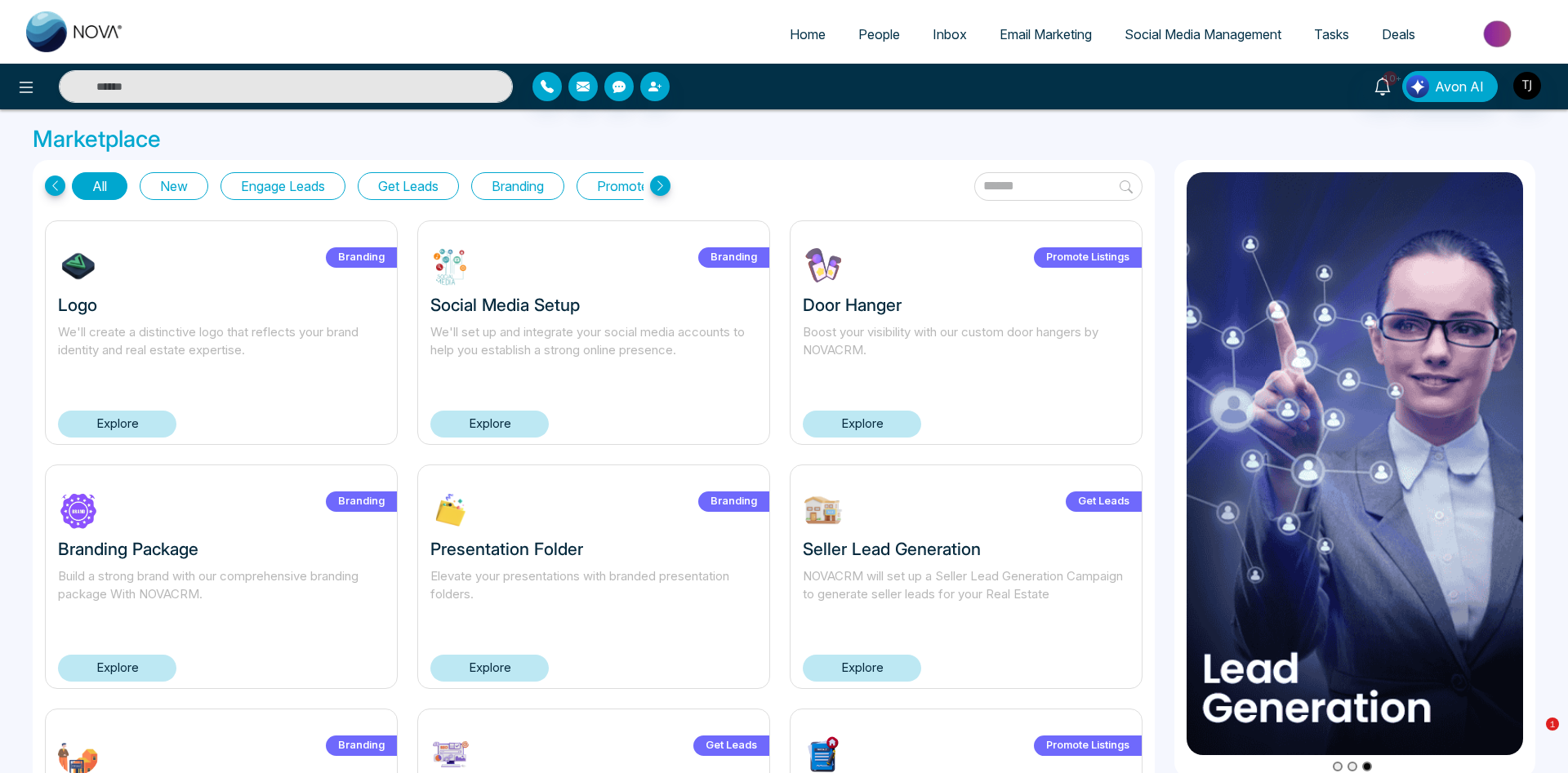 click on "Home" at bounding box center (808, 34) 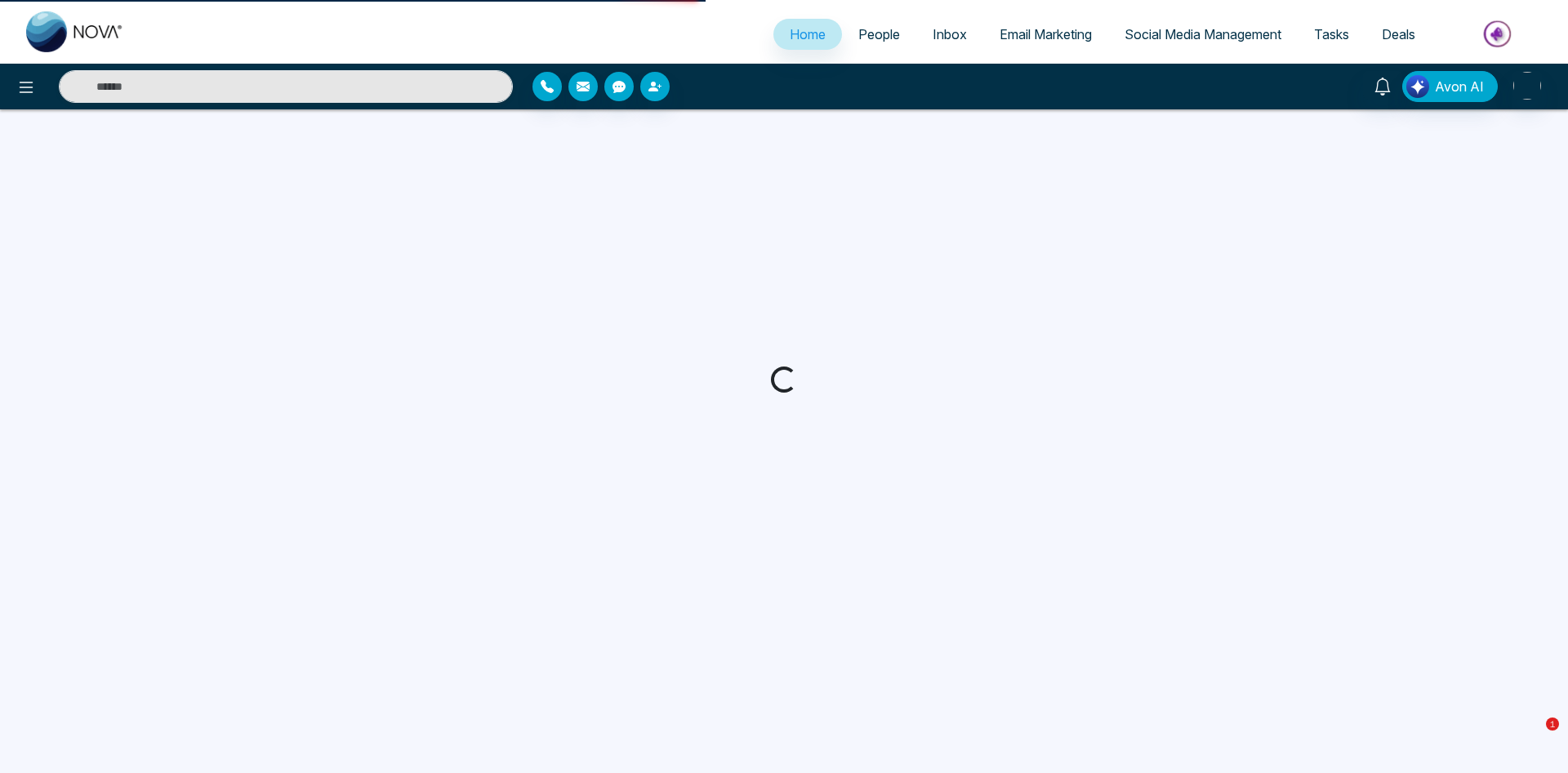 select on "*" 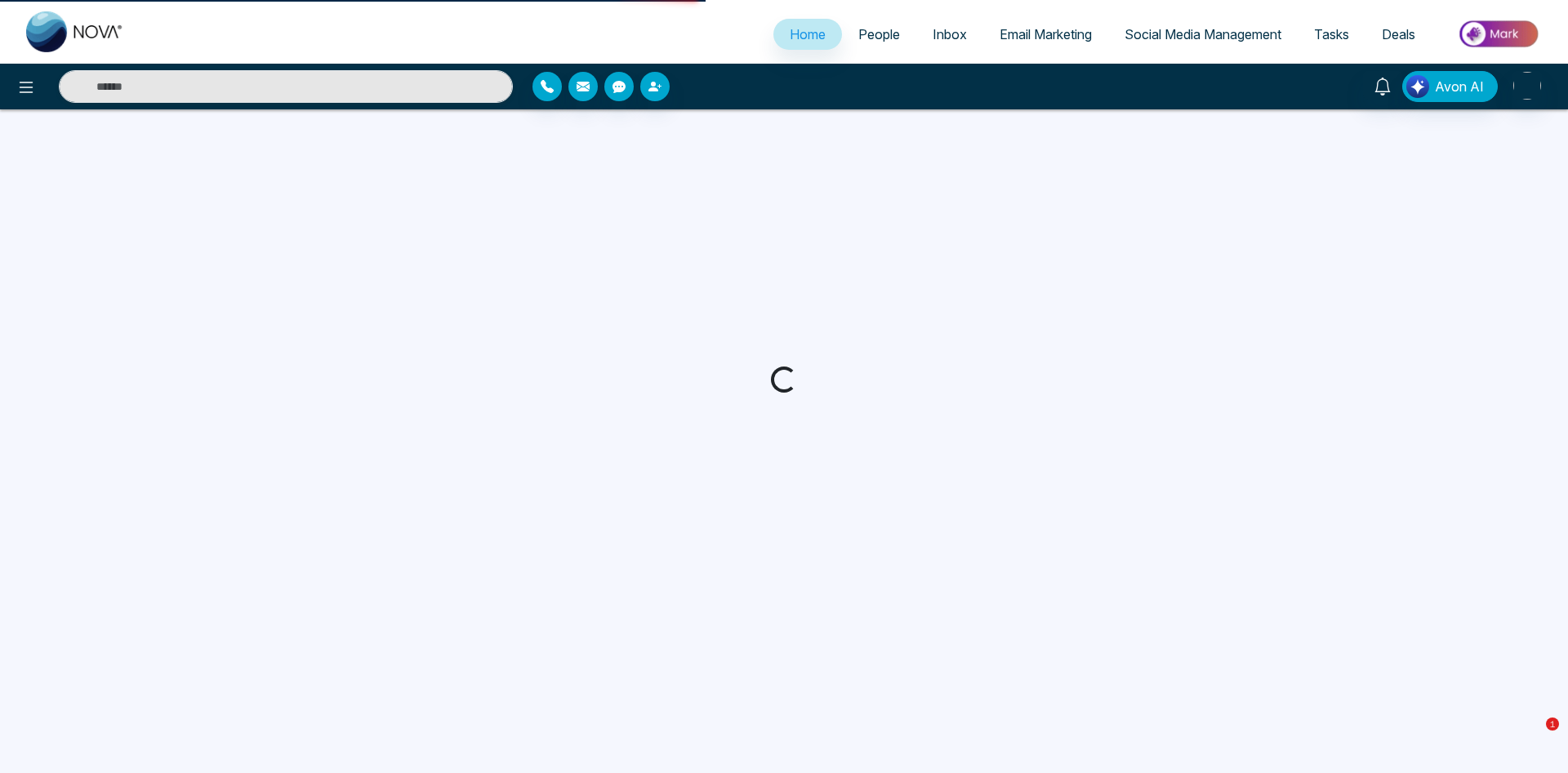 select on "*" 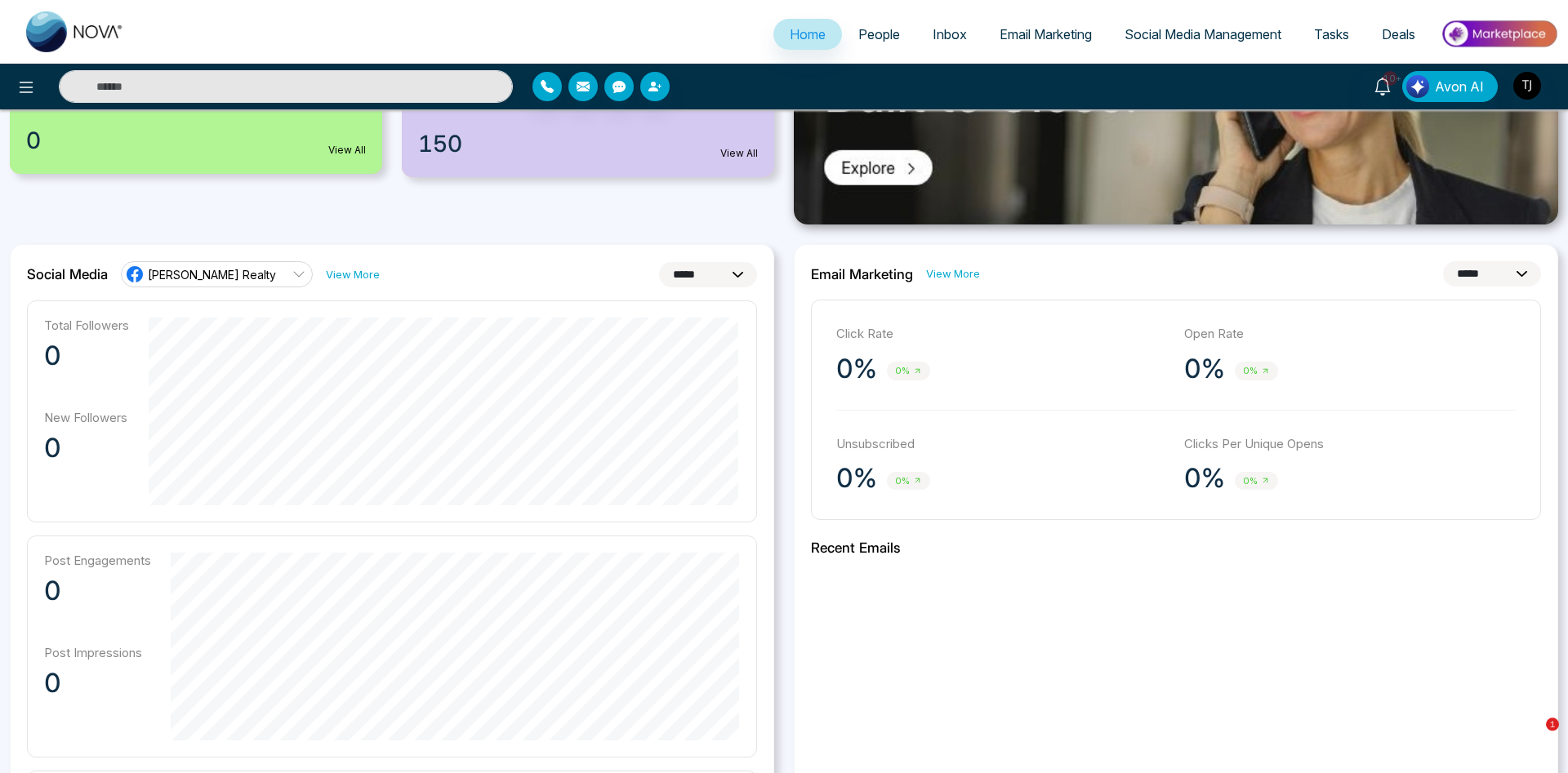 scroll, scrollTop: 500, scrollLeft: 0, axis: vertical 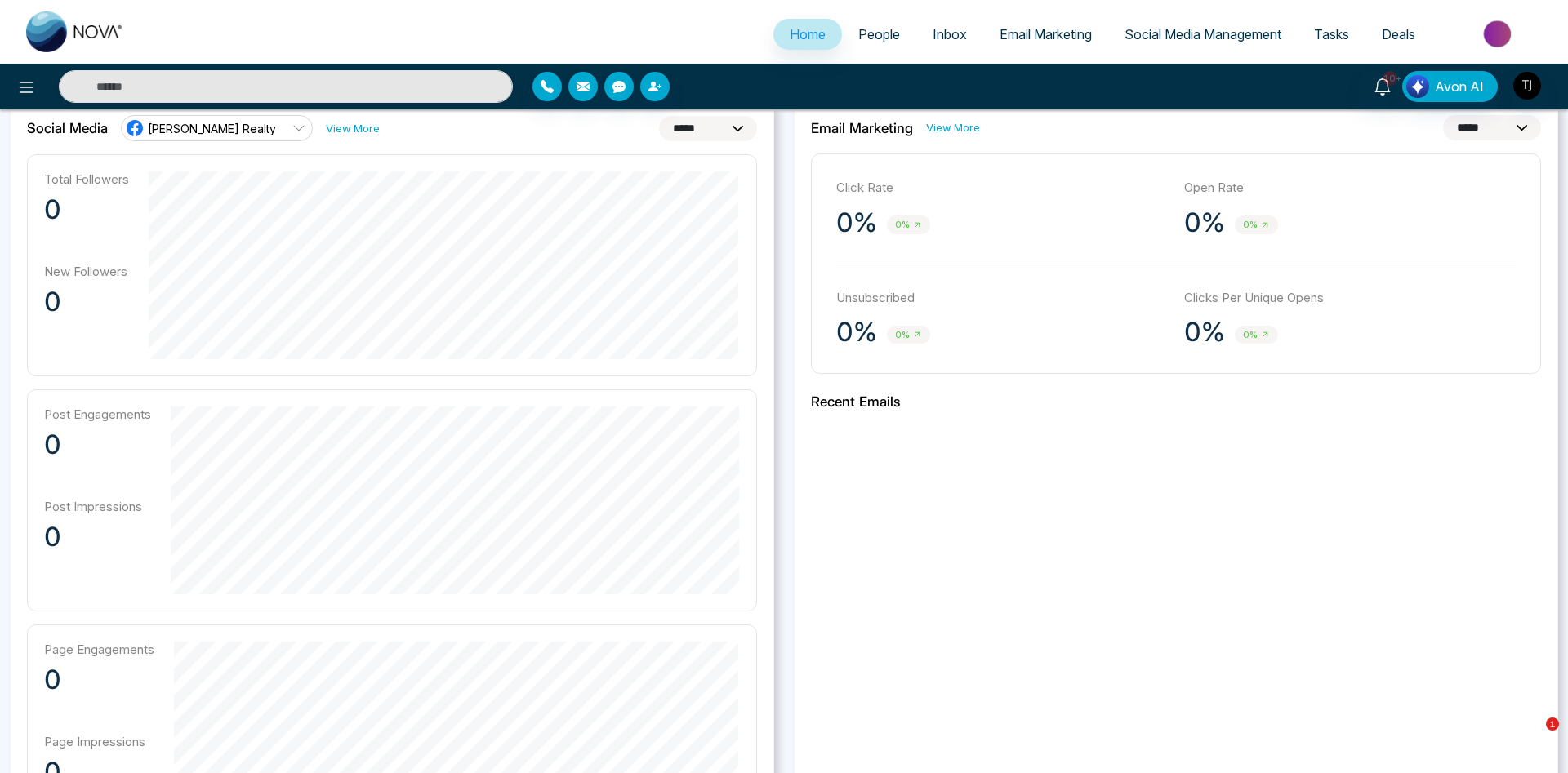 click on "[PERSON_NAME] Realty" at bounding box center [216, 128] 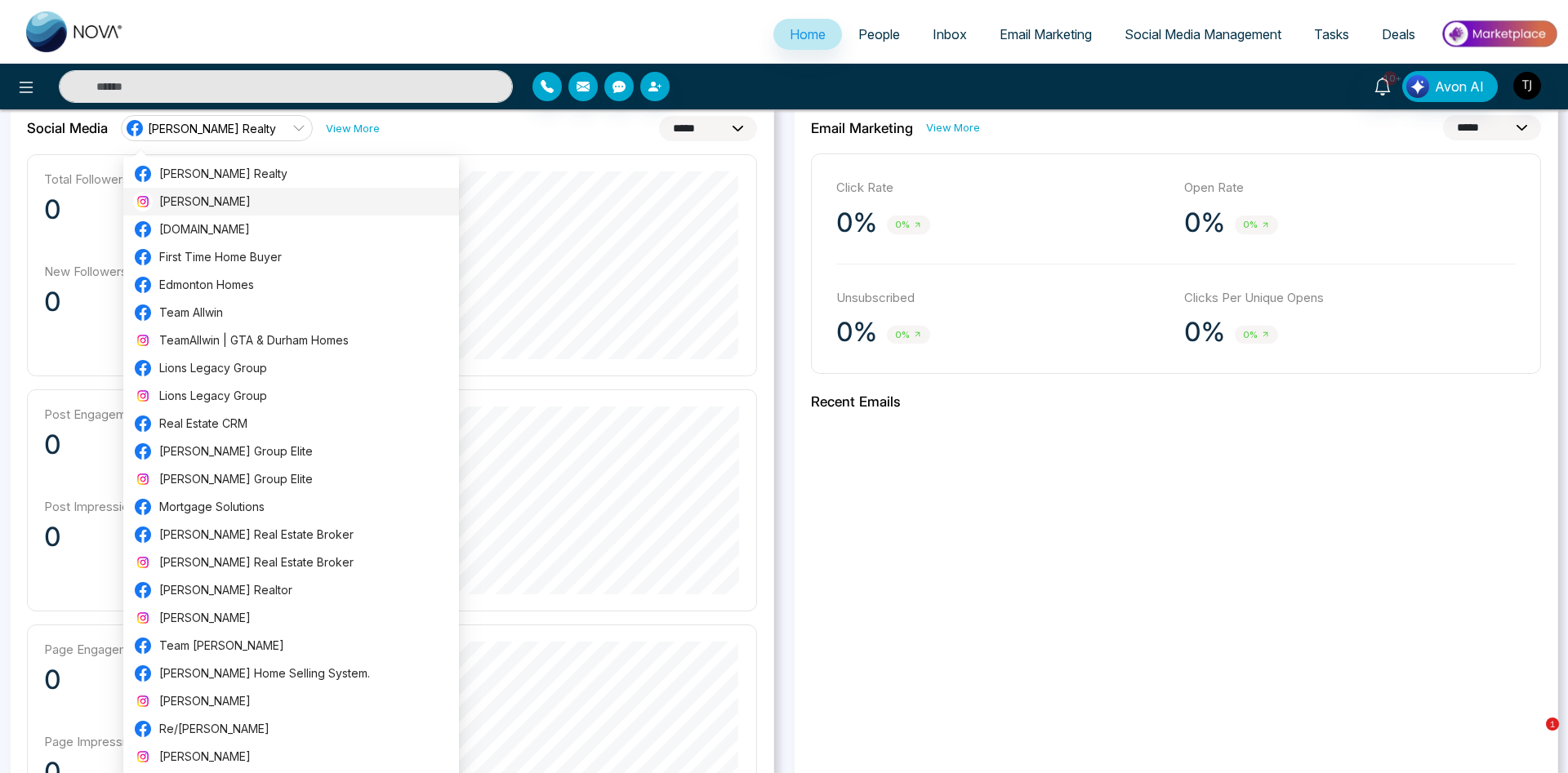 click on "Triston James" at bounding box center (304, 202) 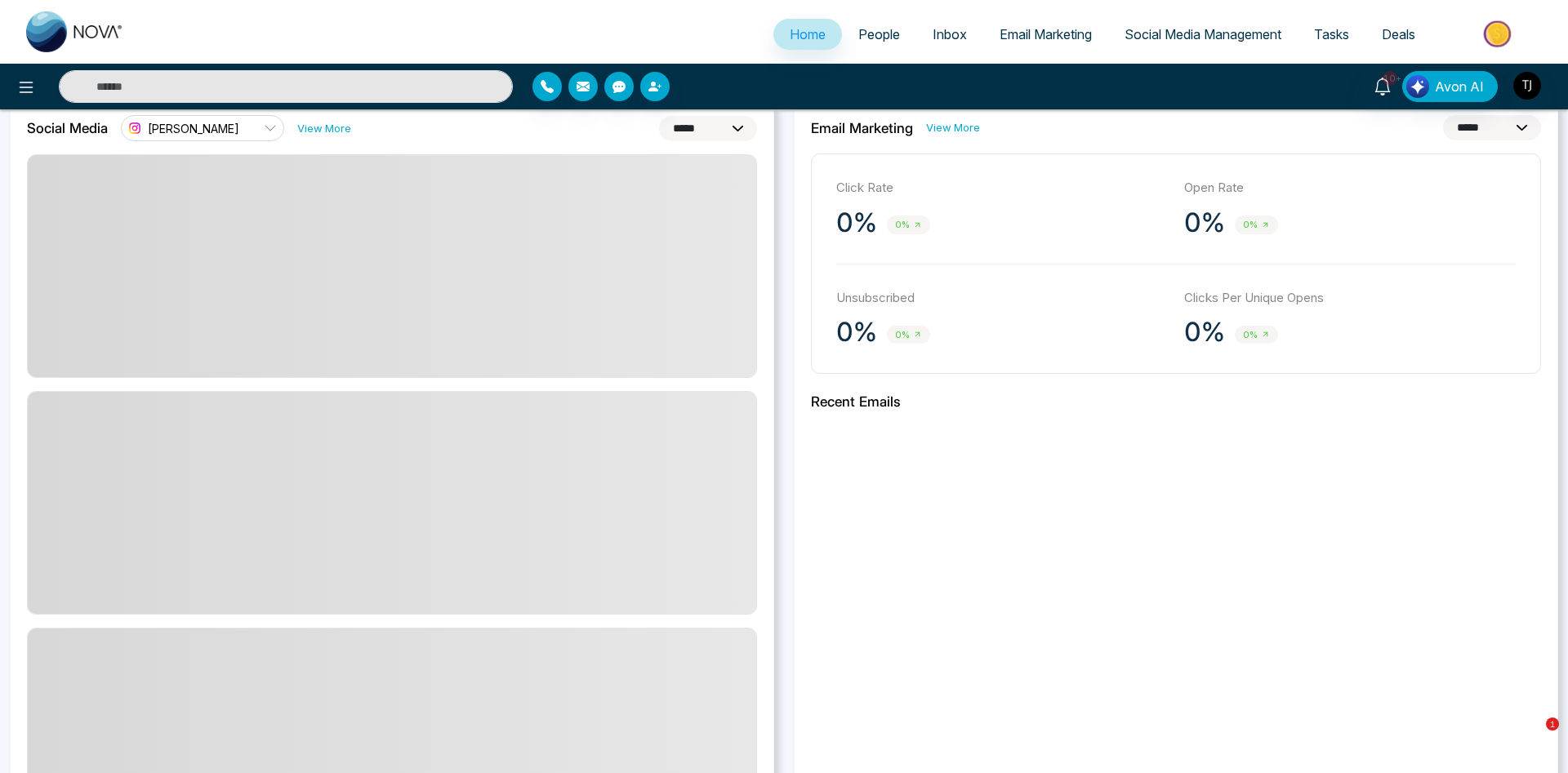 click on "**********" at bounding box center [708, 128] 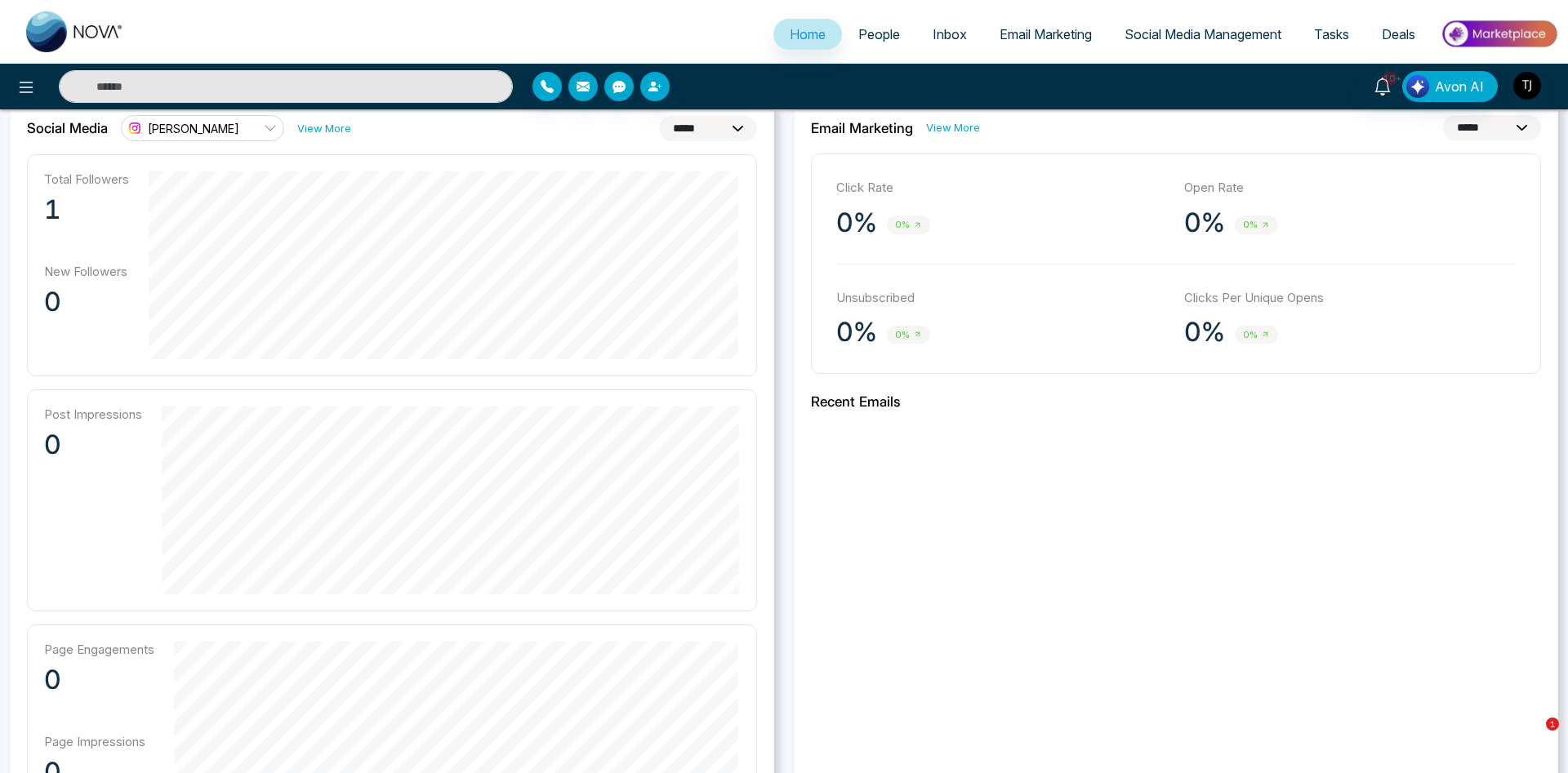 select on "*" 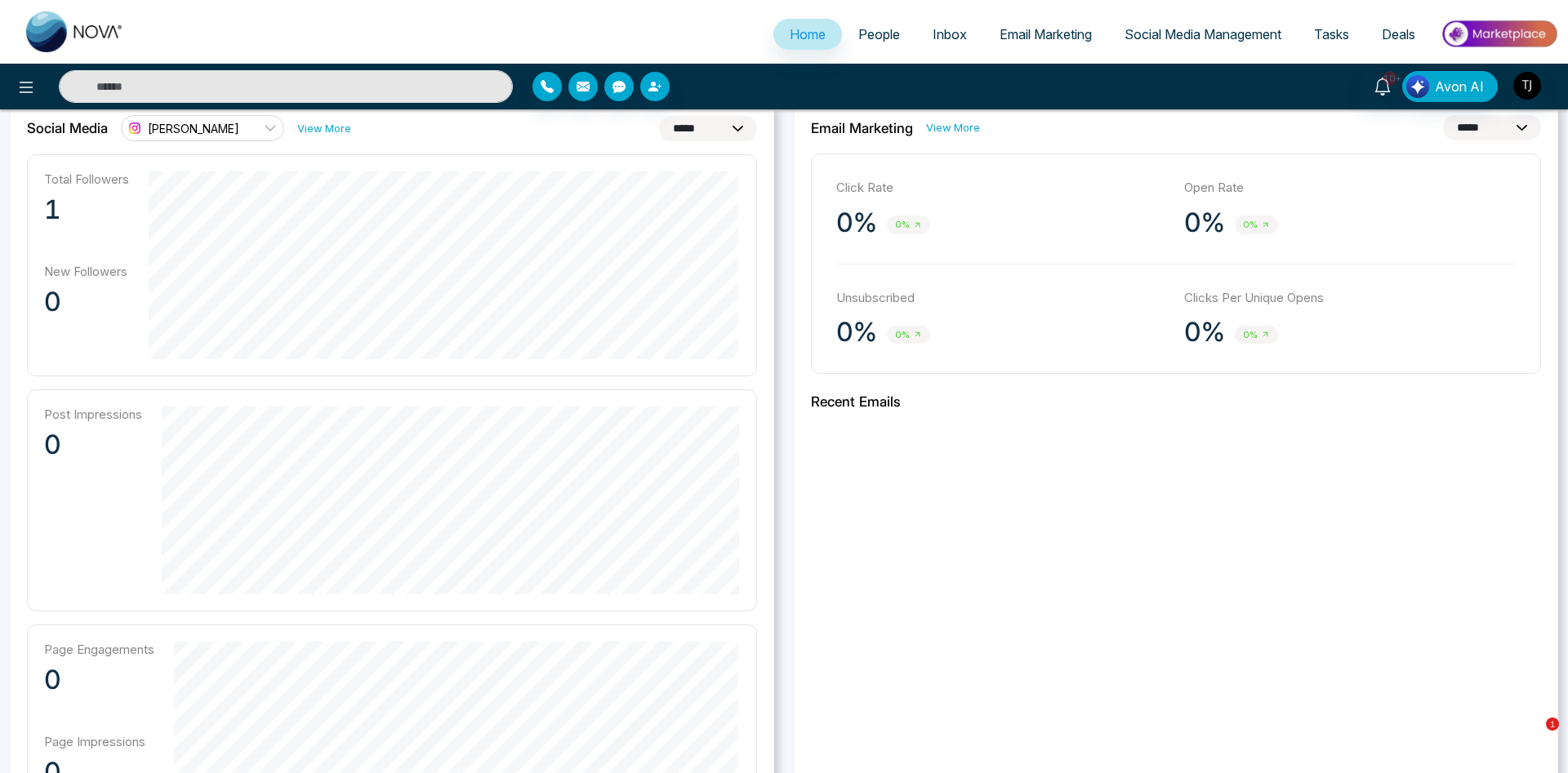click on "**********" at bounding box center [0, 0] 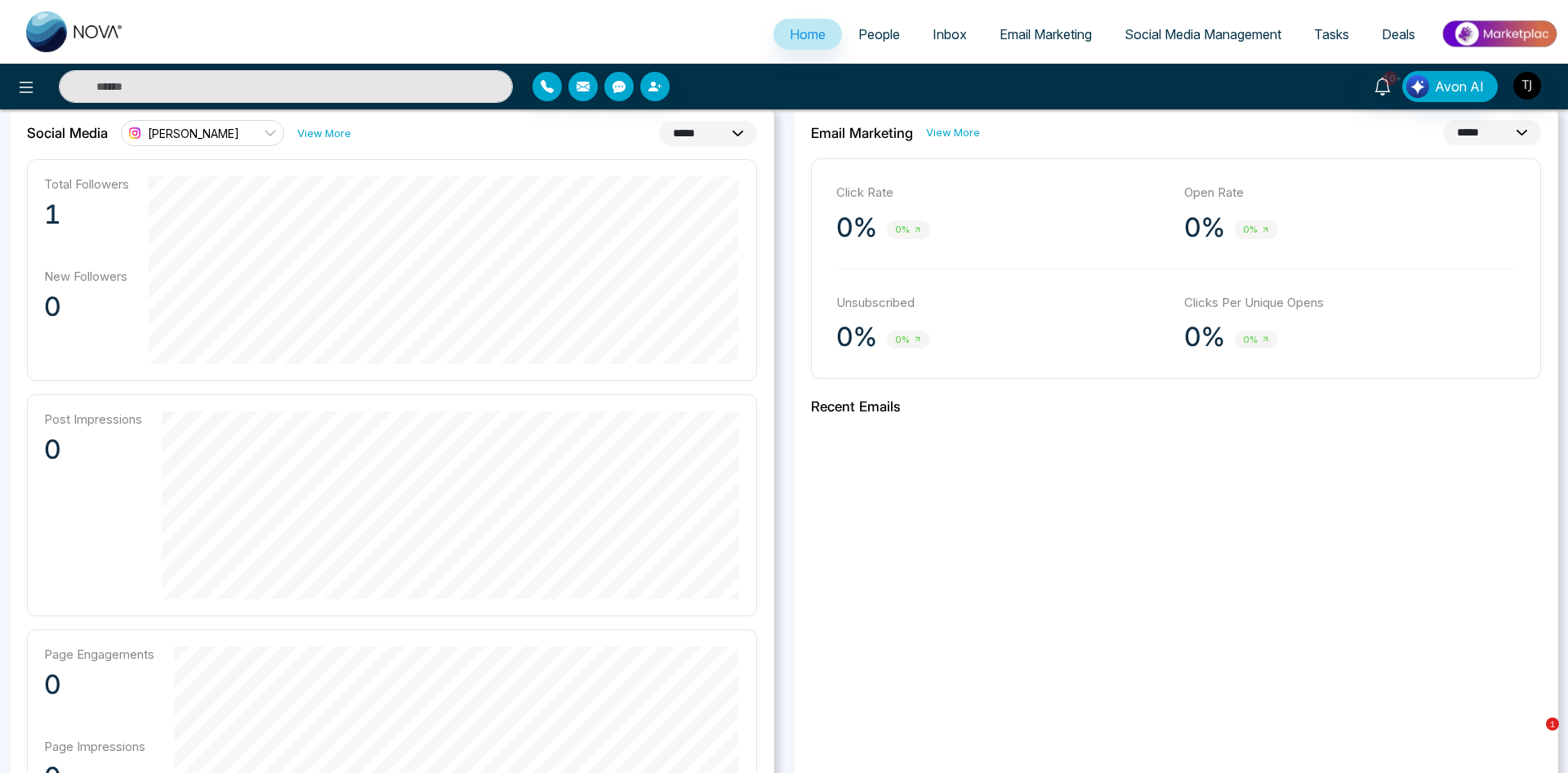 scroll, scrollTop: 416, scrollLeft: 0, axis: vertical 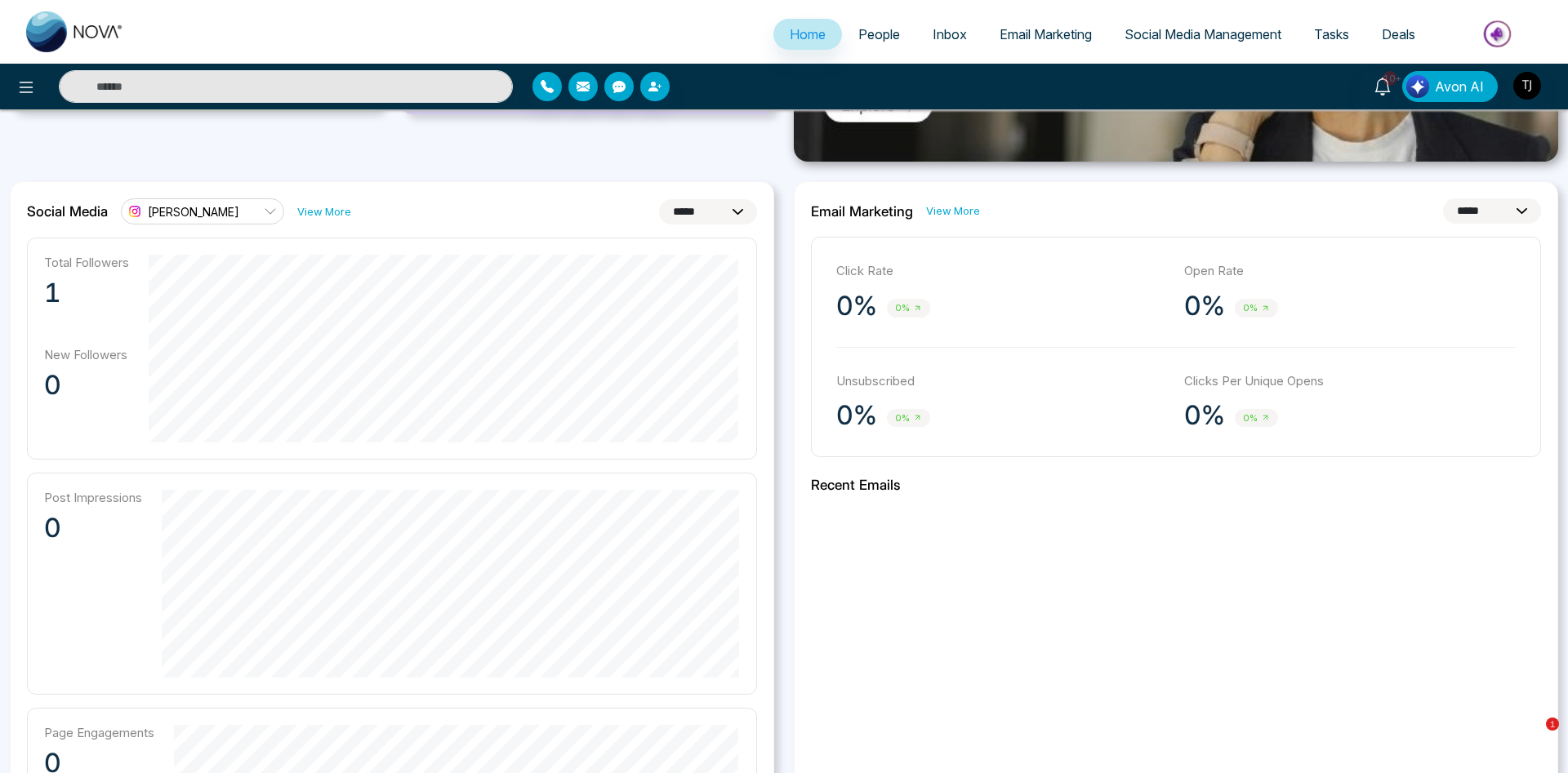 click on "**********" at bounding box center [1492, 211] 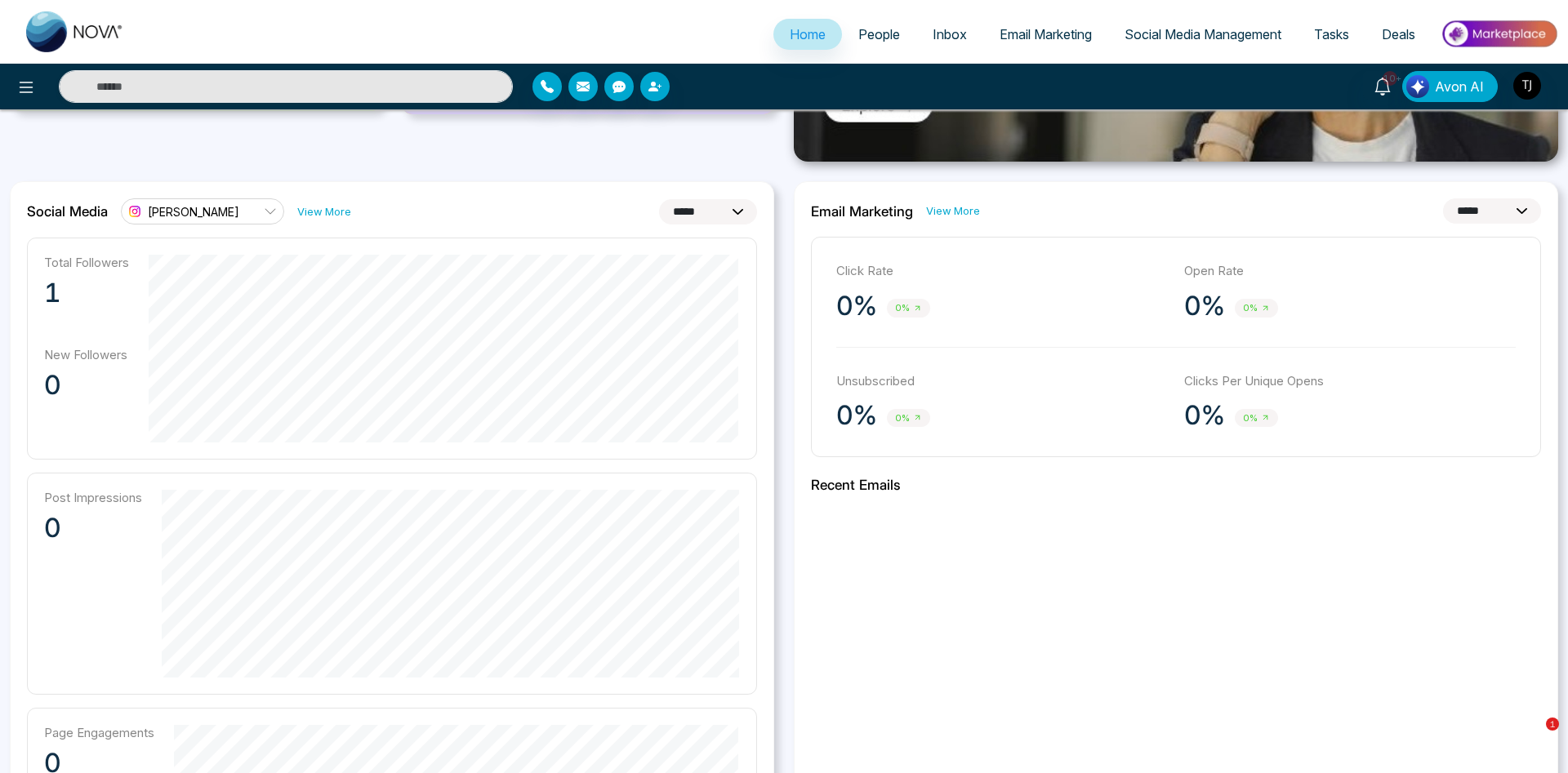 select on "*" 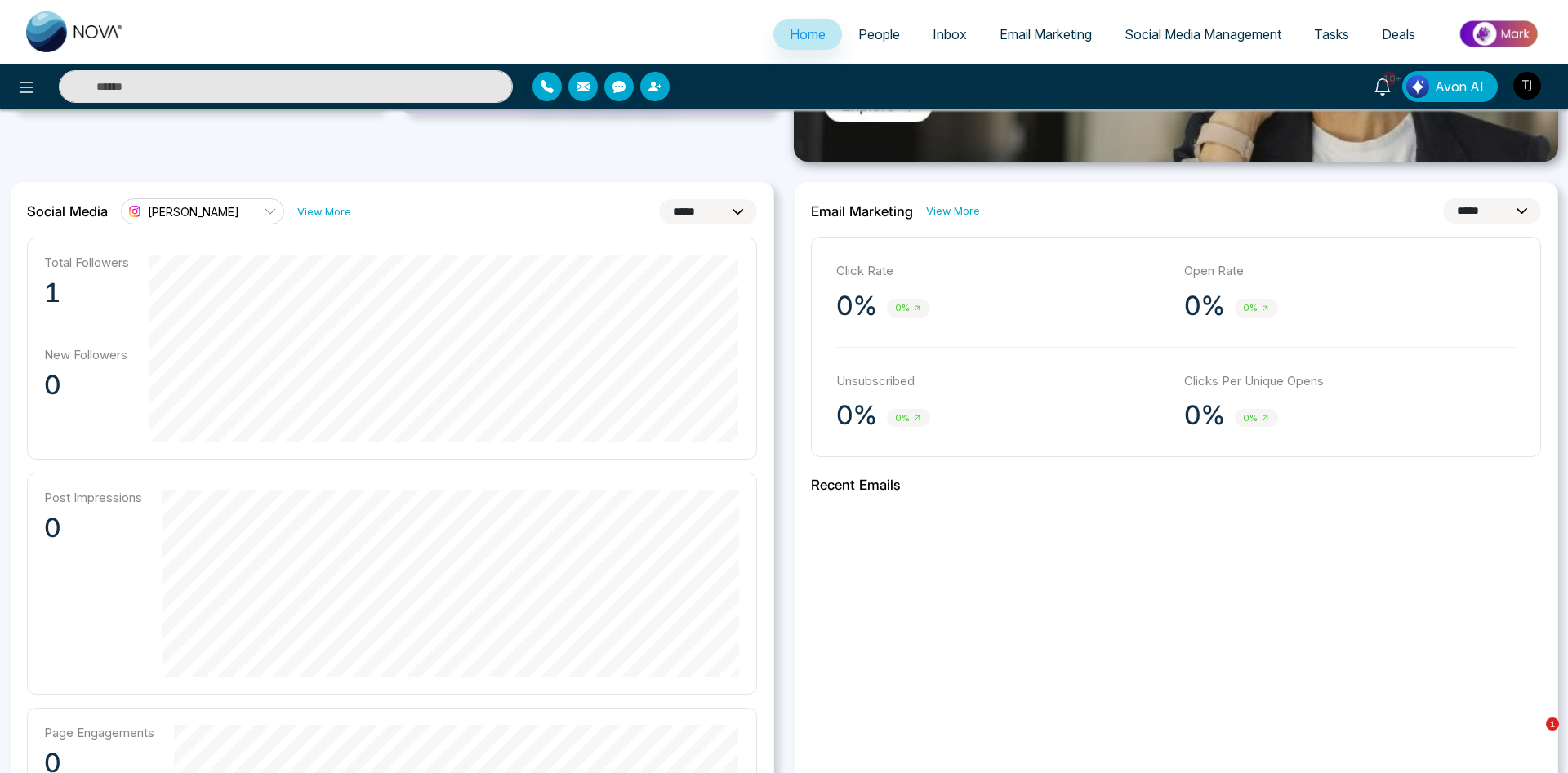 click on "**********" at bounding box center (0, 0) 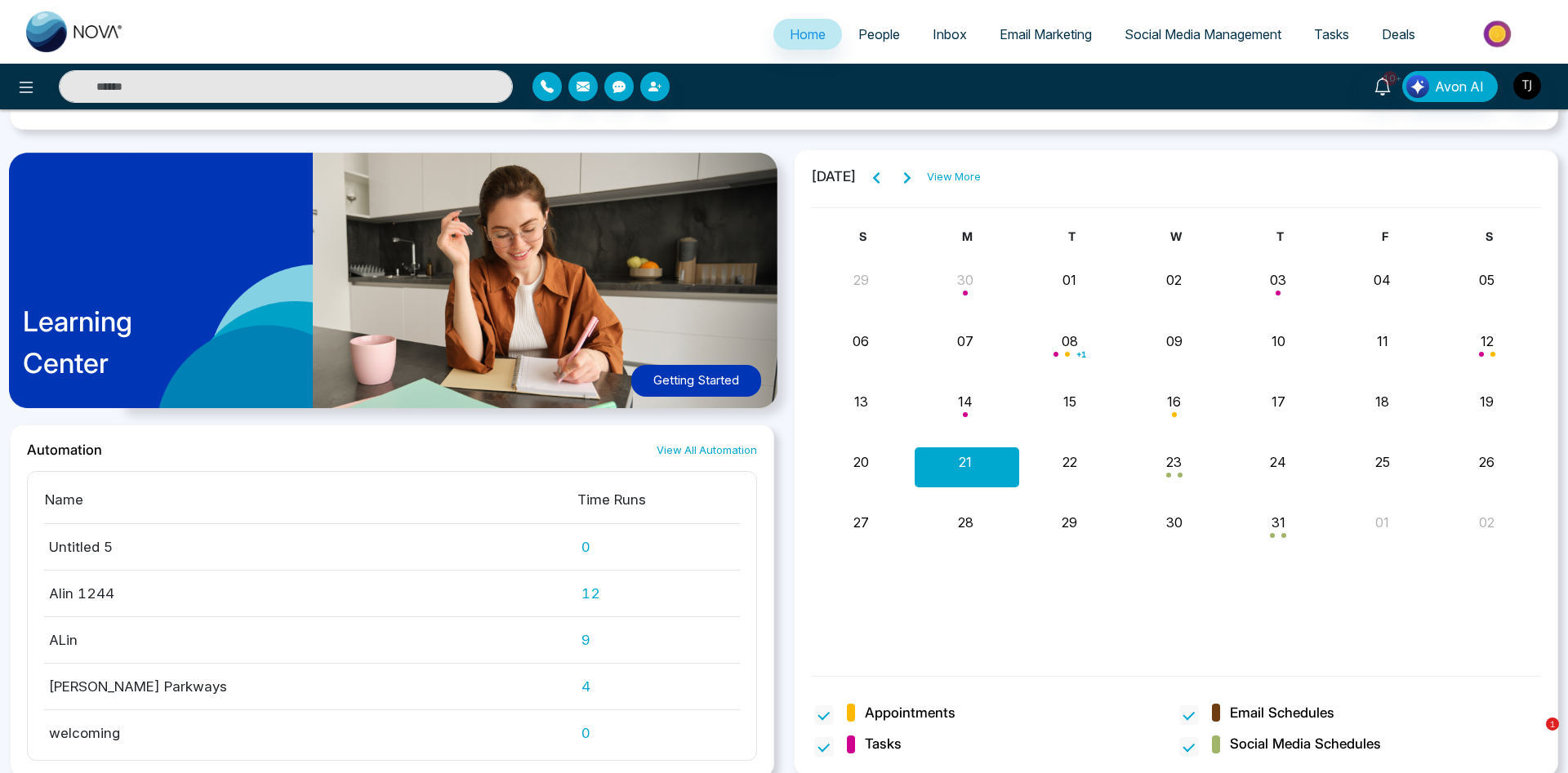 scroll, scrollTop: 1446, scrollLeft: 0, axis: vertical 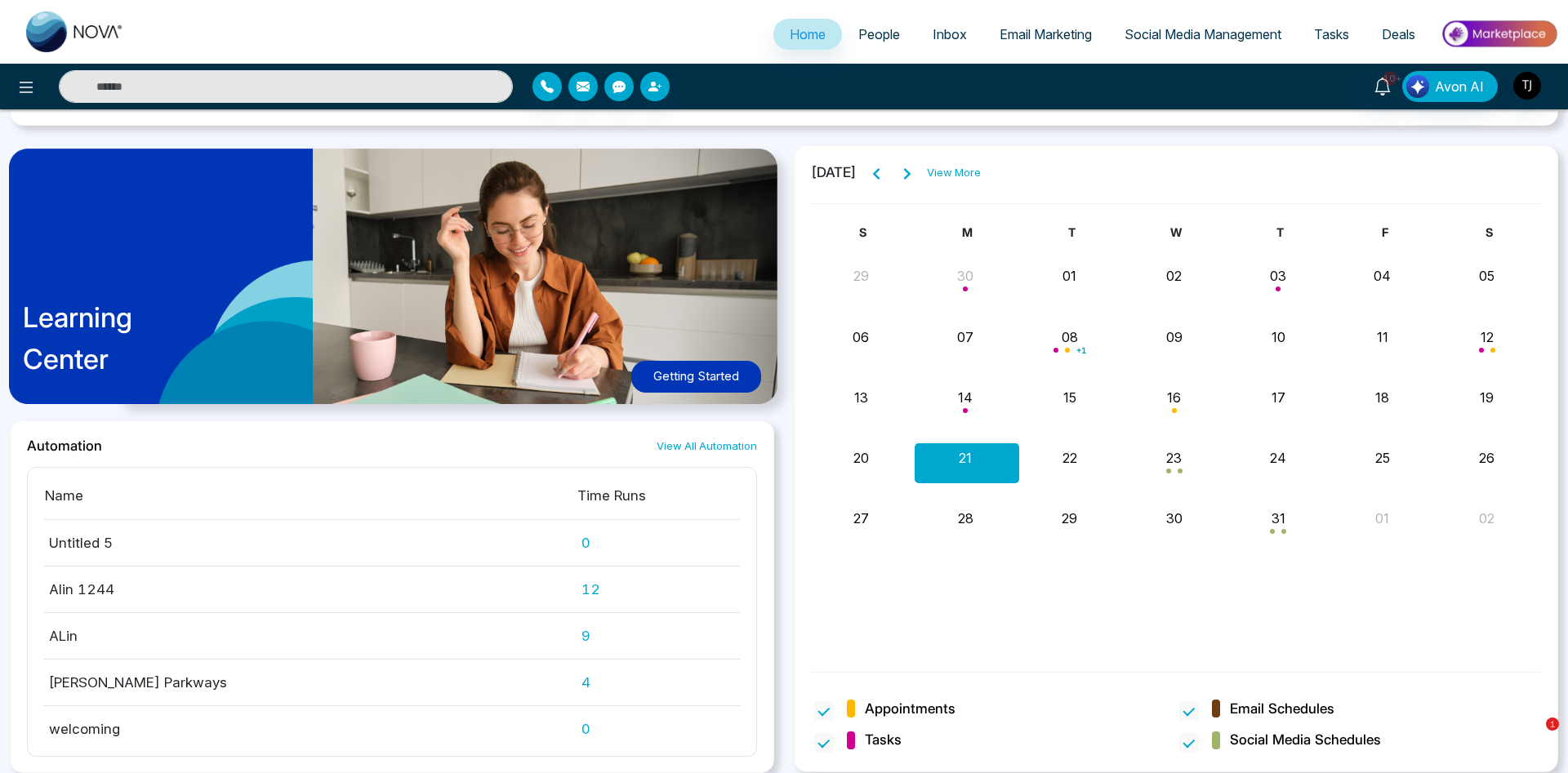 click 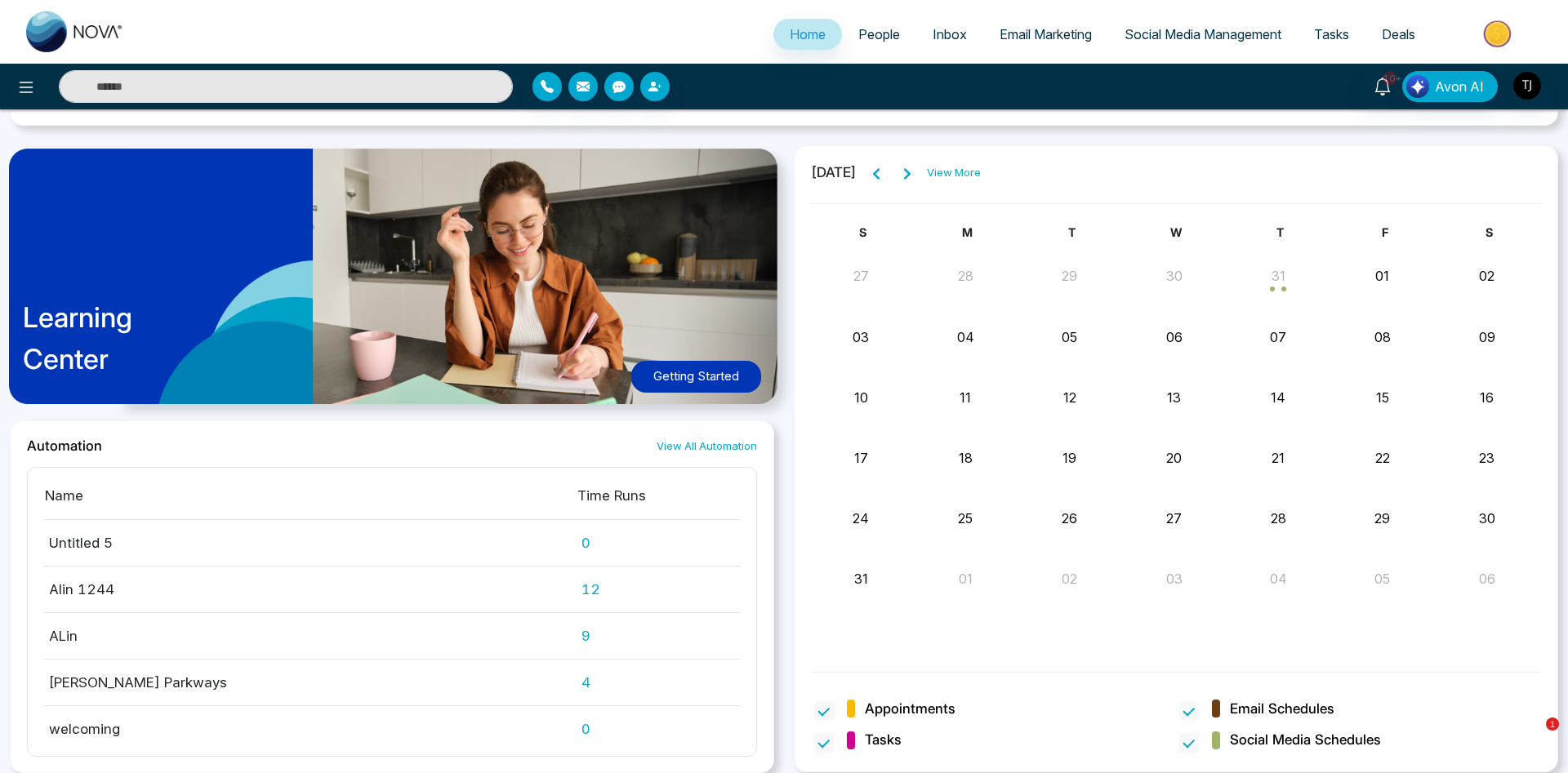 click 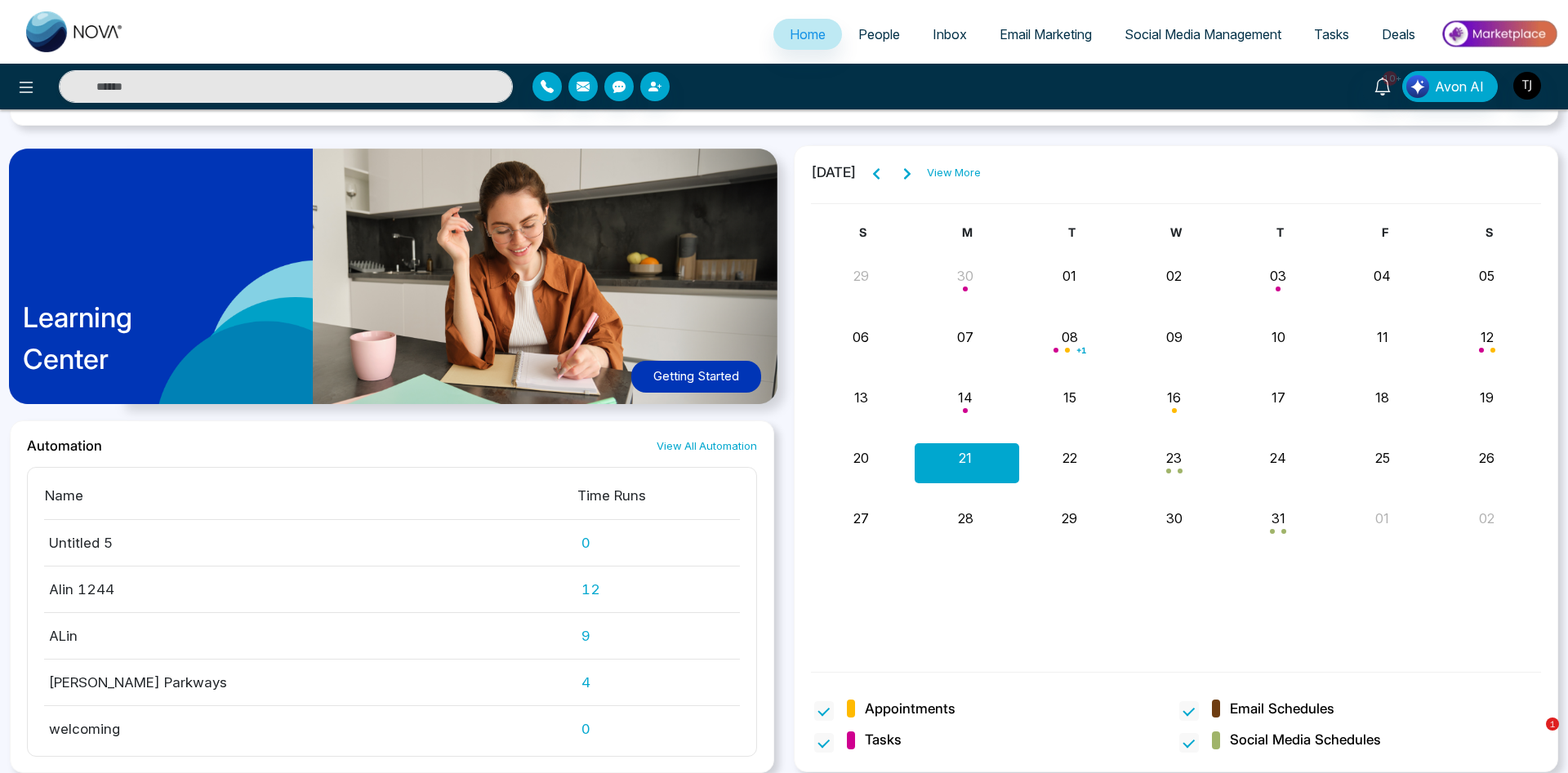 click 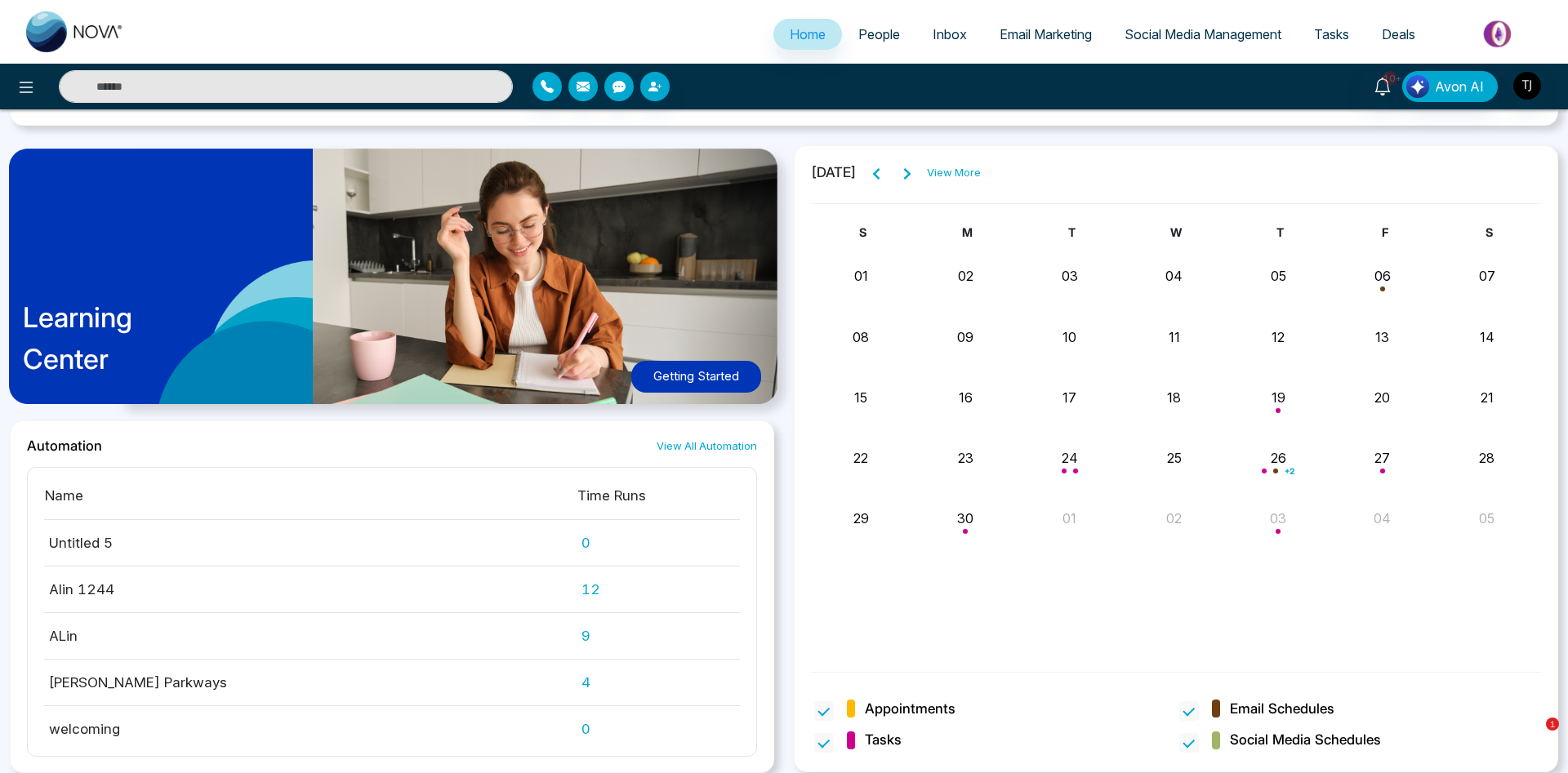 click 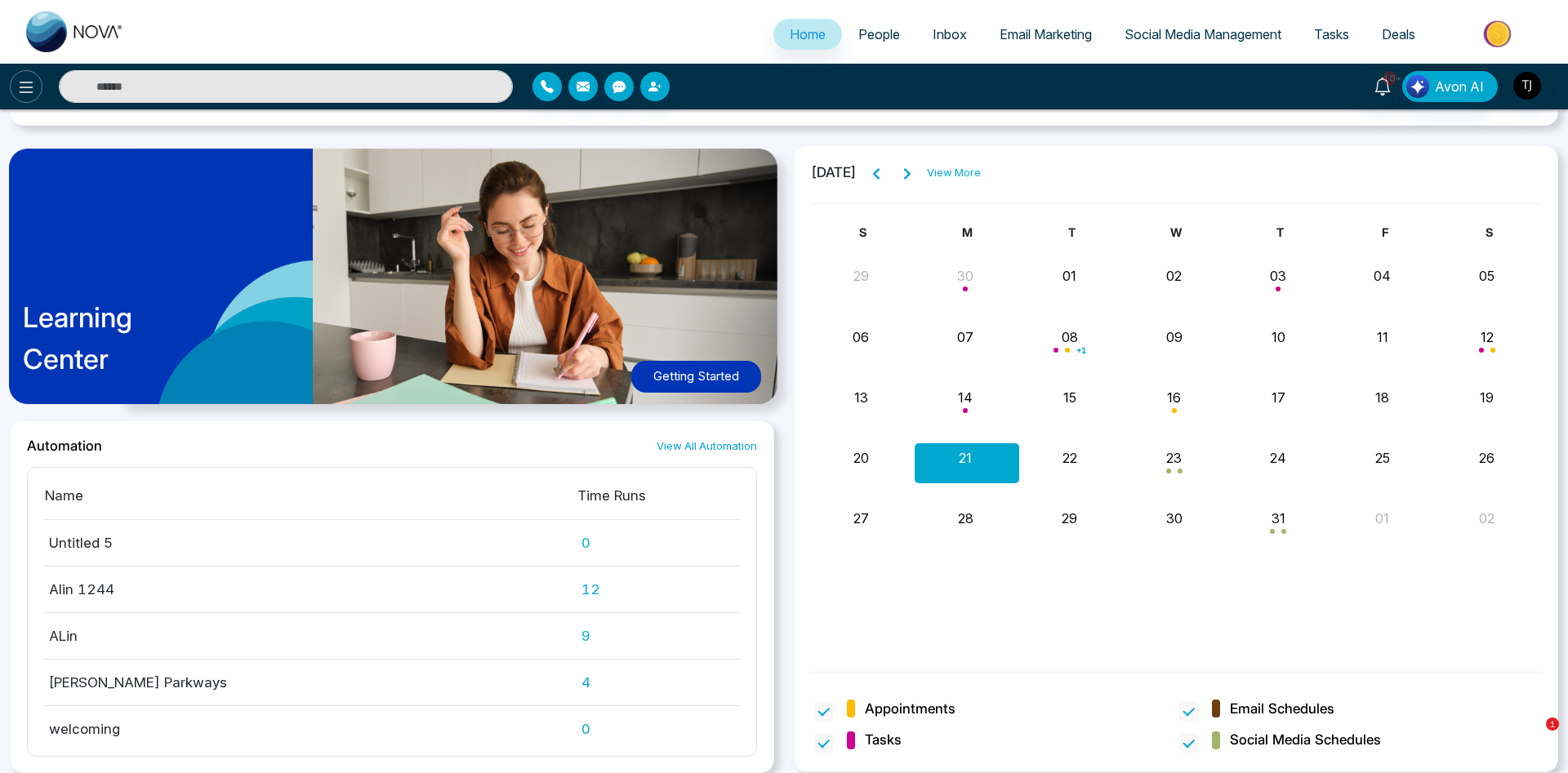 click 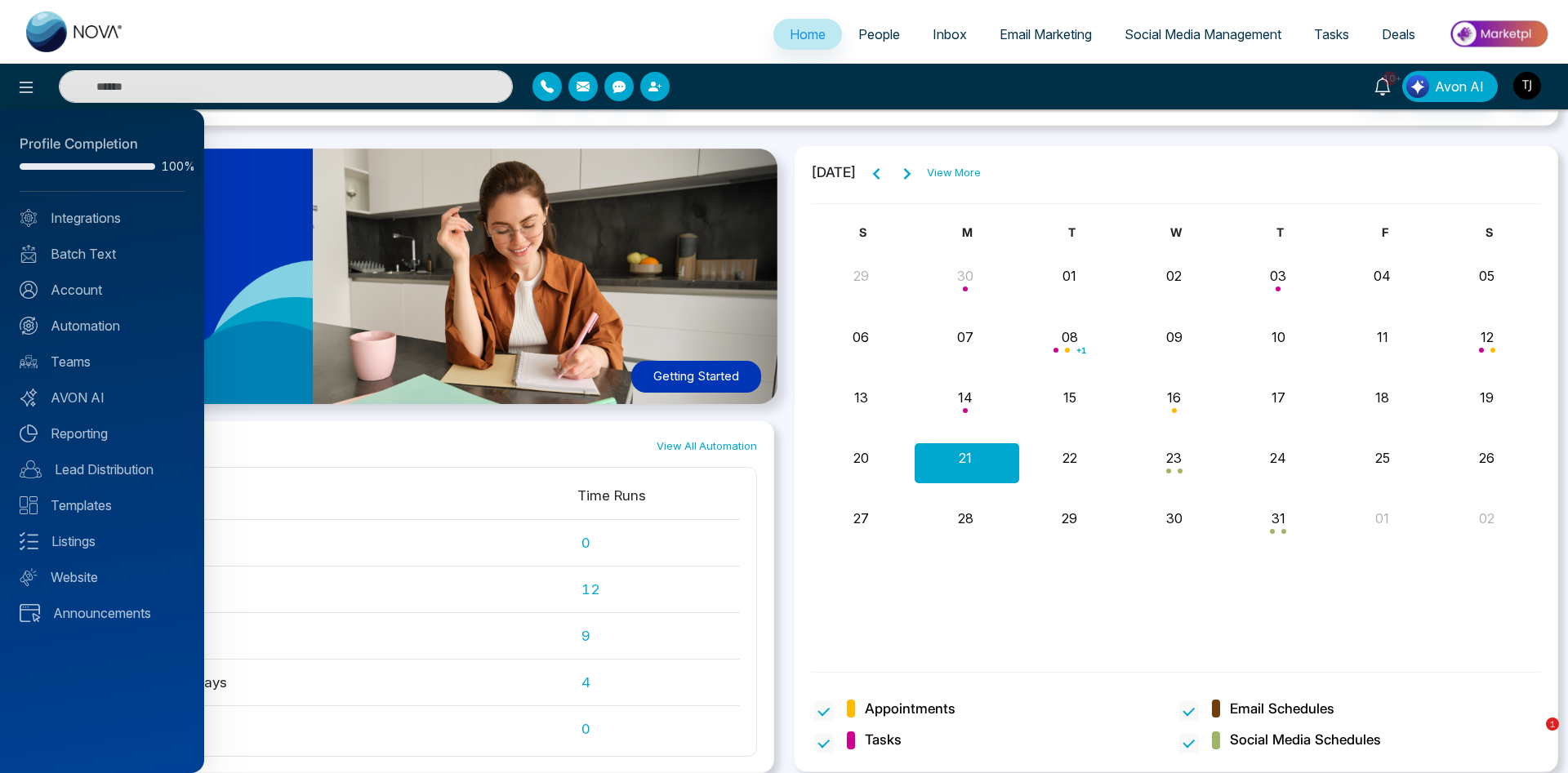 click at bounding box center (784, 386) 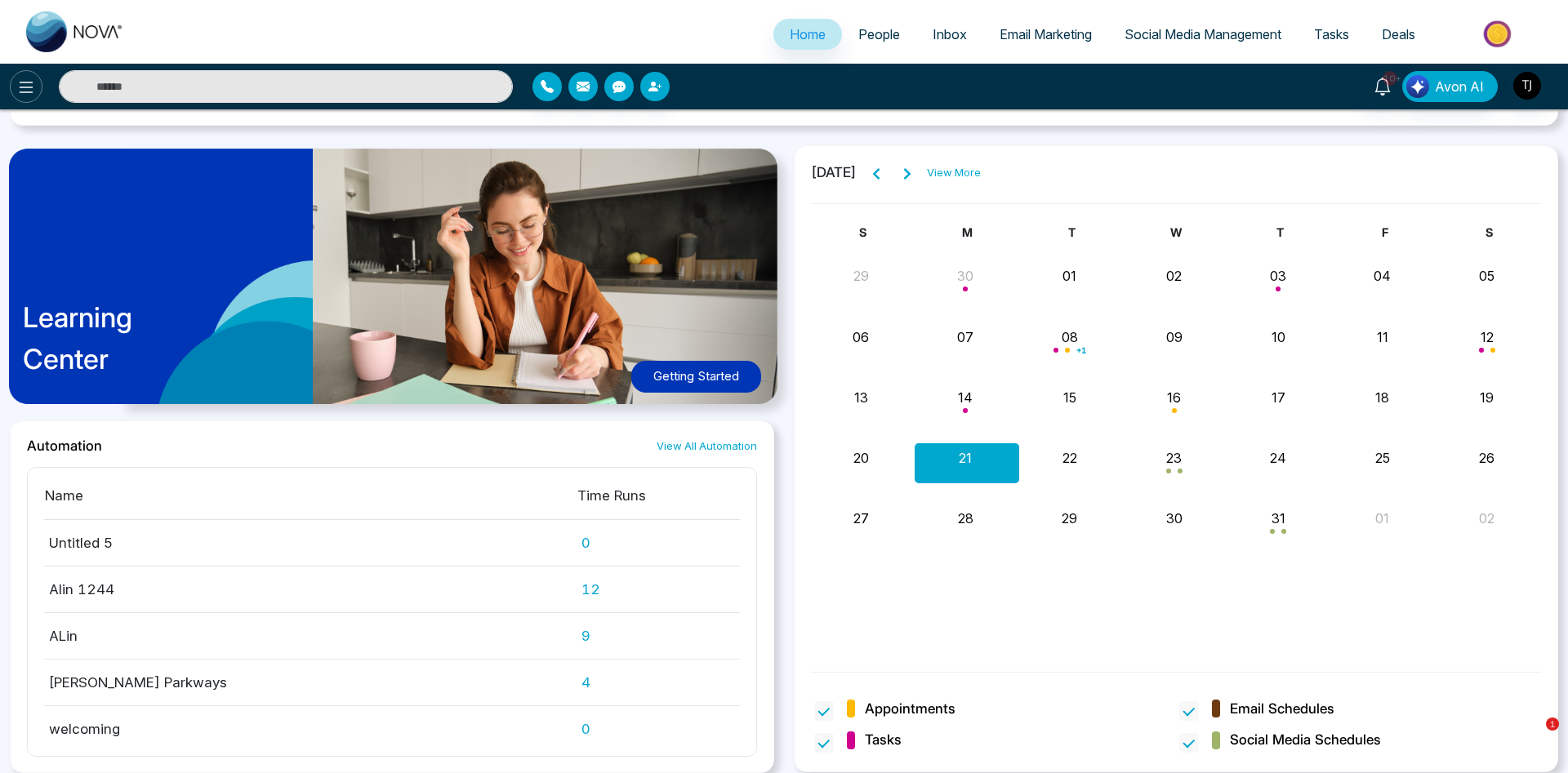click 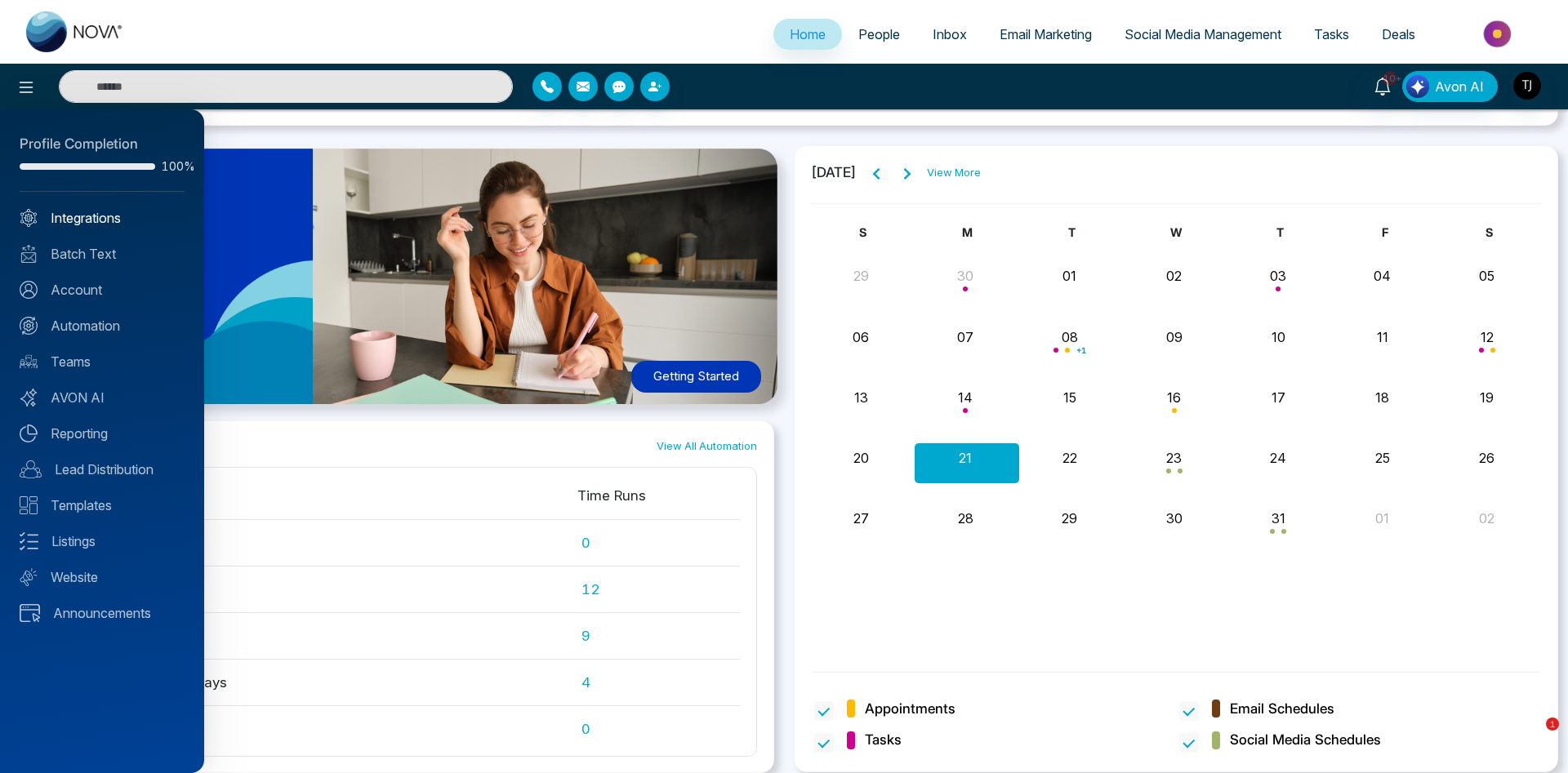 click on "Integrations" at bounding box center (102, 218) 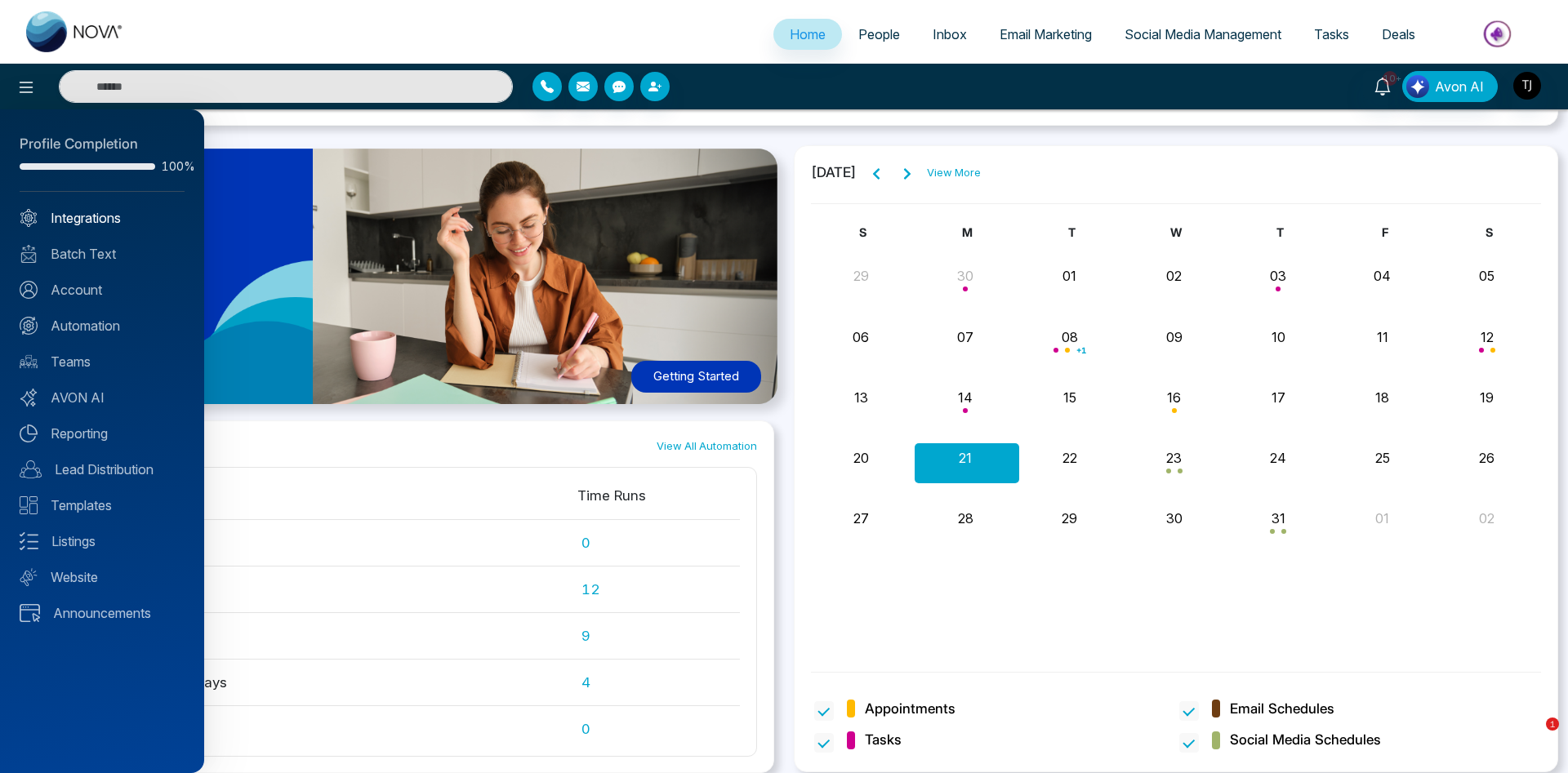 scroll, scrollTop: 0, scrollLeft: 0, axis: both 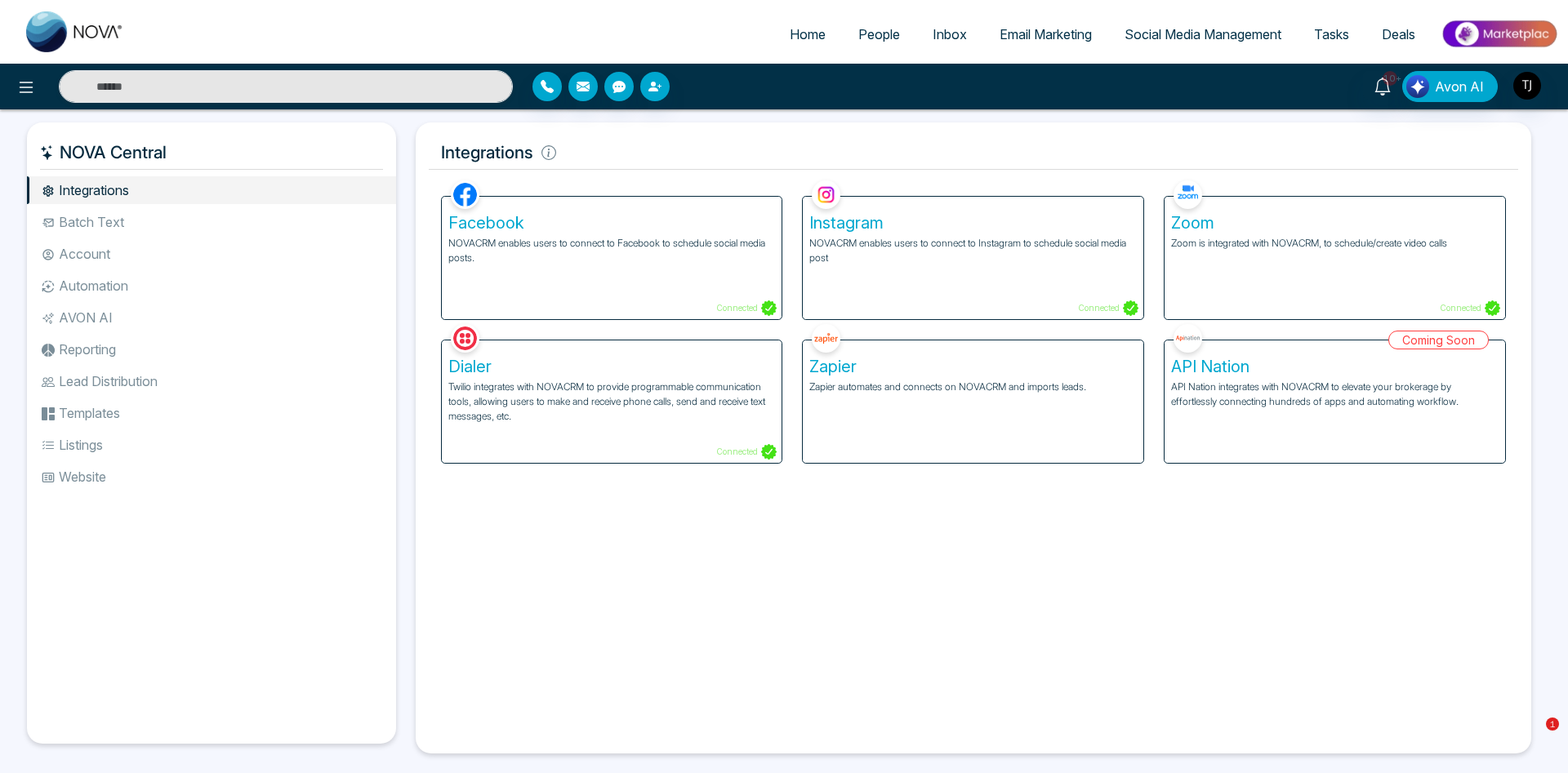 click on "Zapier Zapier automates and connects on NOVACRM and imports leads." at bounding box center (973, 402) 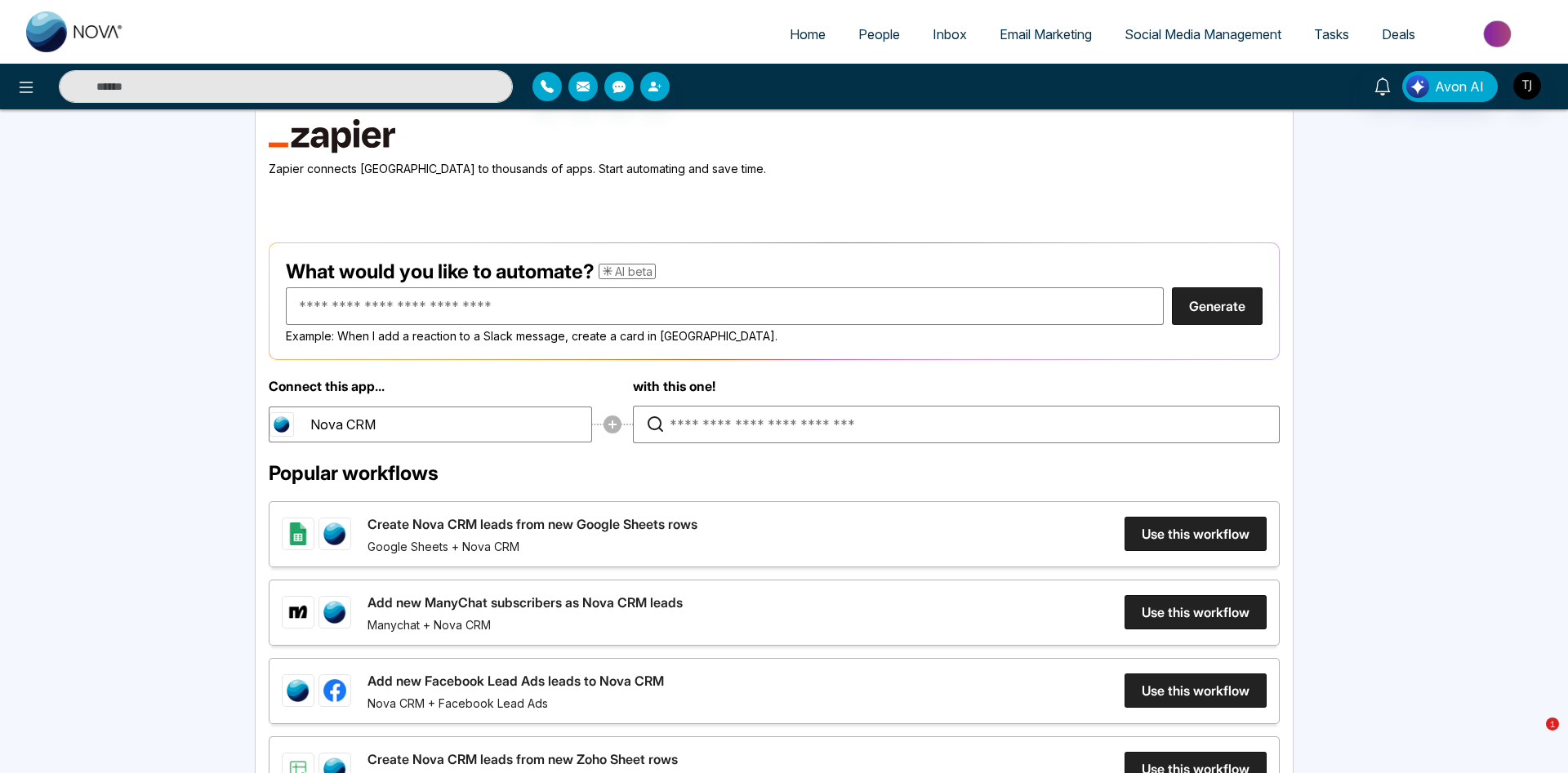 scroll, scrollTop: 90, scrollLeft: 0, axis: vertical 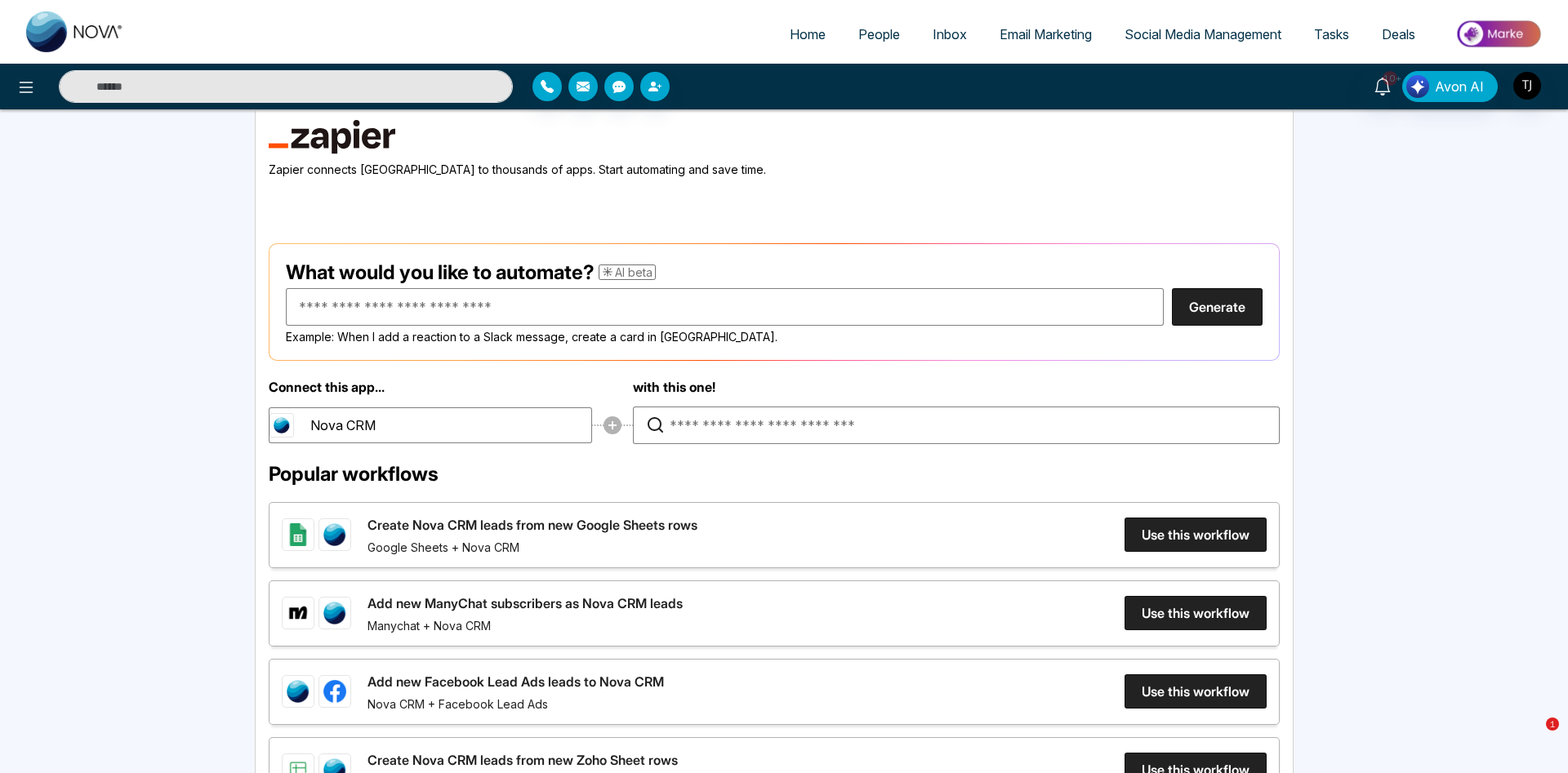 click on "Home" at bounding box center (808, 34) 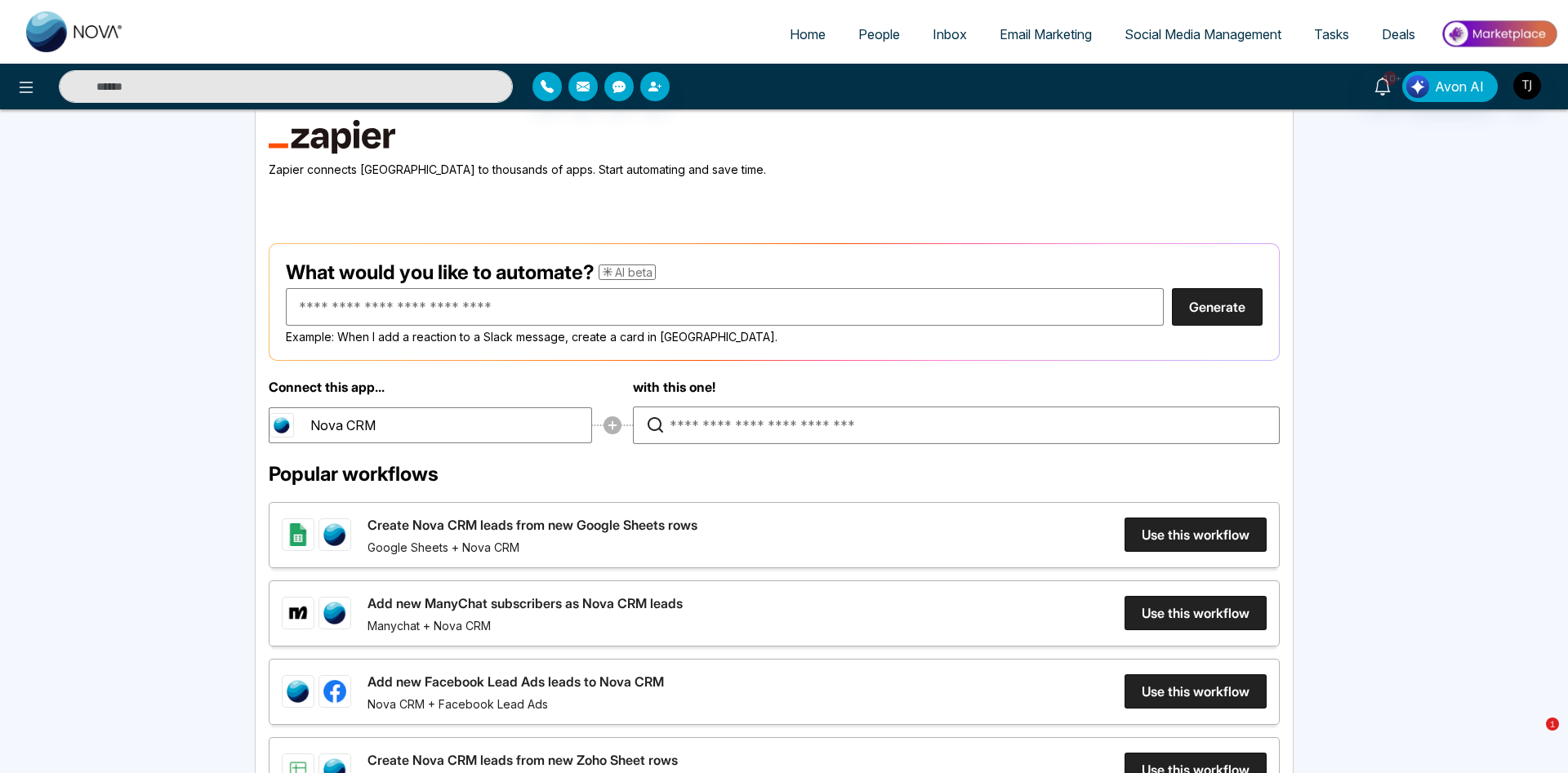 select on "*" 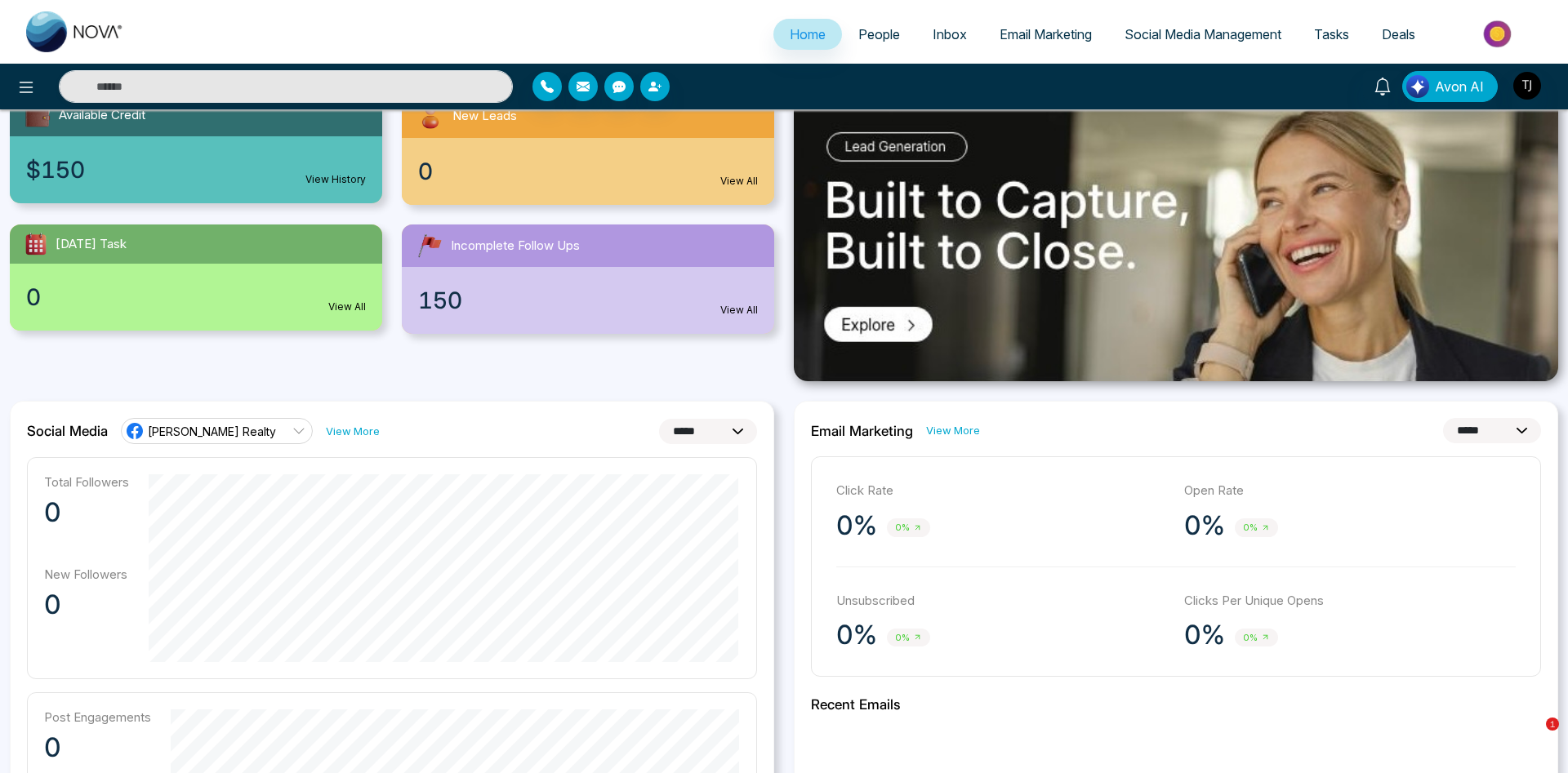 scroll, scrollTop: 0, scrollLeft: 0, axis: both 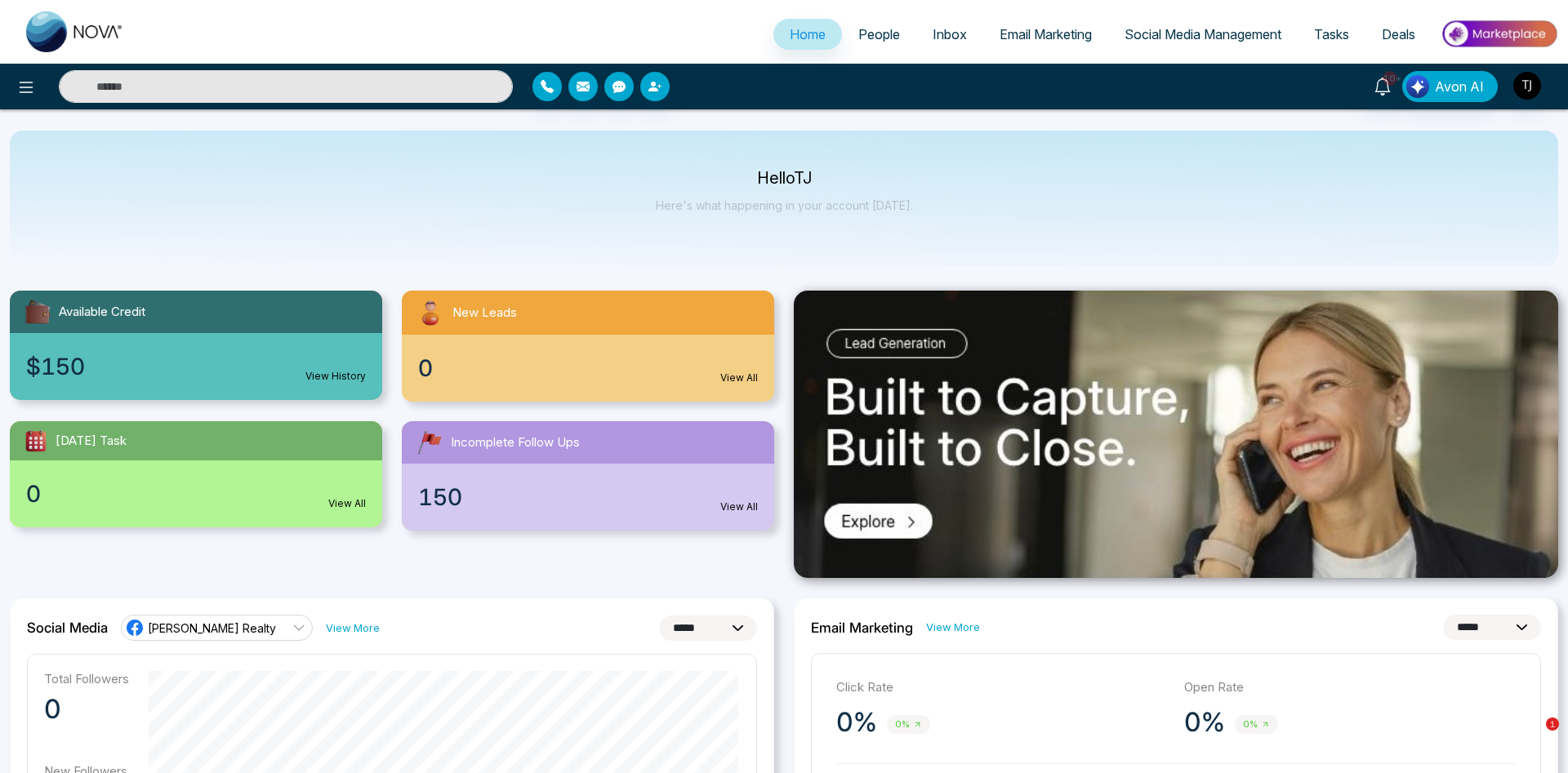 click on "People" at bounding box center [879, 34] 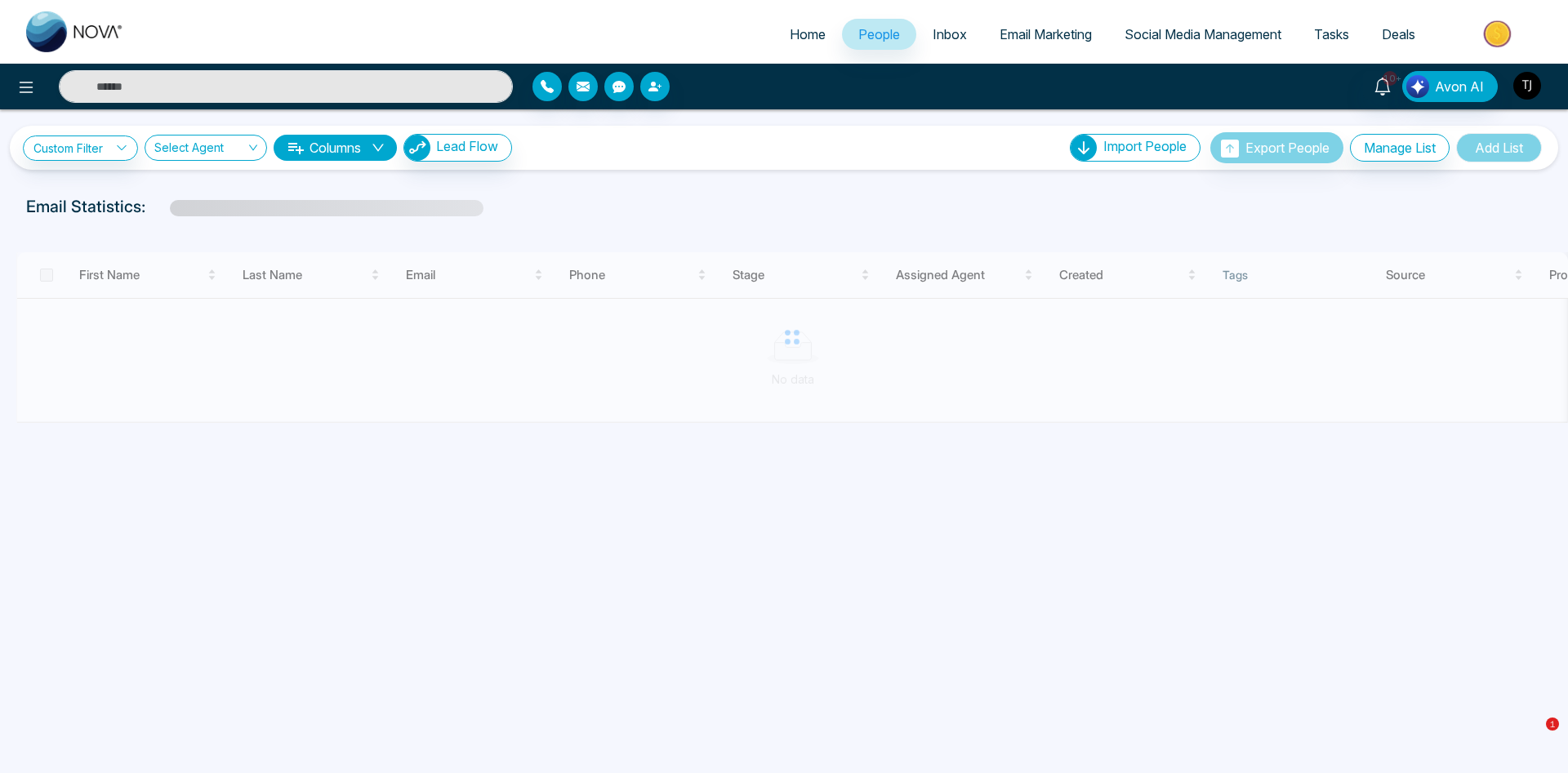 click at bounding box center (1527, 86) 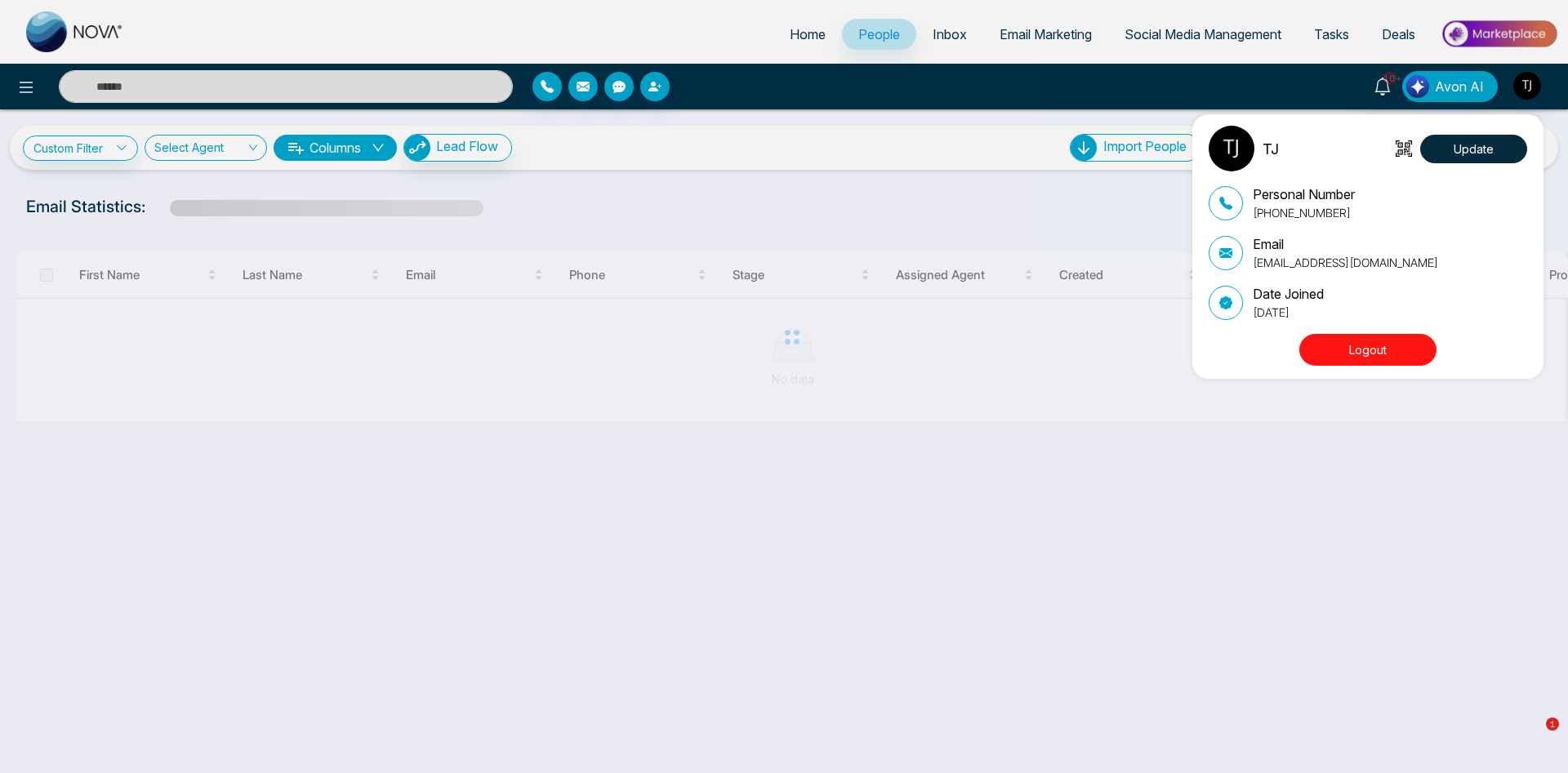 click on "Logout" at bounding box center [1368, 349] 